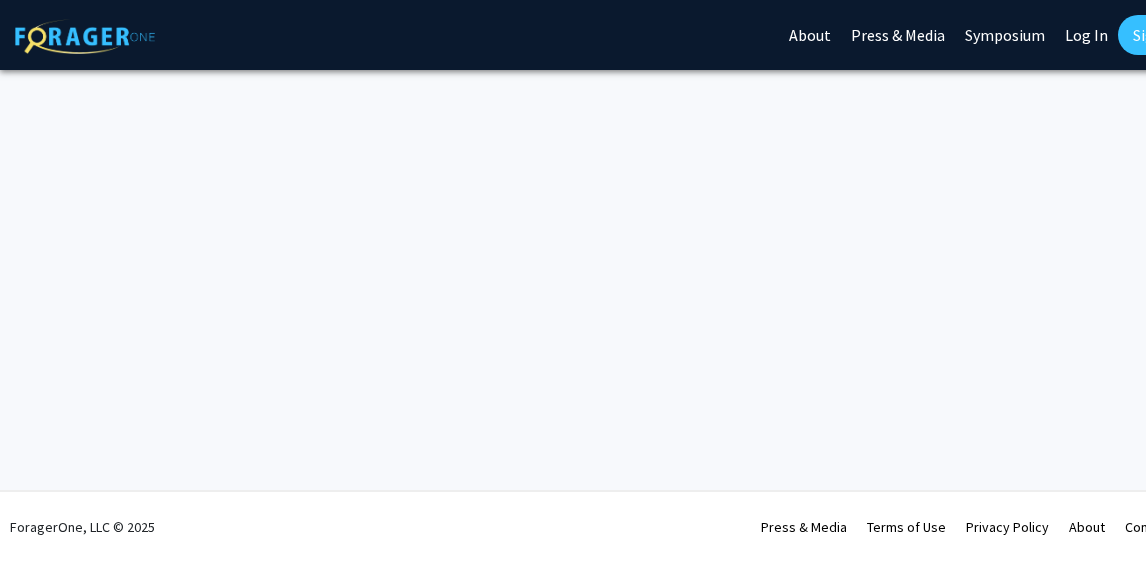 scroll, scrollTop: 0, scrollLeft: 0, axis: both 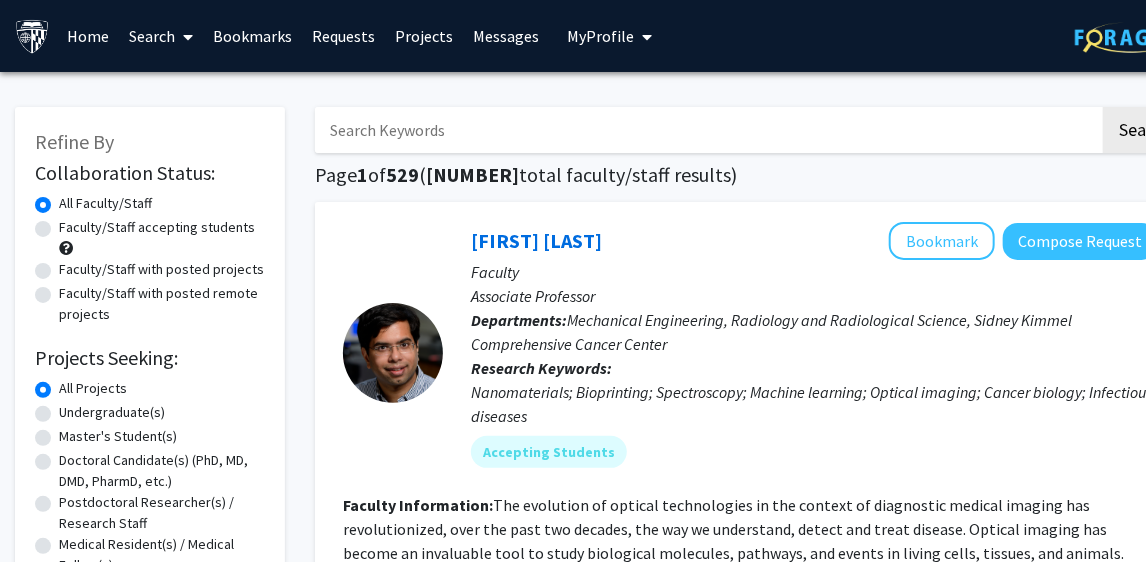 click on "Home" at bounding box center (89, 36) 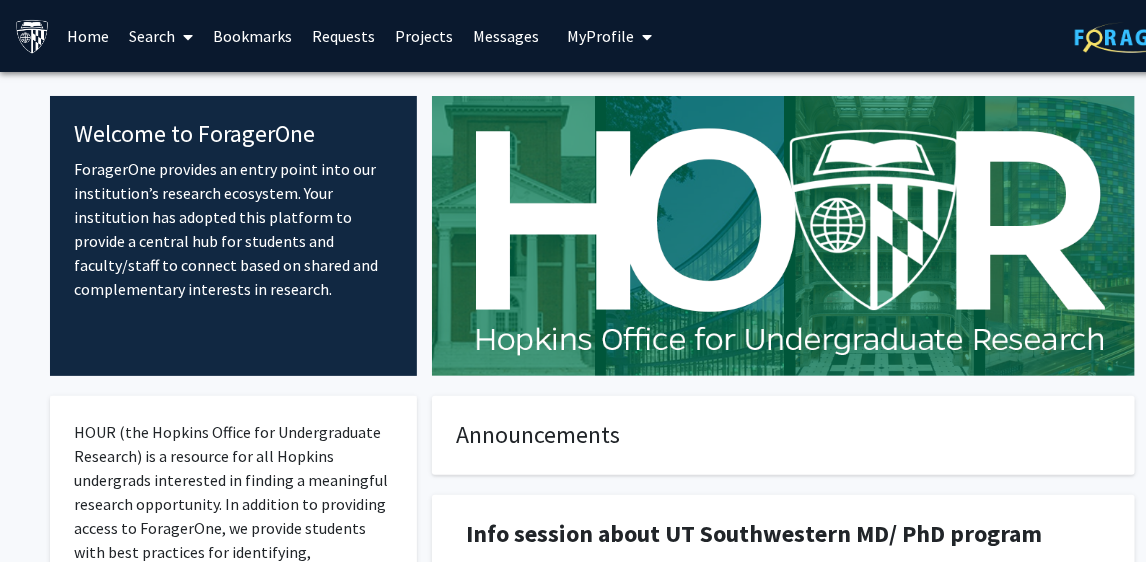 click on "Requests" at bounding box center [344, 36] 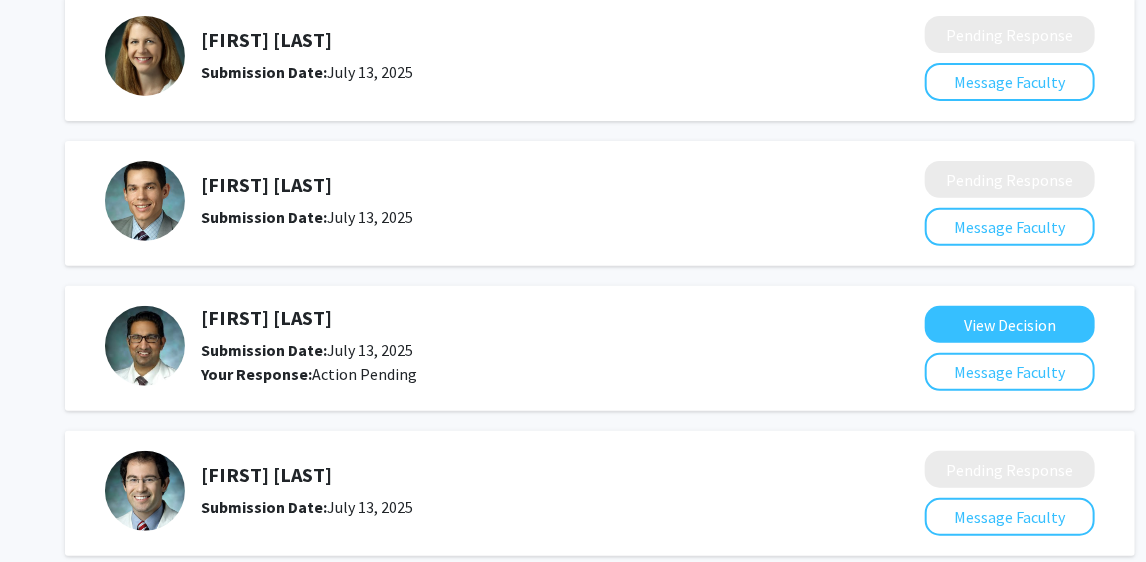 scroll, scrollTop: 184, scrollLeft: 0, axis: vertical 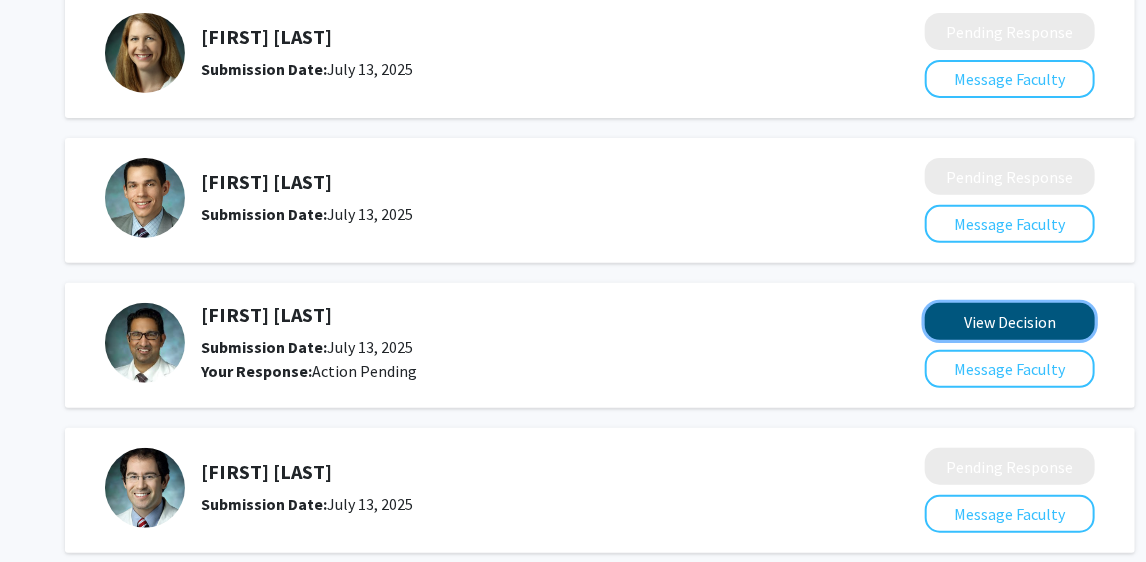 click on "View Decision" 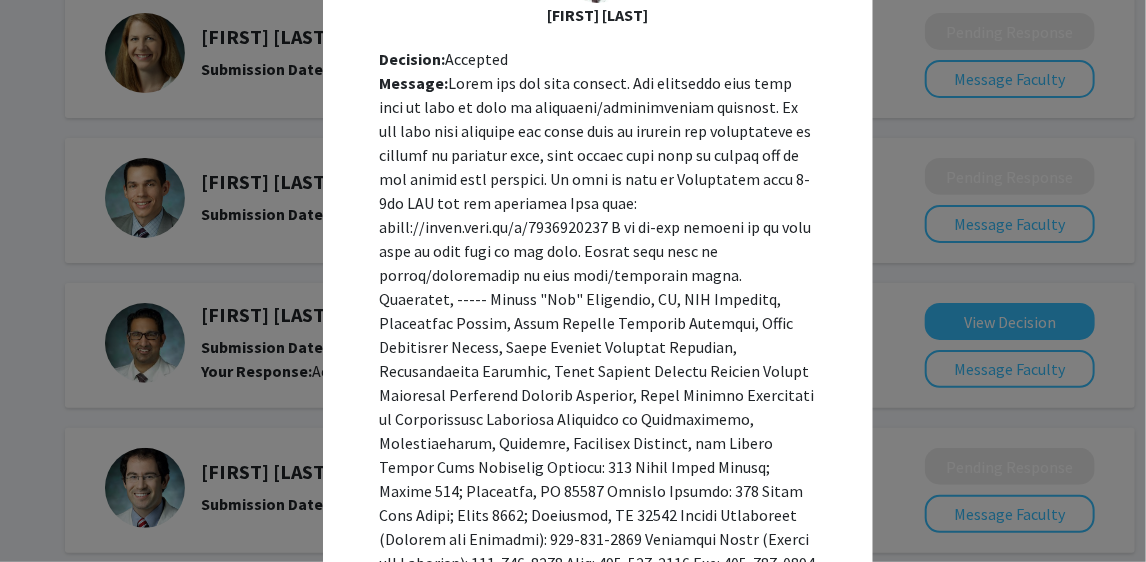 scroll, scrollTop: 77, scrollLeft: 0, axis: vertical 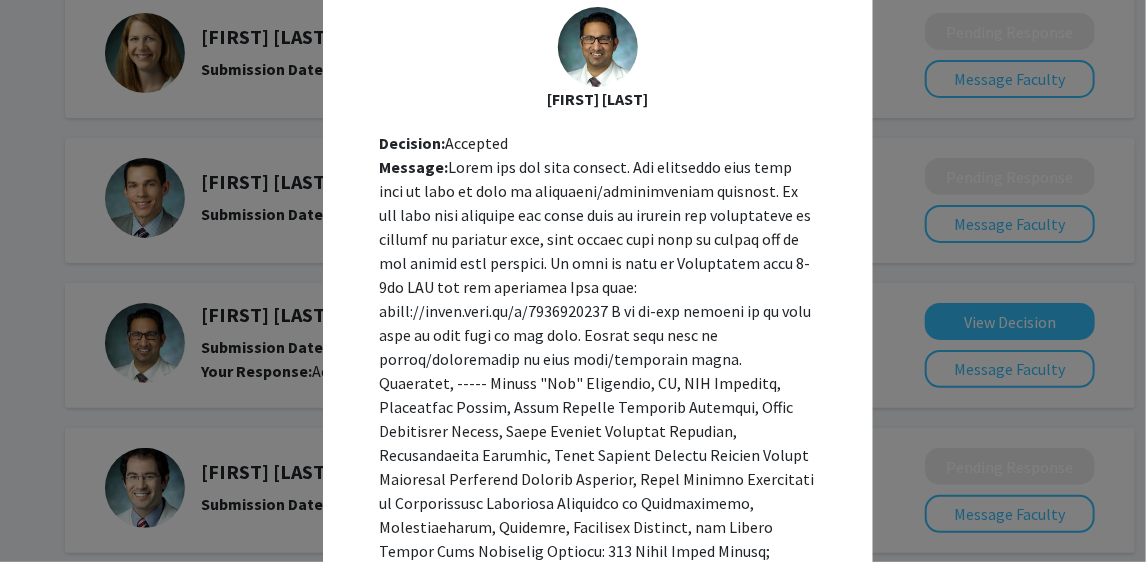 click on "×  Raj Mukherjee  Decision:  Accepted Message: Respond" 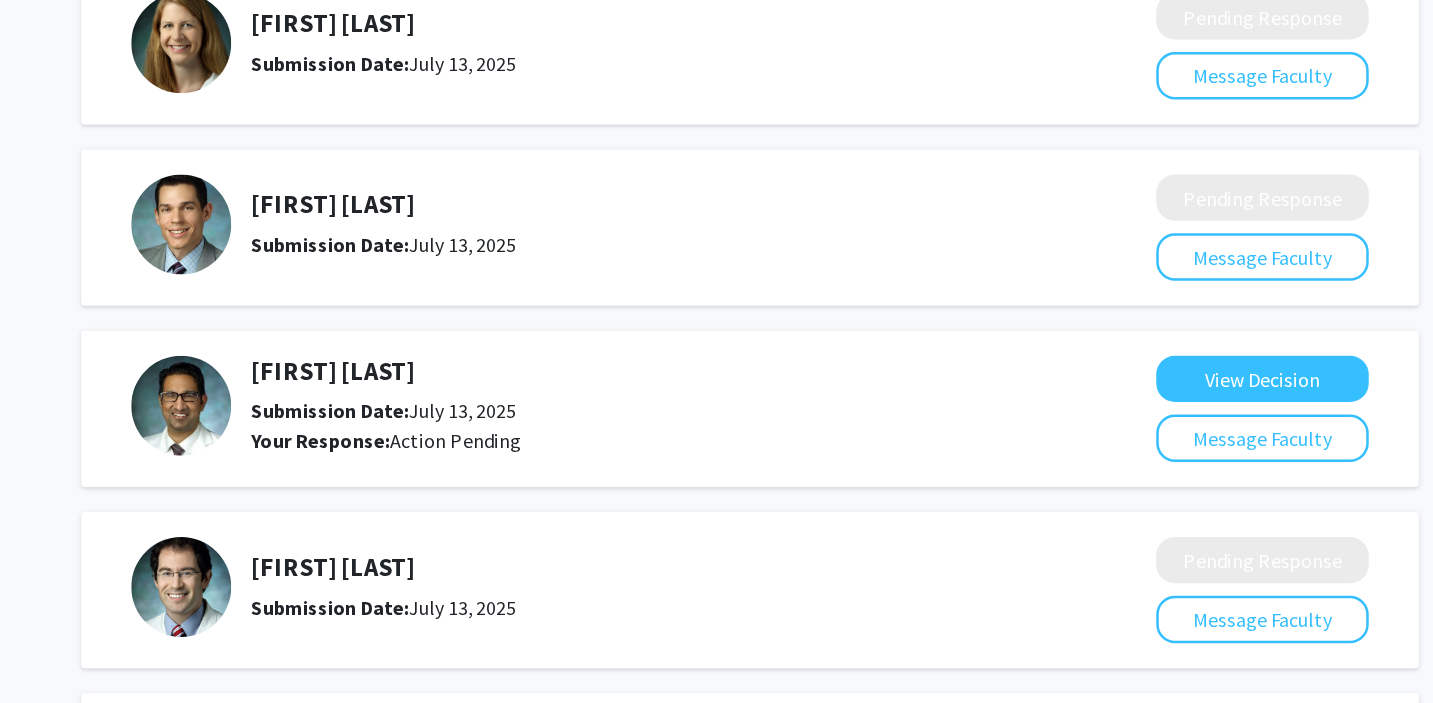 scroll, scrollTop: 0, scrollLeft: 0, axis: both 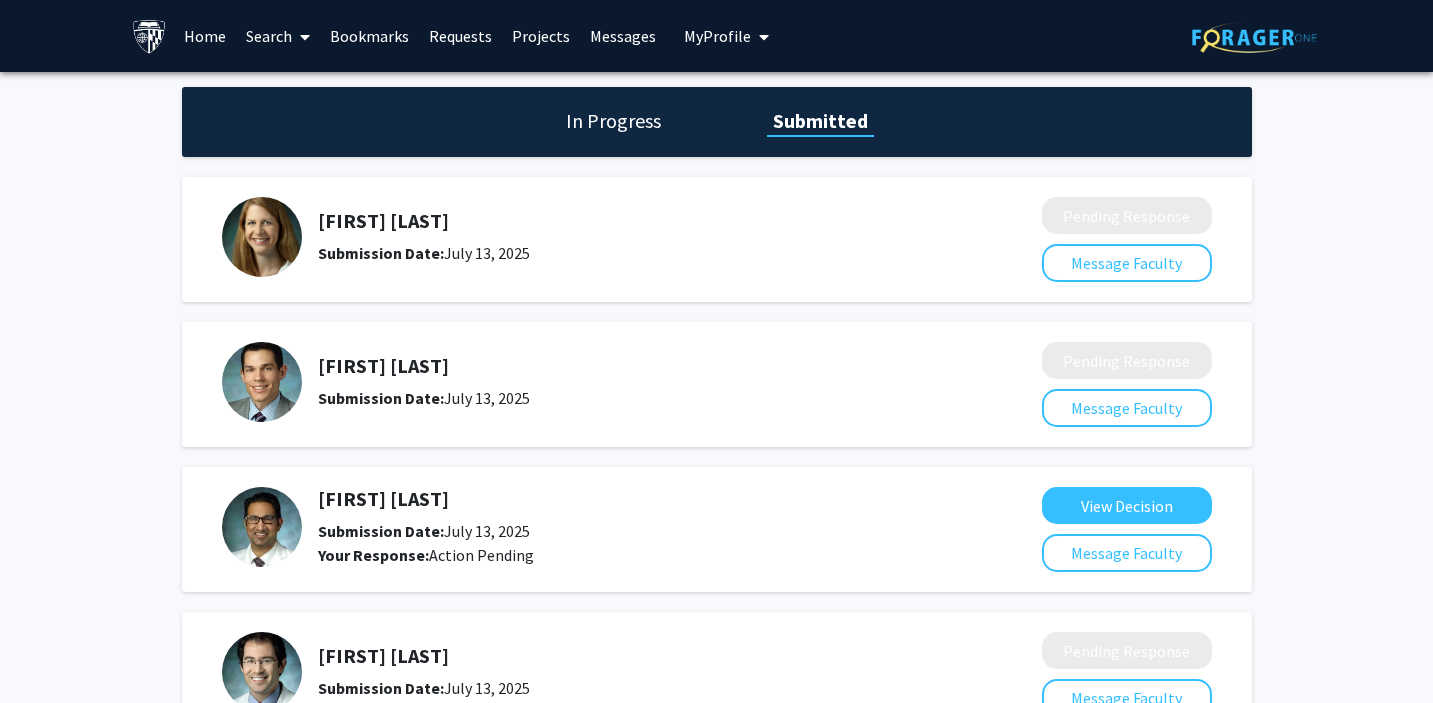 click on "[FIRST] [LAST]" 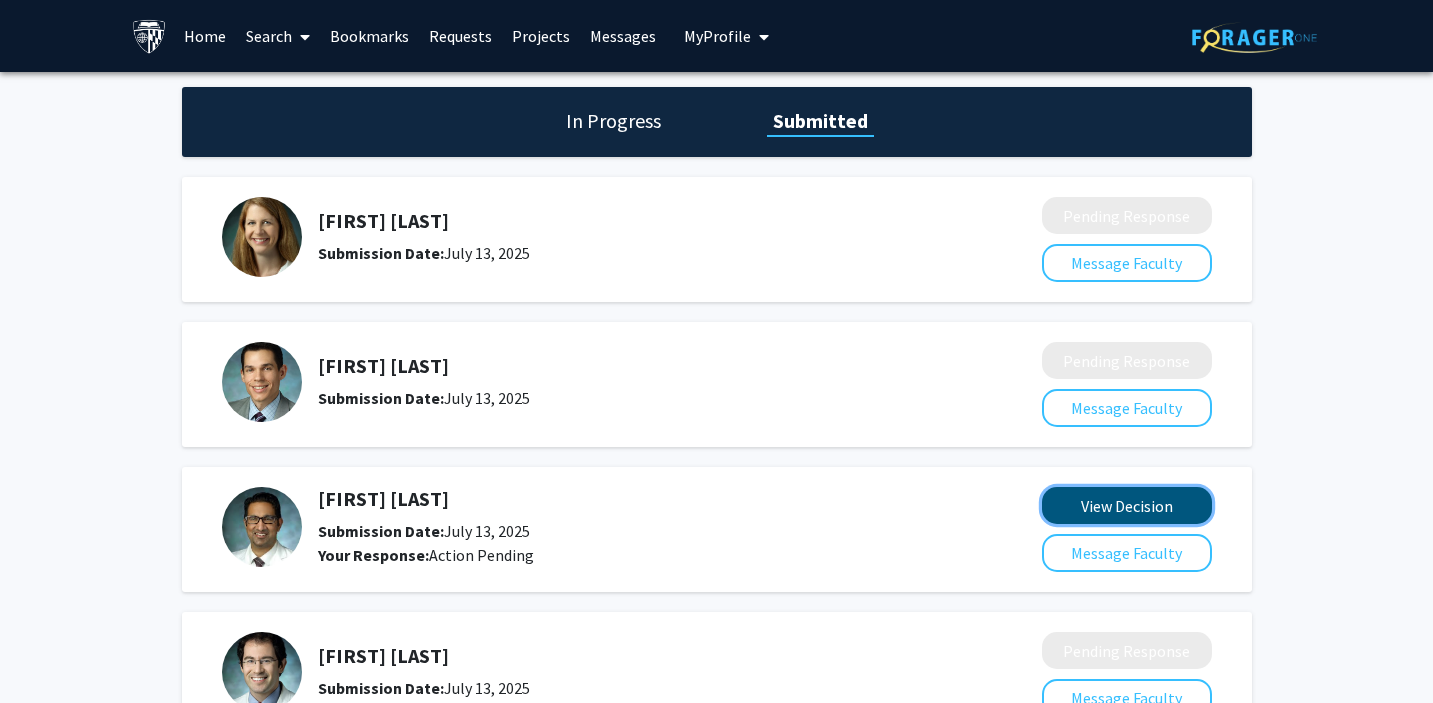 click on "View Decision" 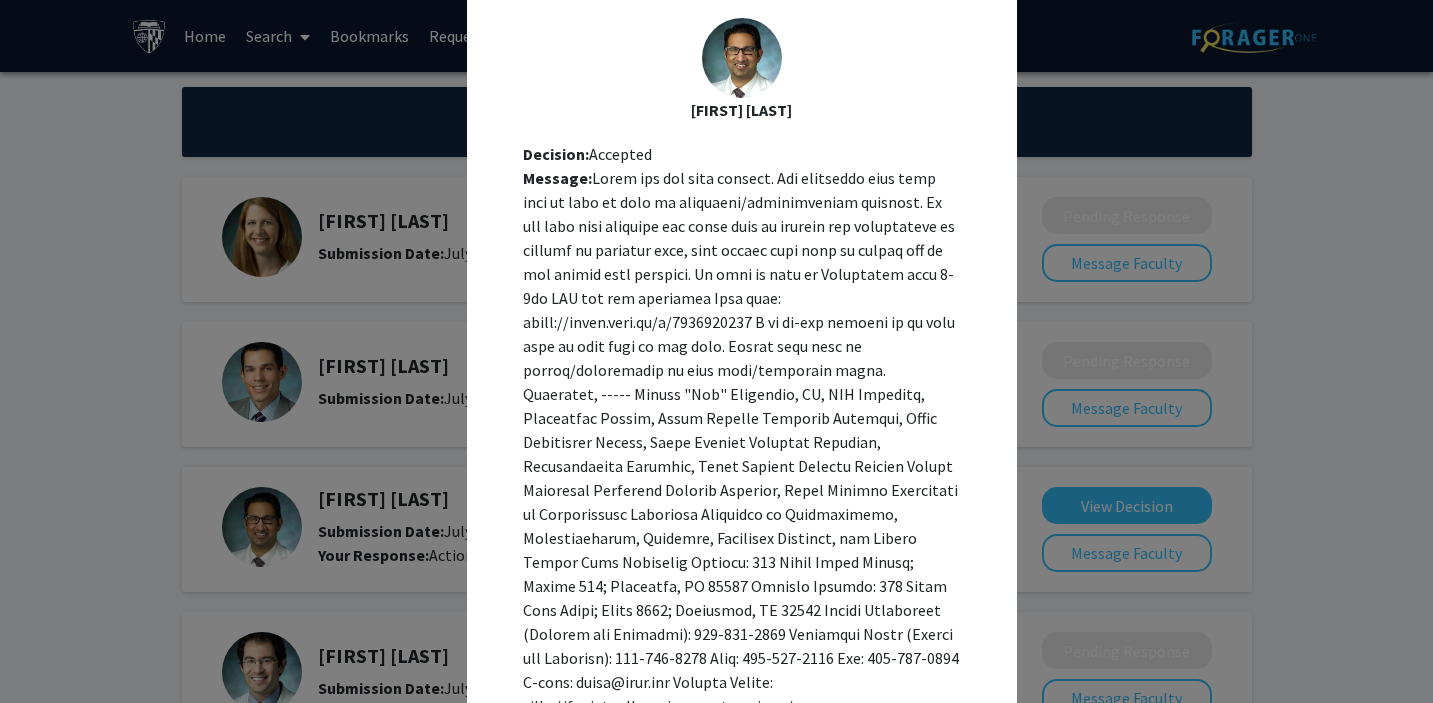 scroll, scrollTop: 67, scrollLeft: 0, axis: vertical 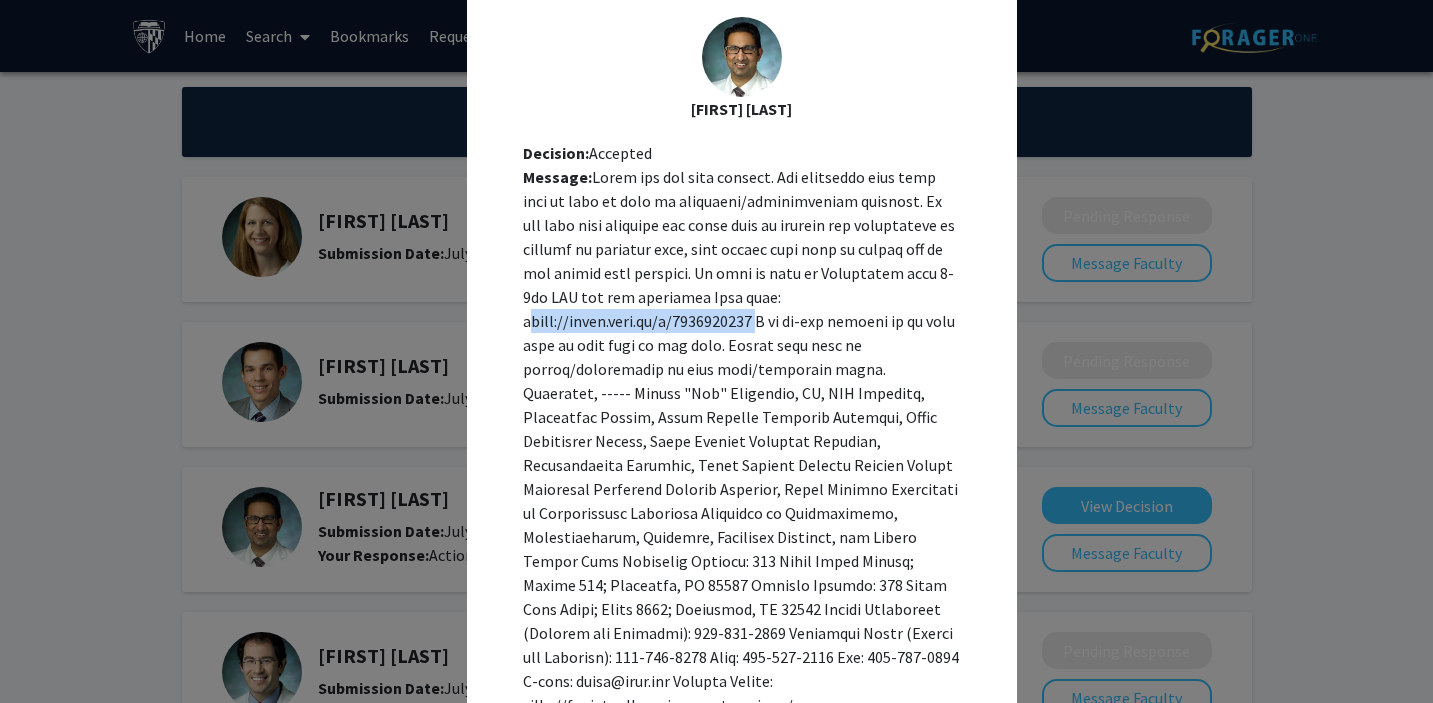 drag, startPoint x: 767, startPoint y: 325, endPoint x: 519, endPoint y: 323, distance: 248.00807 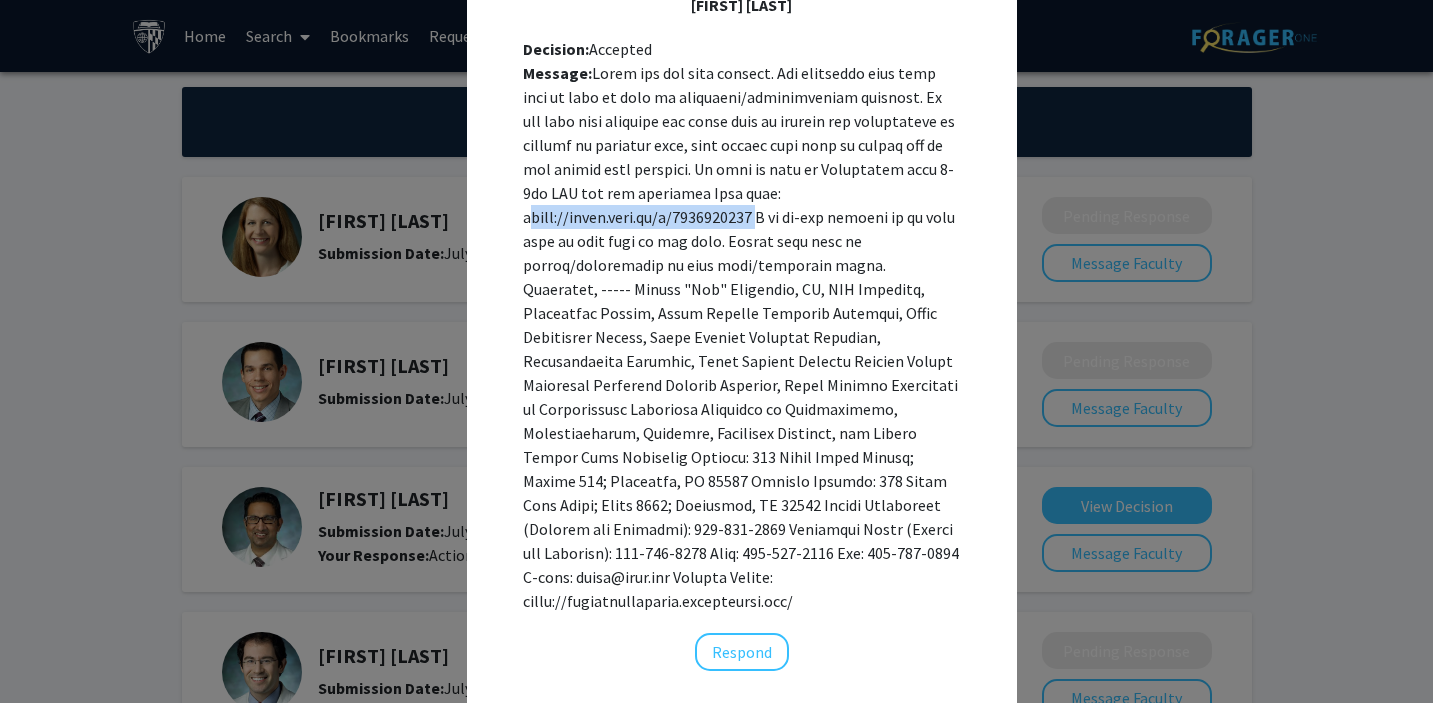 scroll, scrollTop: 180, scrollLeft: 0, axis: vertical 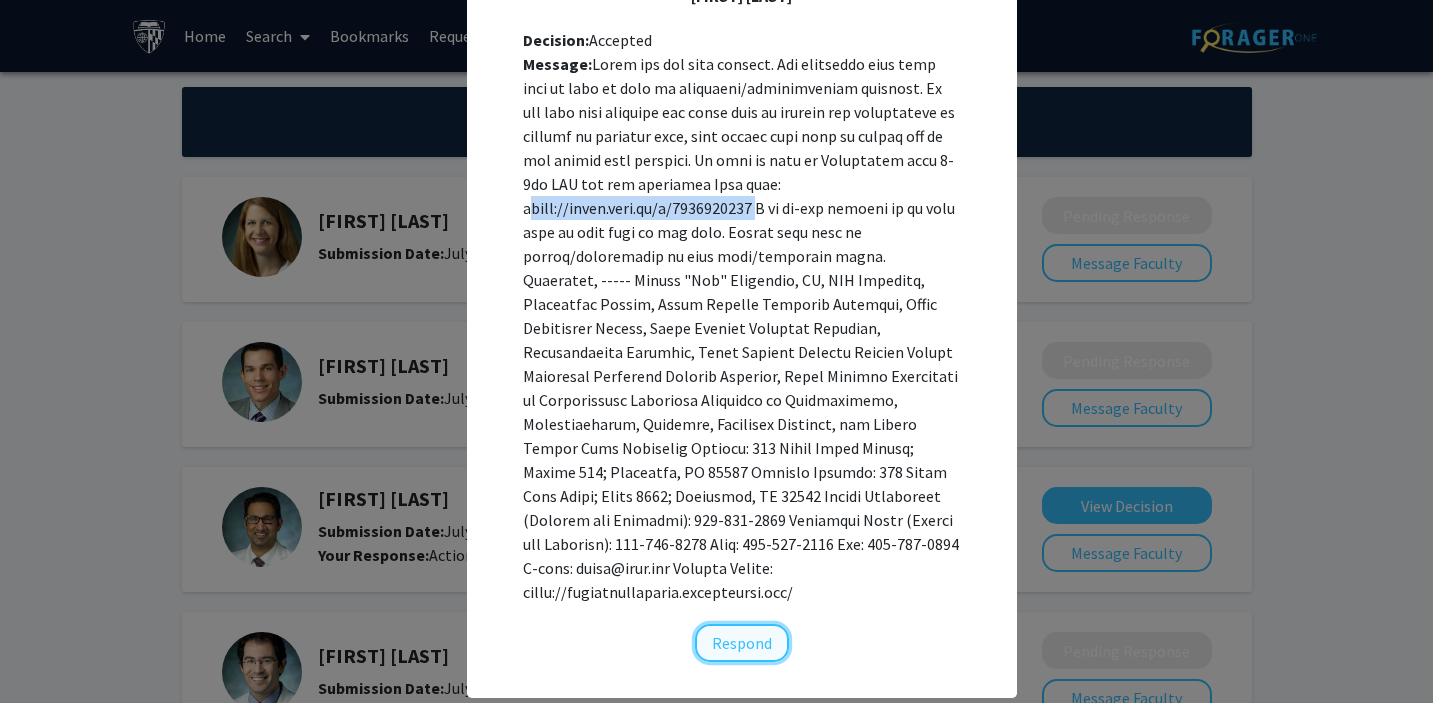 click on "Respond" 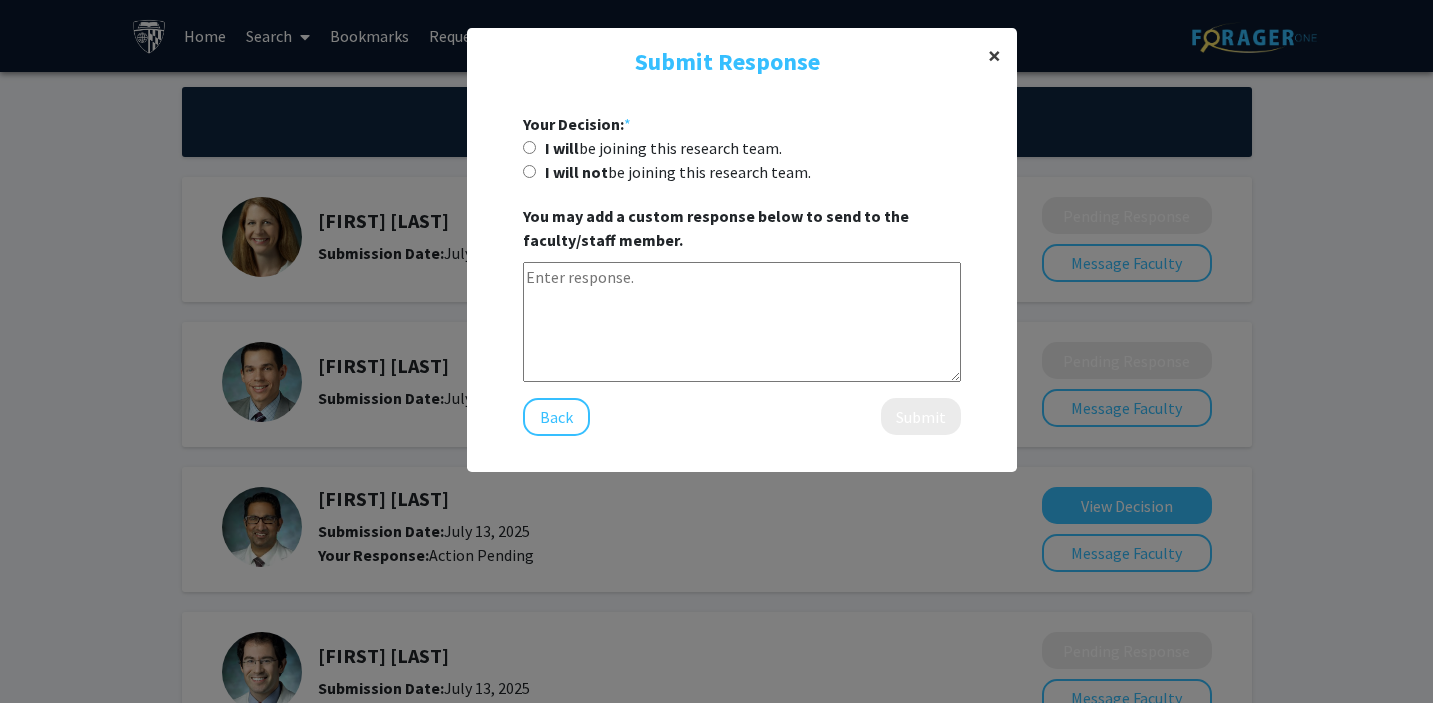 click on "×" 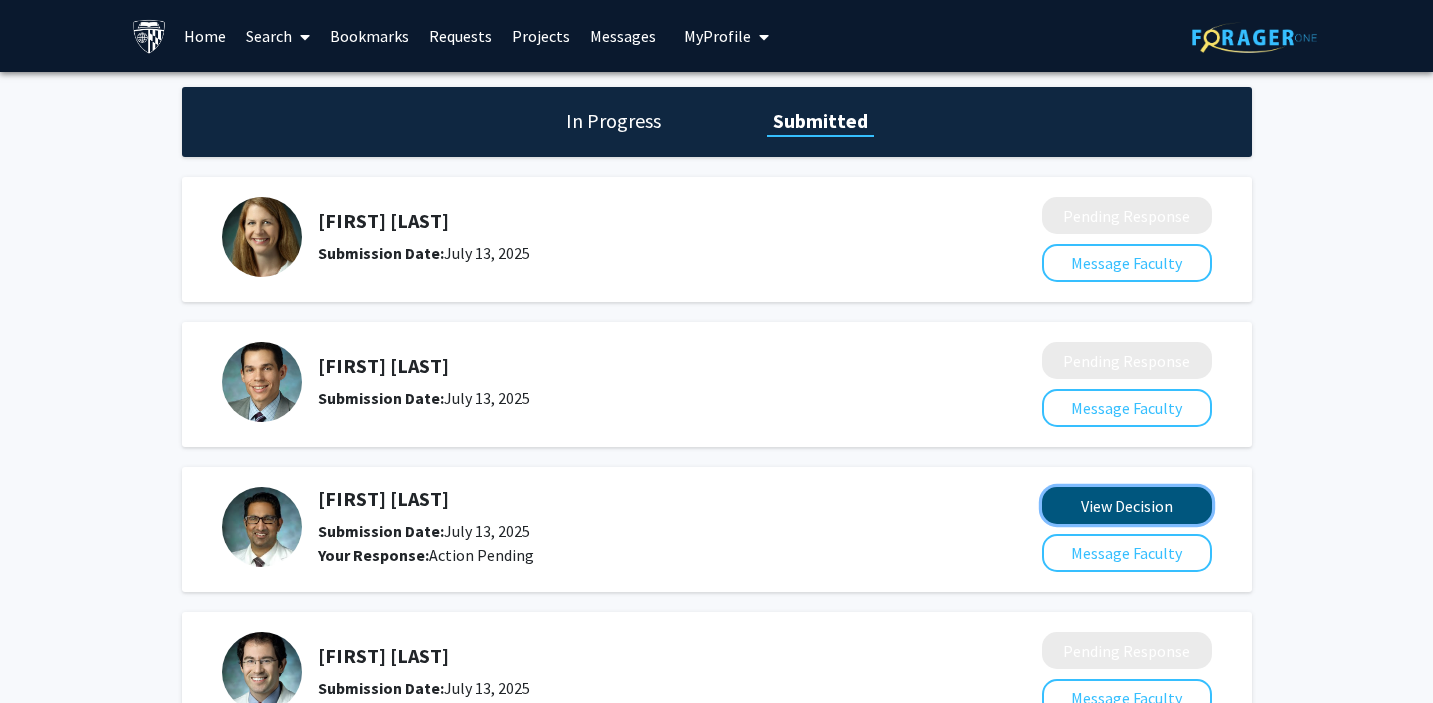 click on "View Decision" 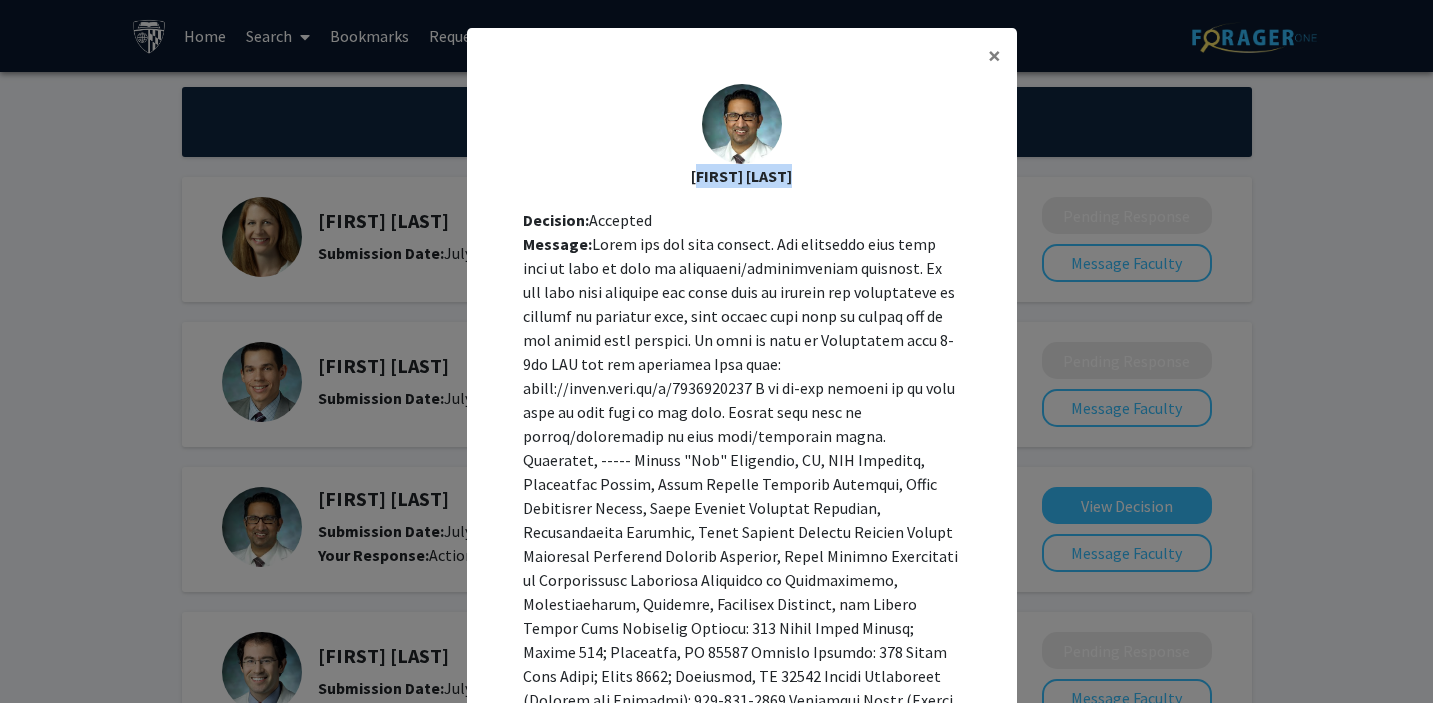 drag, startPoint x: 792, startPoint y: 176, endPoint x: 691, endPoint y: 178, distance: 101.0198 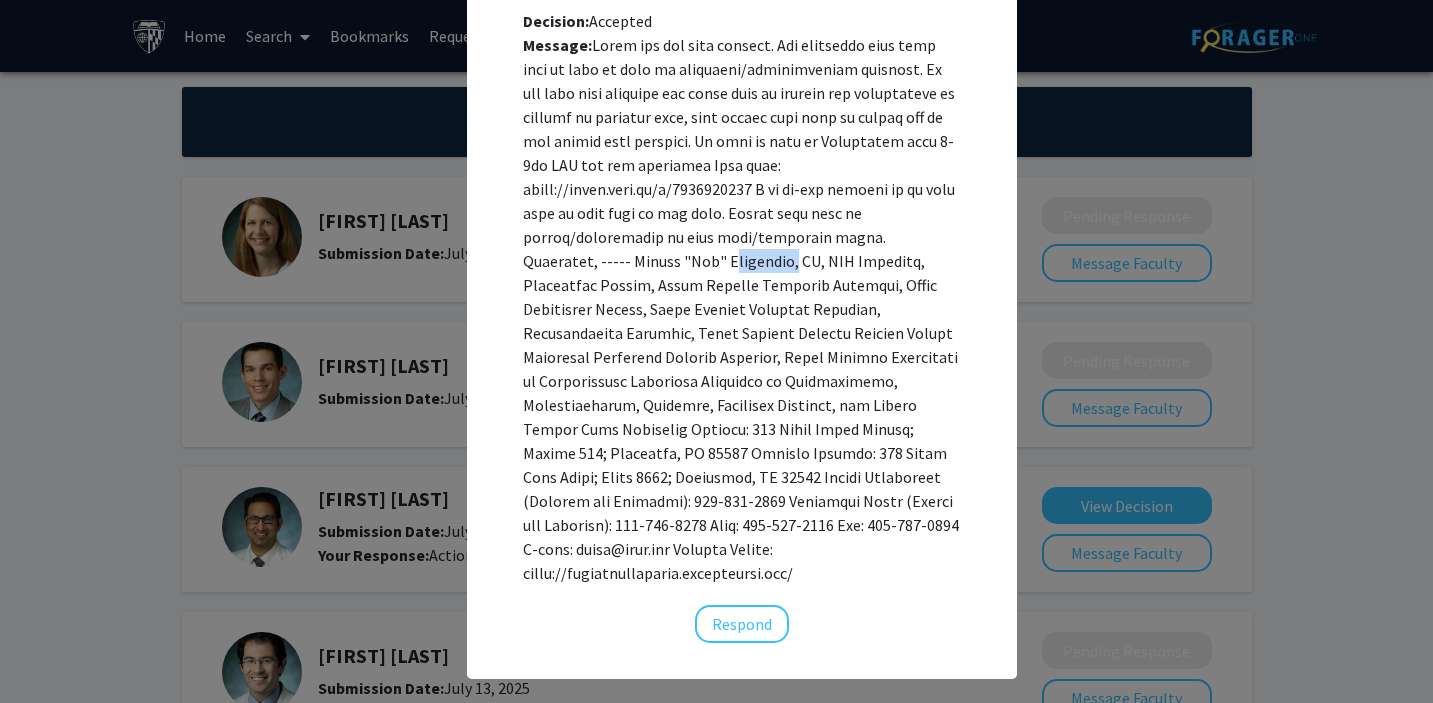 drag, startPoint x: 679, startPoint y: 261, endPoint x: 611, endPoint y: 263, distance: 68.0294 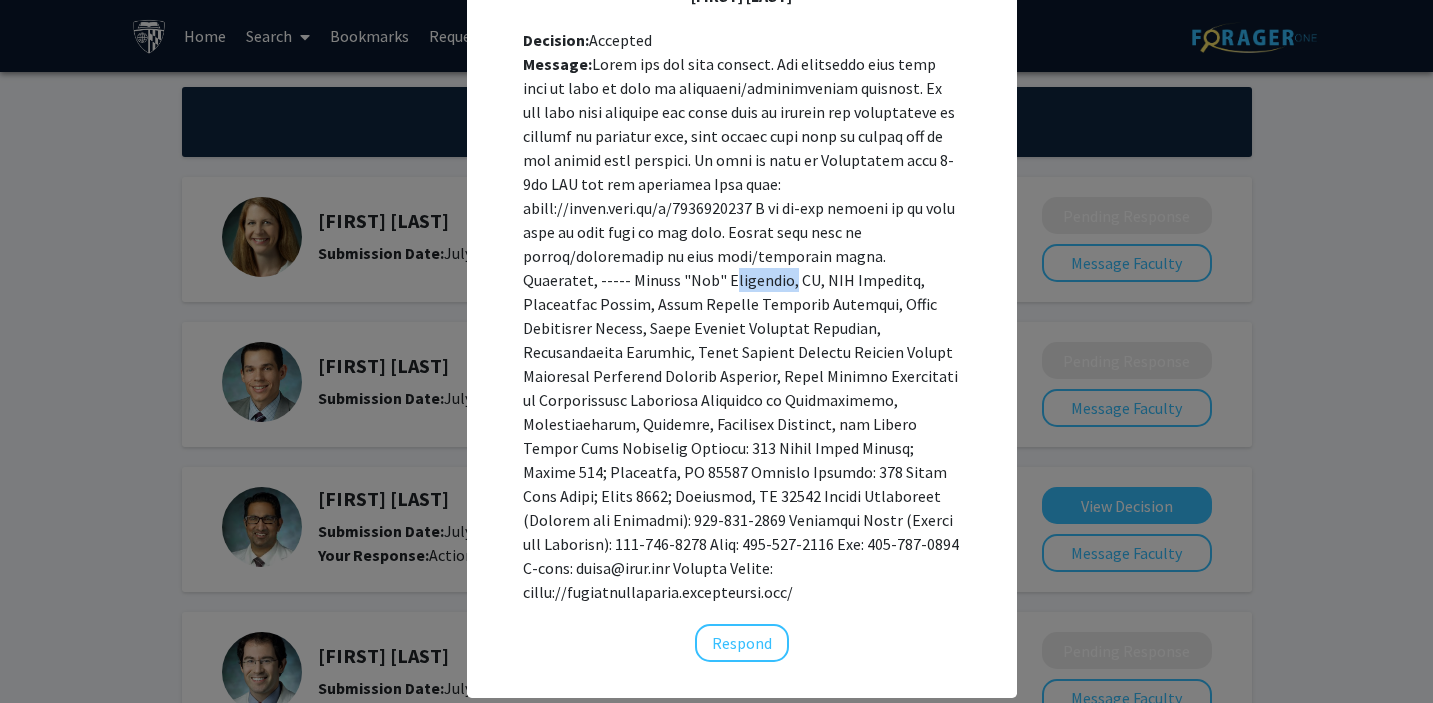 scroll, scrollTop: 199, scrollLeft: 0, axis: vertical 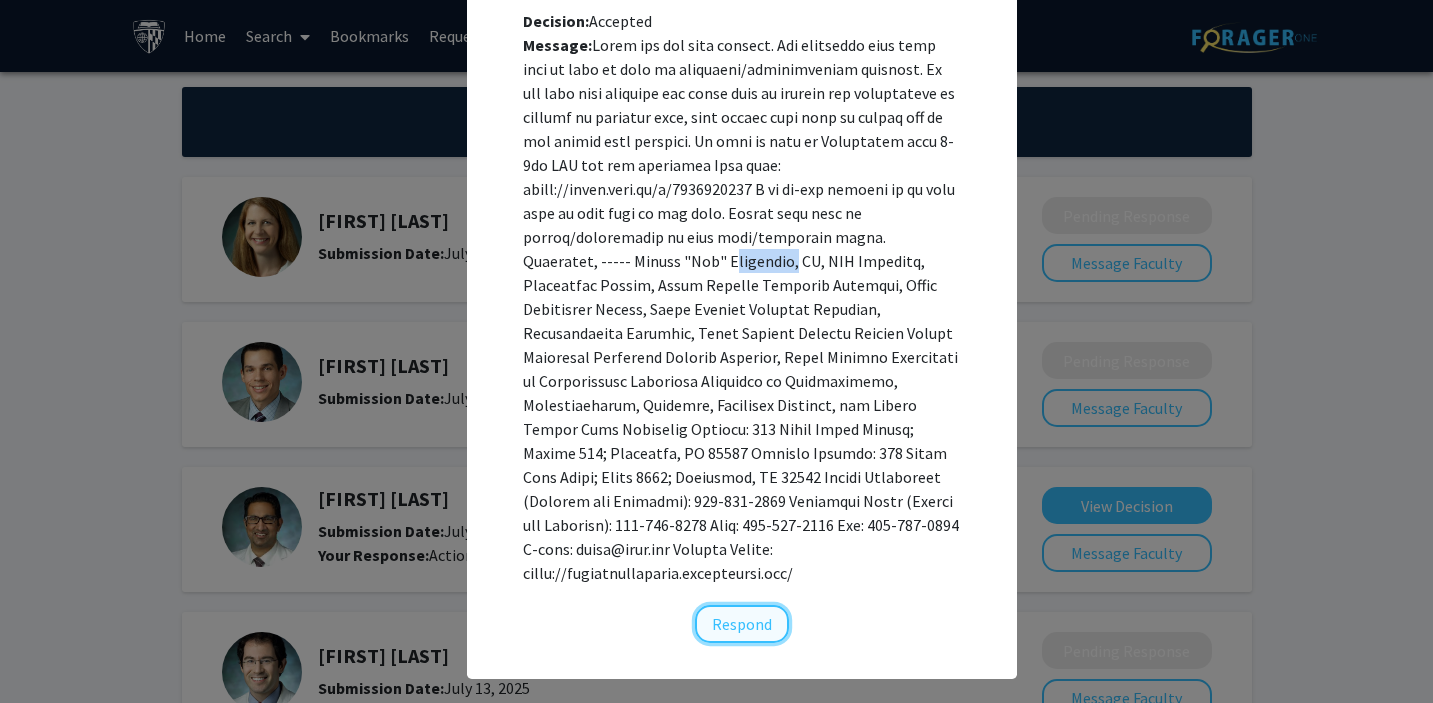 click on "Respond" 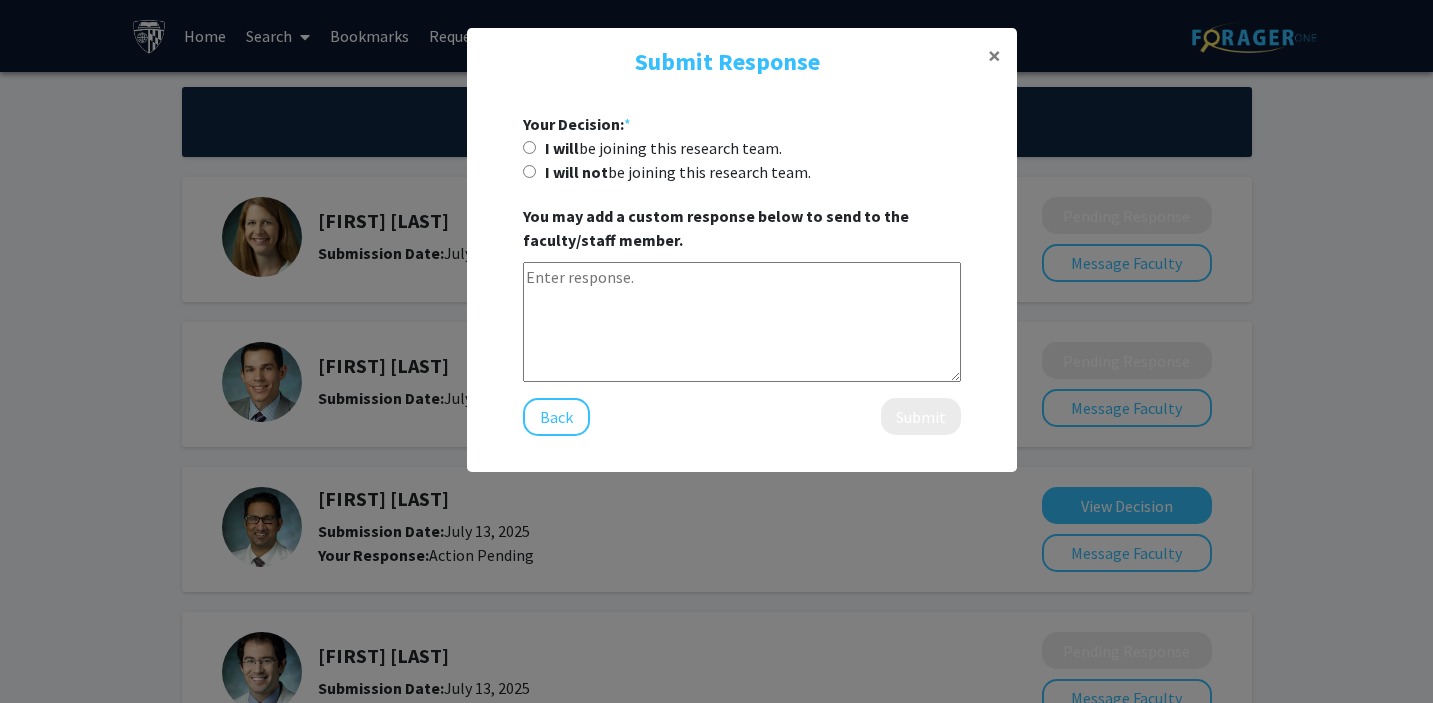 click on "I will  be joining this research team." at bounding box center [529, 147] 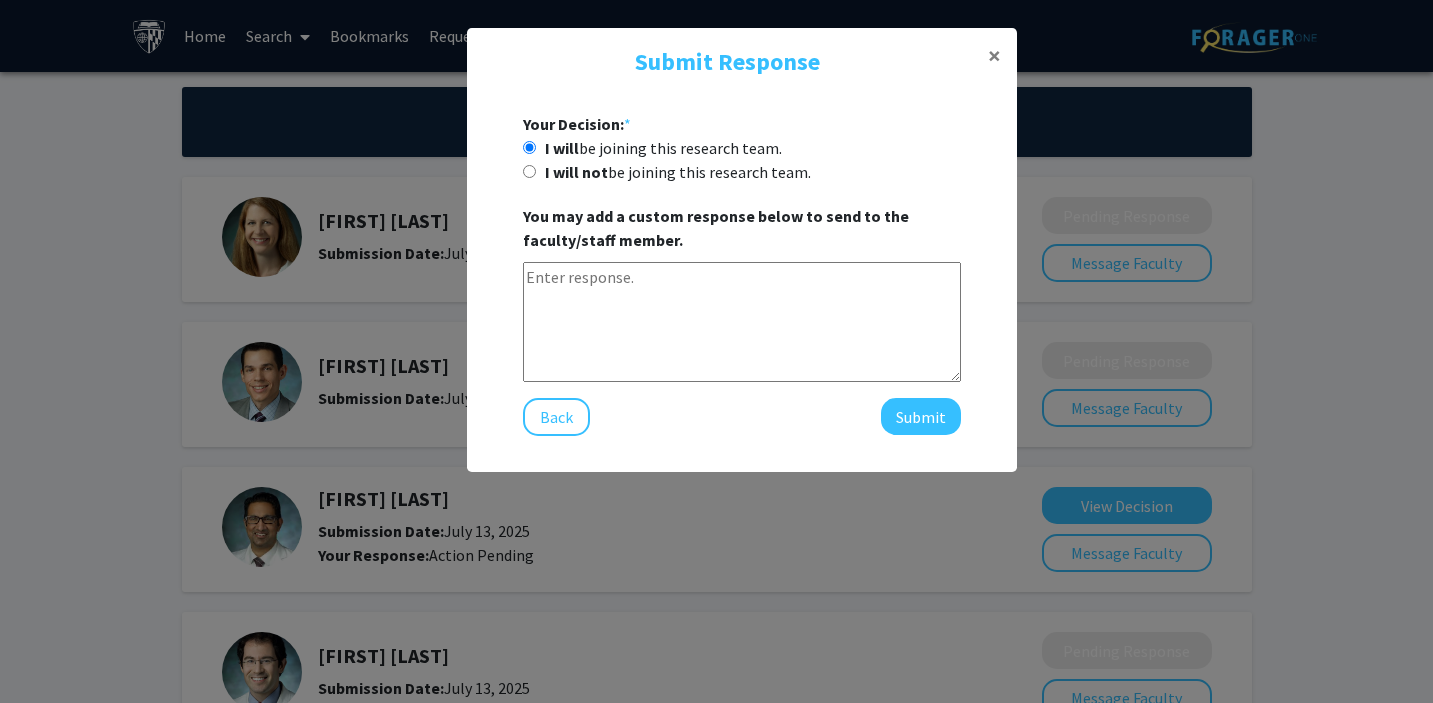 click 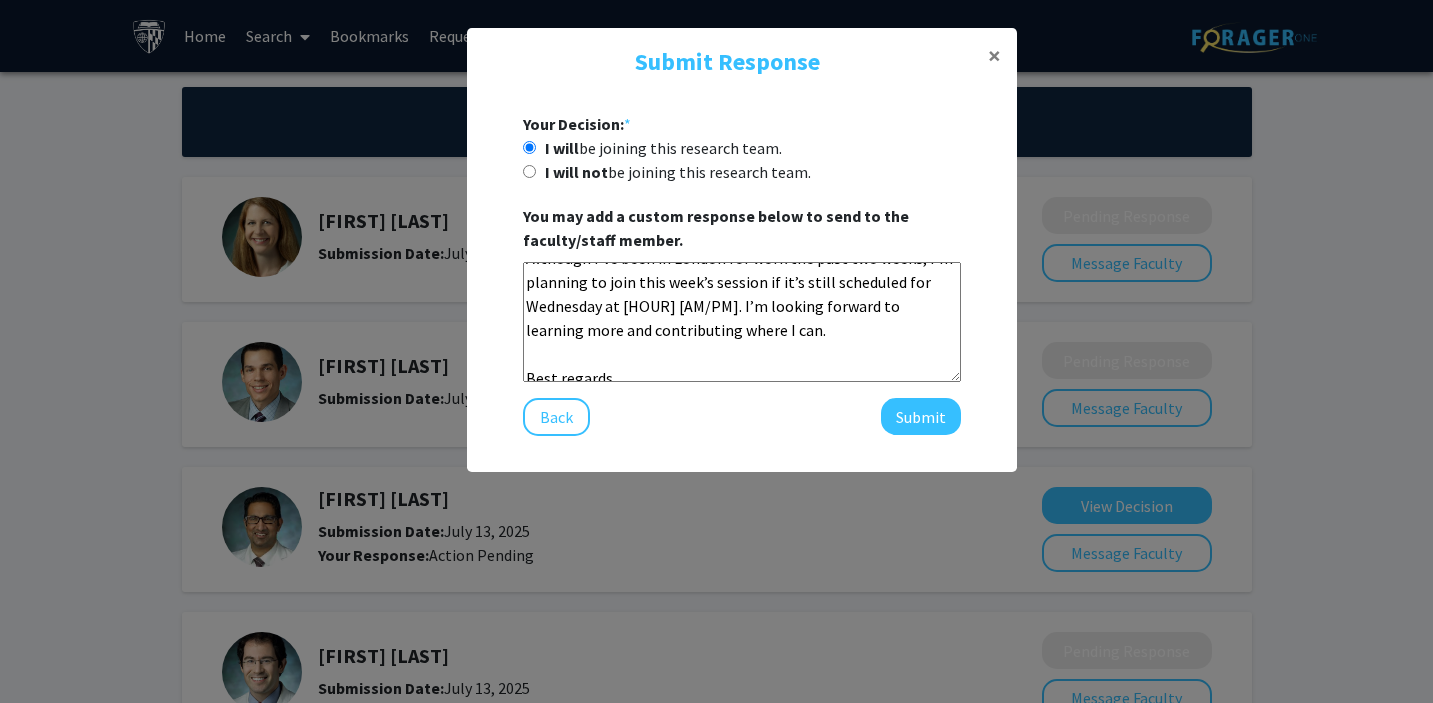 scroll, scrollTop: 258, scrollLeft: 0, axis: vertical 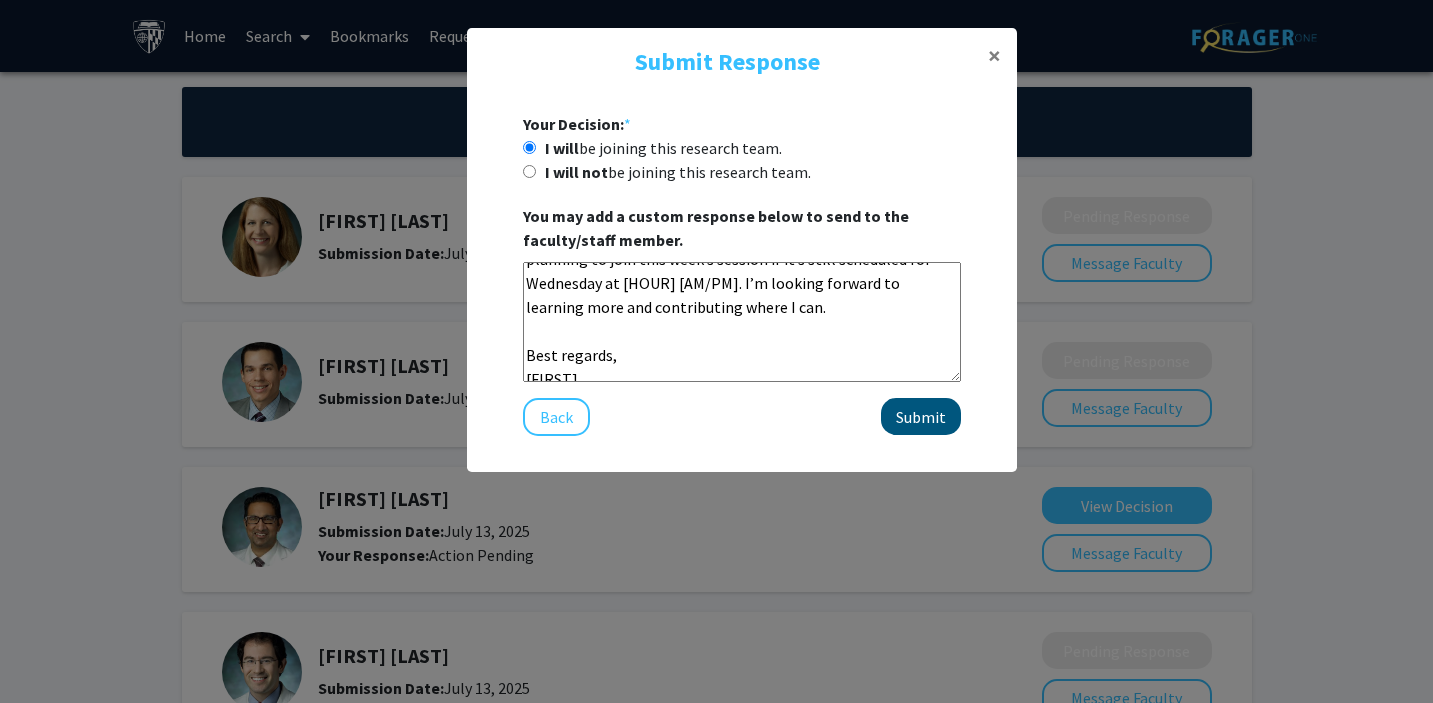 type on "Dear Dr. Mukherjee,
Great to hear back from you. I have professional experience using R, Python, and SQL in both academic and consulting environments. My work has involved data cleaning, exploratory analysis, visualization, and building predictive models—primarily in Python and R—as well as writing efficient queries and managing structured datasets using SQL.
Although I’ve been in London for work the past two weeks, I’m planning to join this week’s session if it’s still scheduled for Wednesday at 7 PM ET. I’m looking forward to learning more and contributing where I can.
Best regards,
Connor" 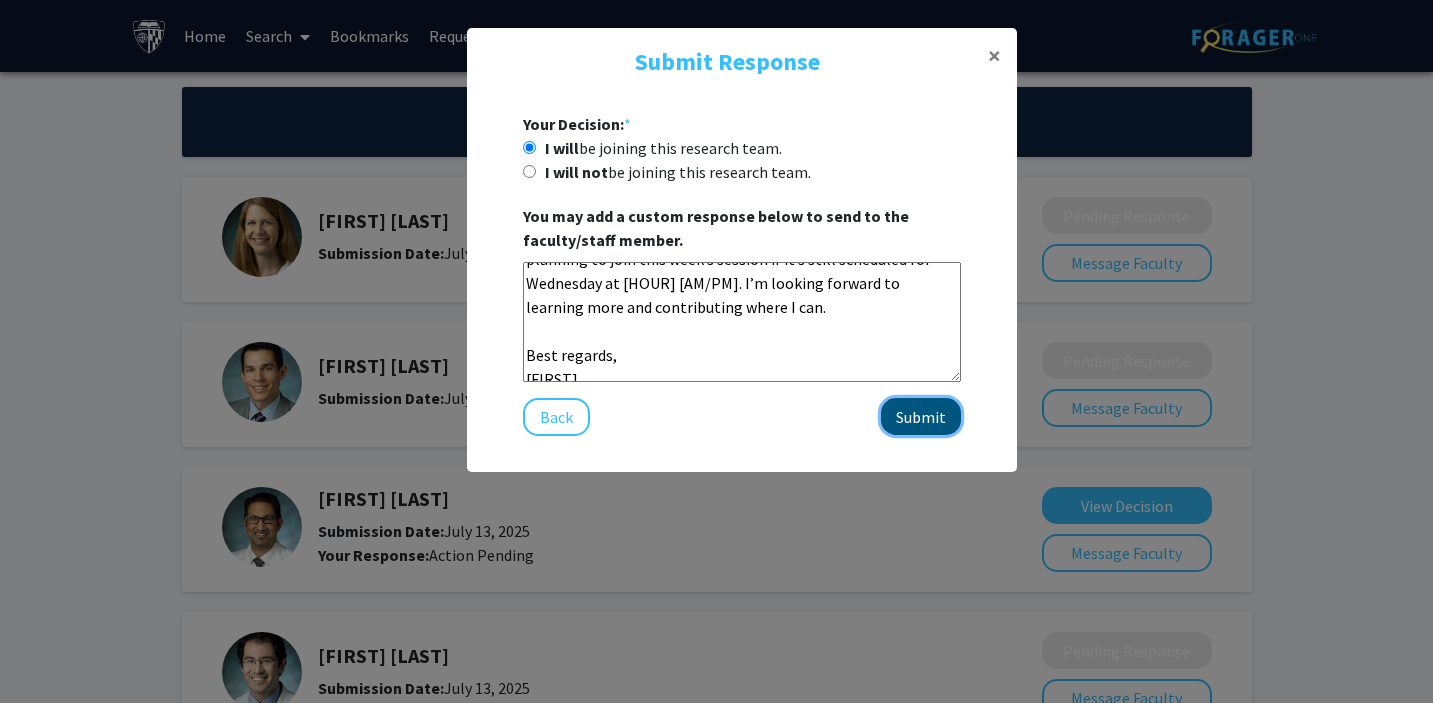 click on "Submit" 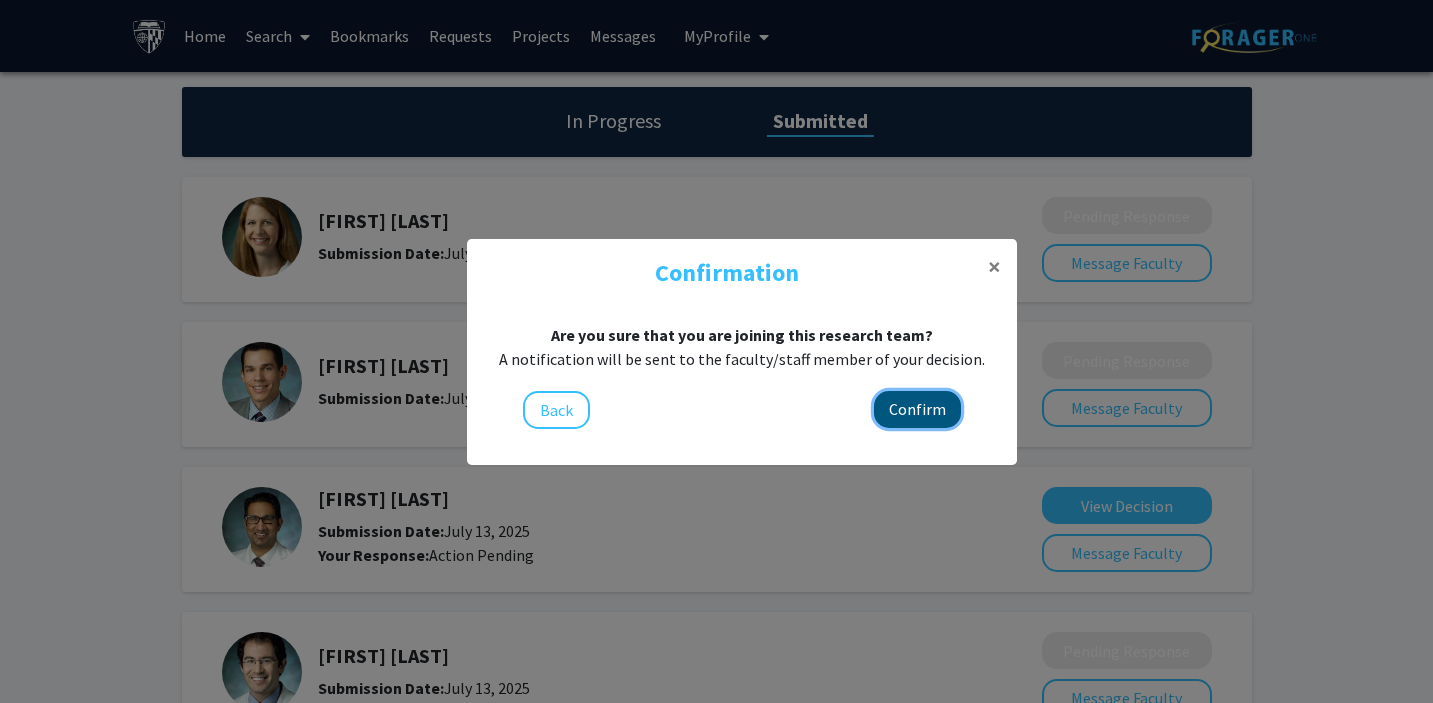 click on "Confirm" 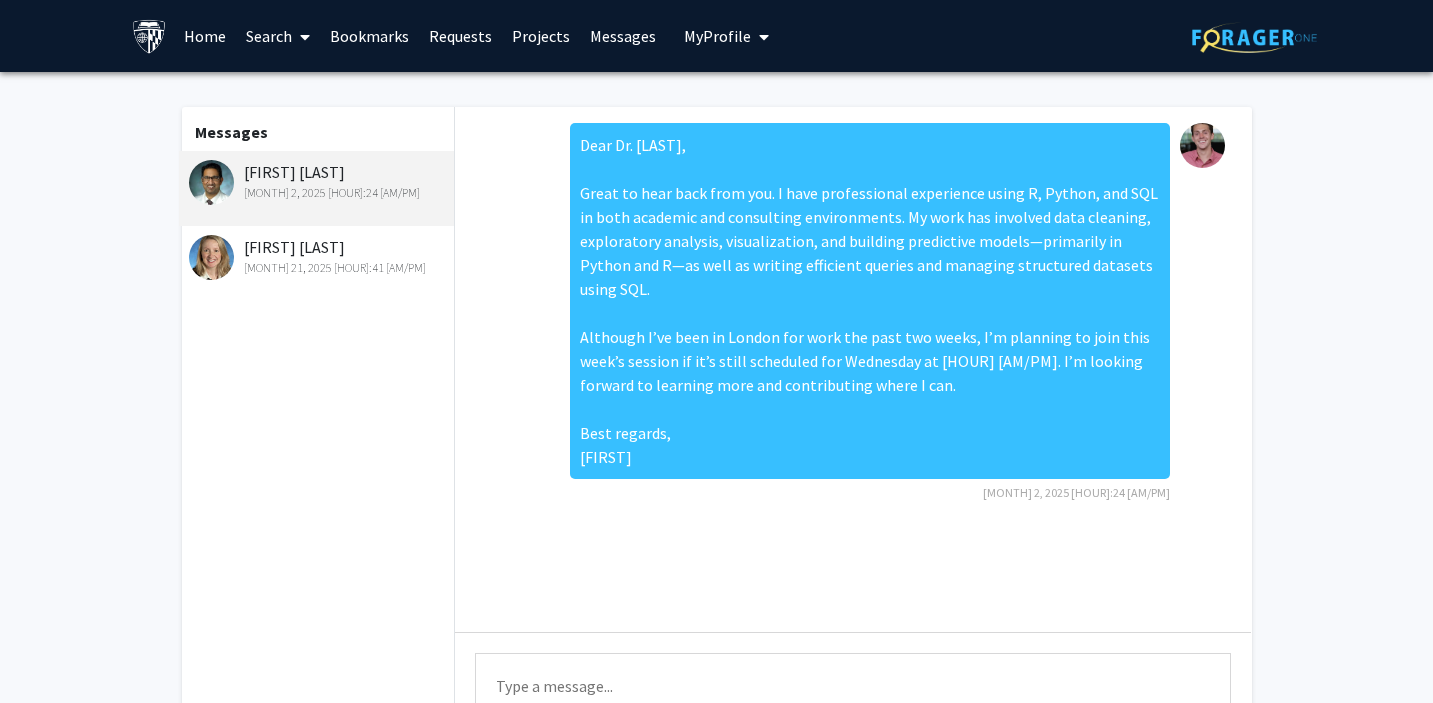 click on "Leticia Ryan   Jul 21, 2025 1:41 PM" 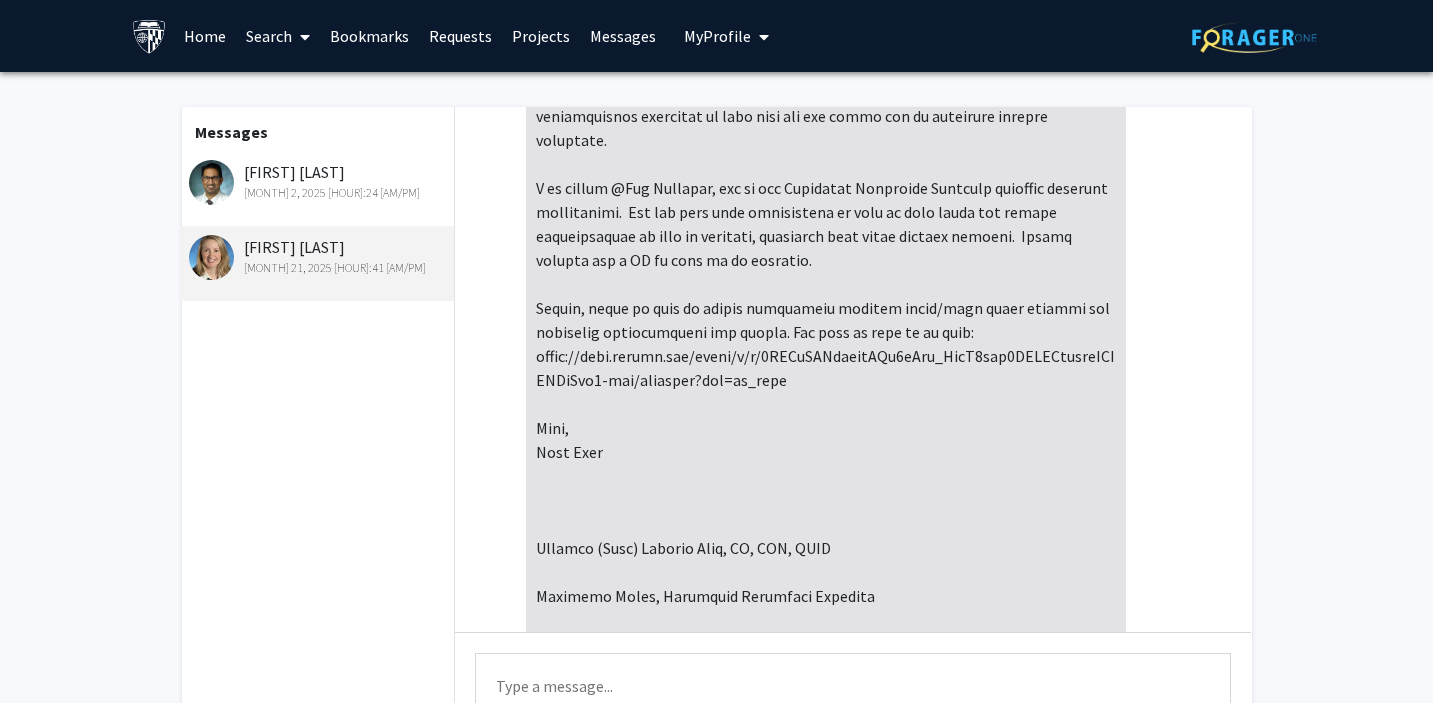 scroll, scrollTop: 0, scrollLeft: 0, axis: both 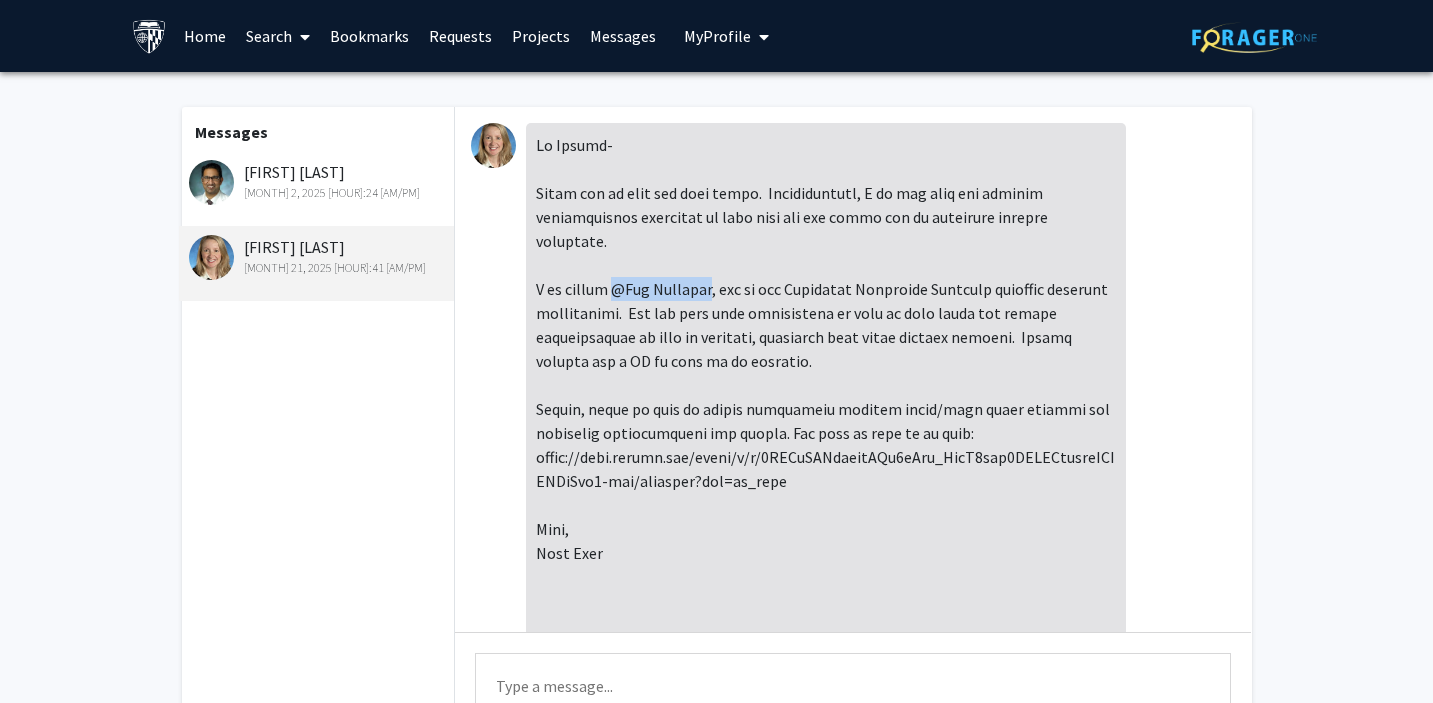 drag, startPoint x: 730, startPoint y: 266, endPoint x: 624, endPoint y: 262, distance: 106.07545 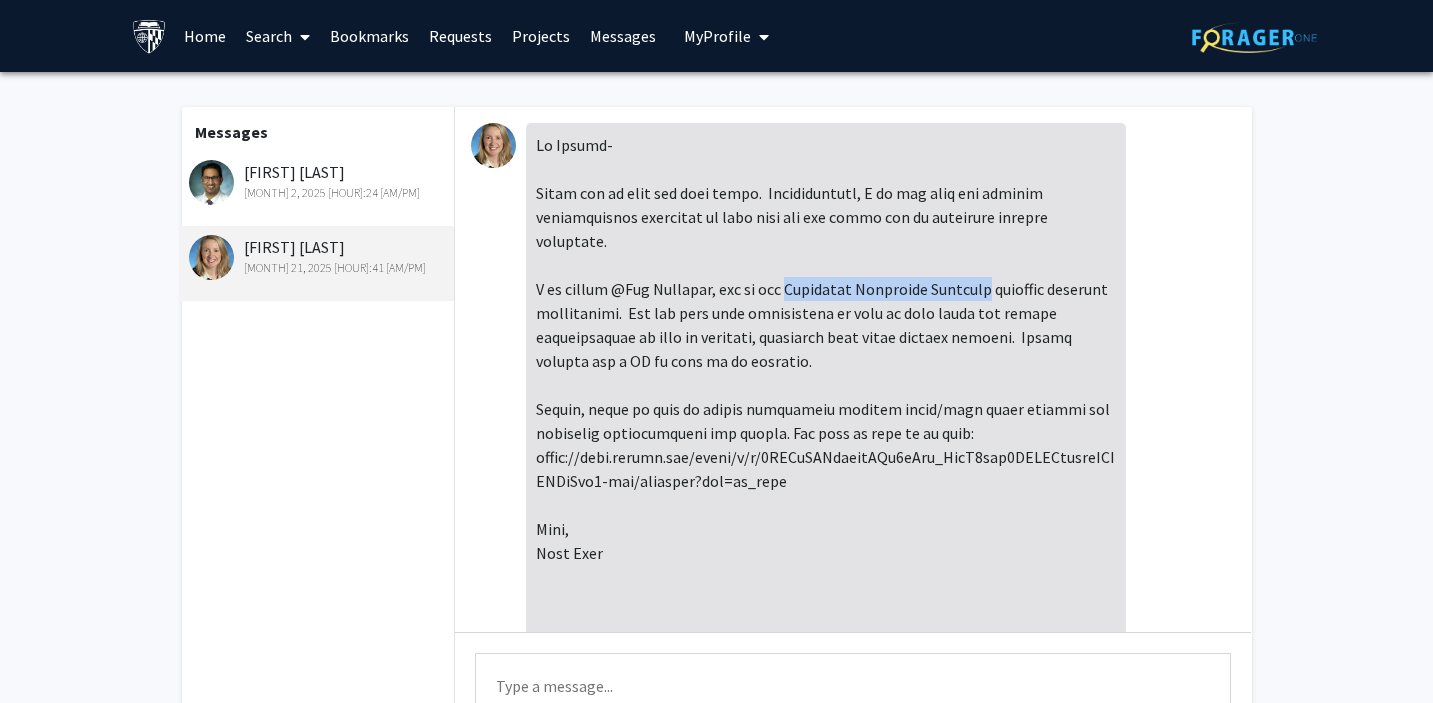 drag, startPoint x: 807, startPoint y: 270, endPoint x: 1008, endPoint y: 271, distance: 201.00249 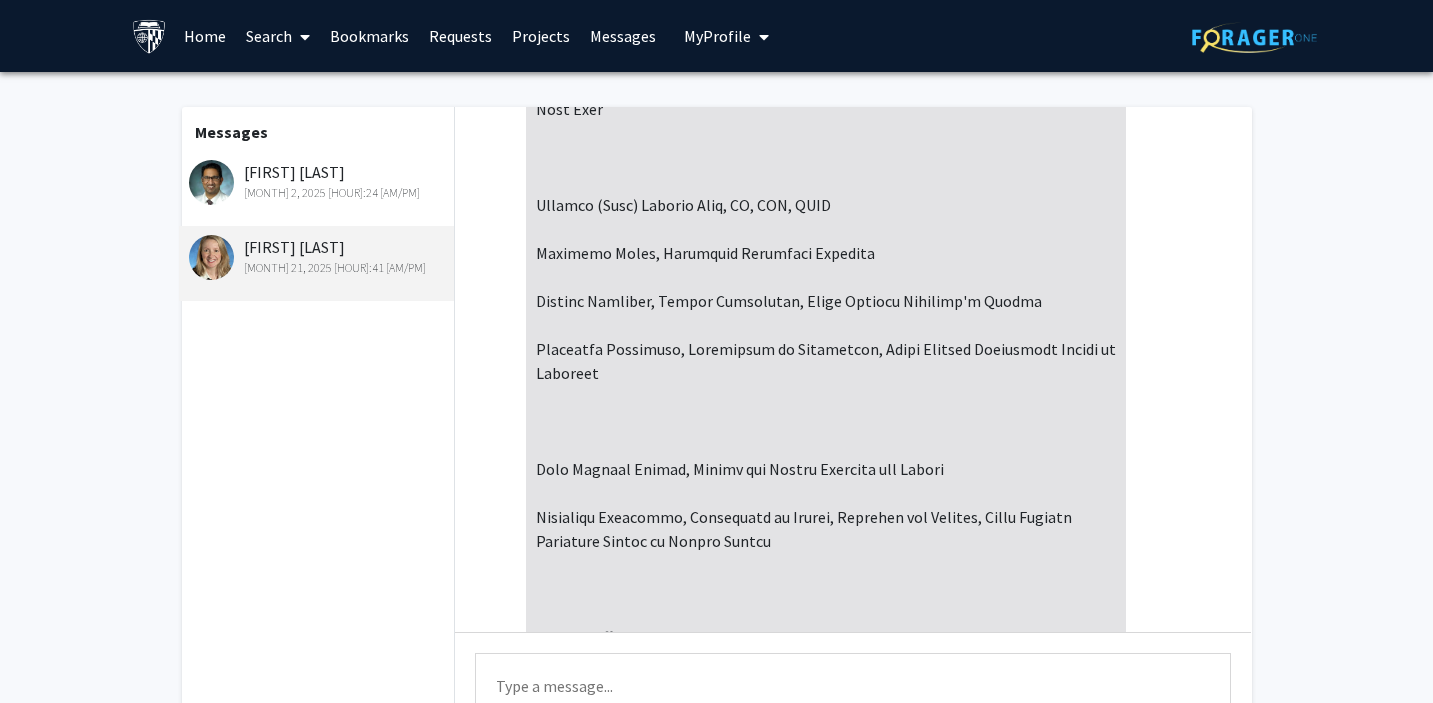scroll, scrollTop: 508, scrollLeft: 0, axis: vertical 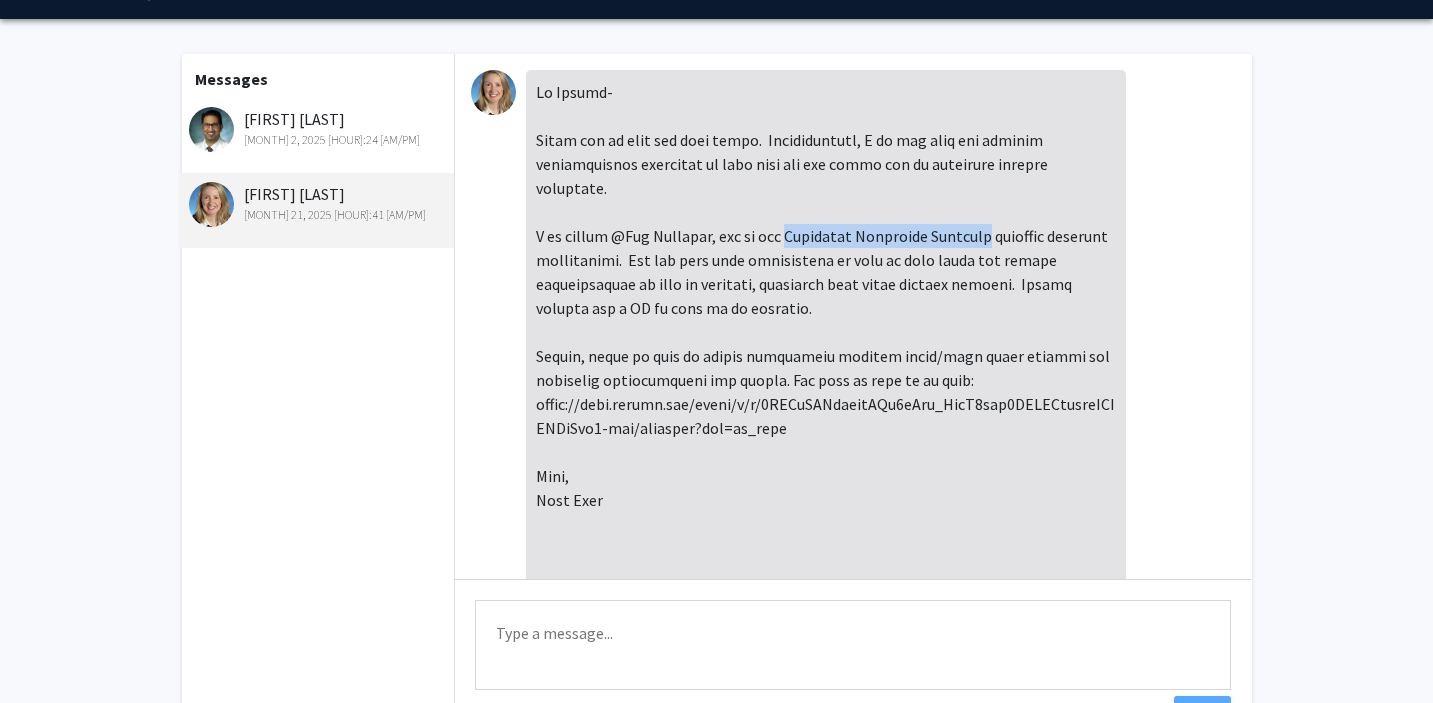 copy on "Pediatric Emergency Medicine" 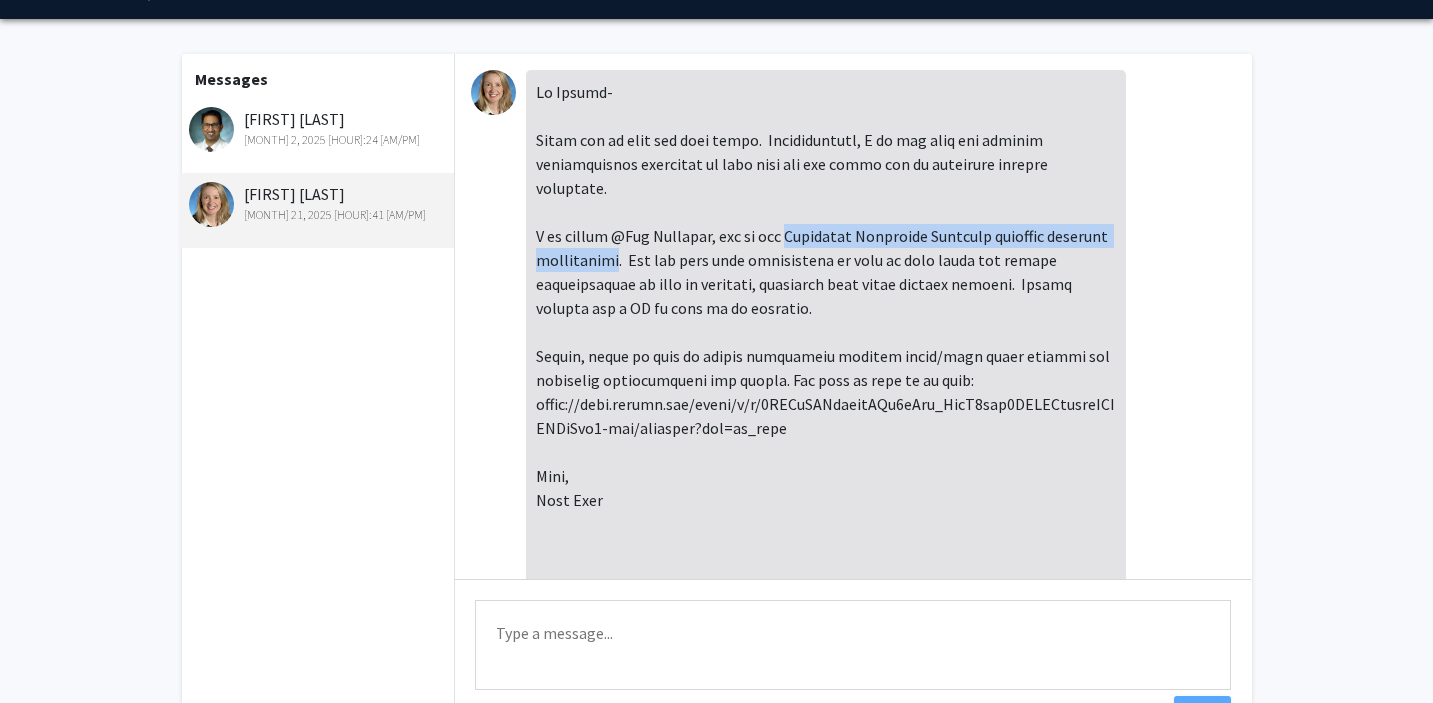 drag, startPoint x: 675, startPoint y: 242, endPoint x: 807, endPoint y: 207, distance: 136.56134 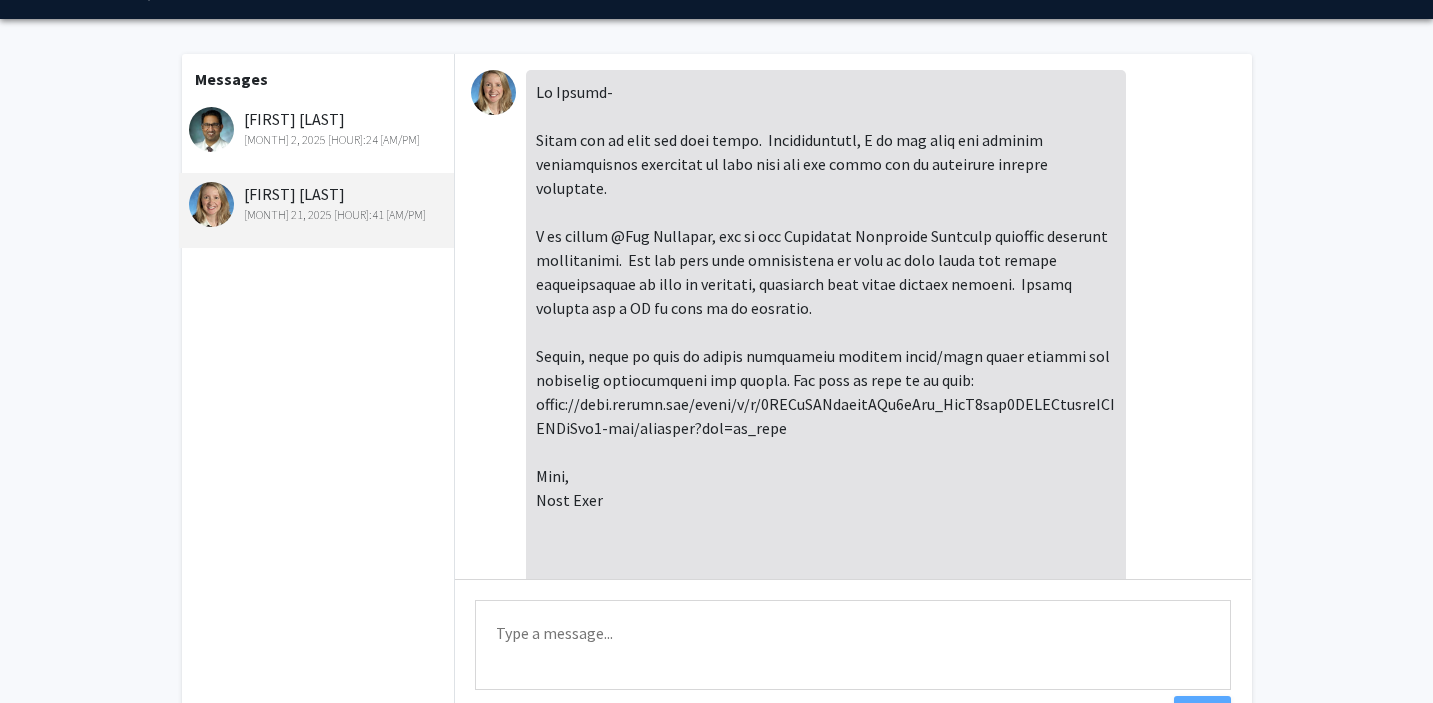 click on "[DATE] [TIME]" 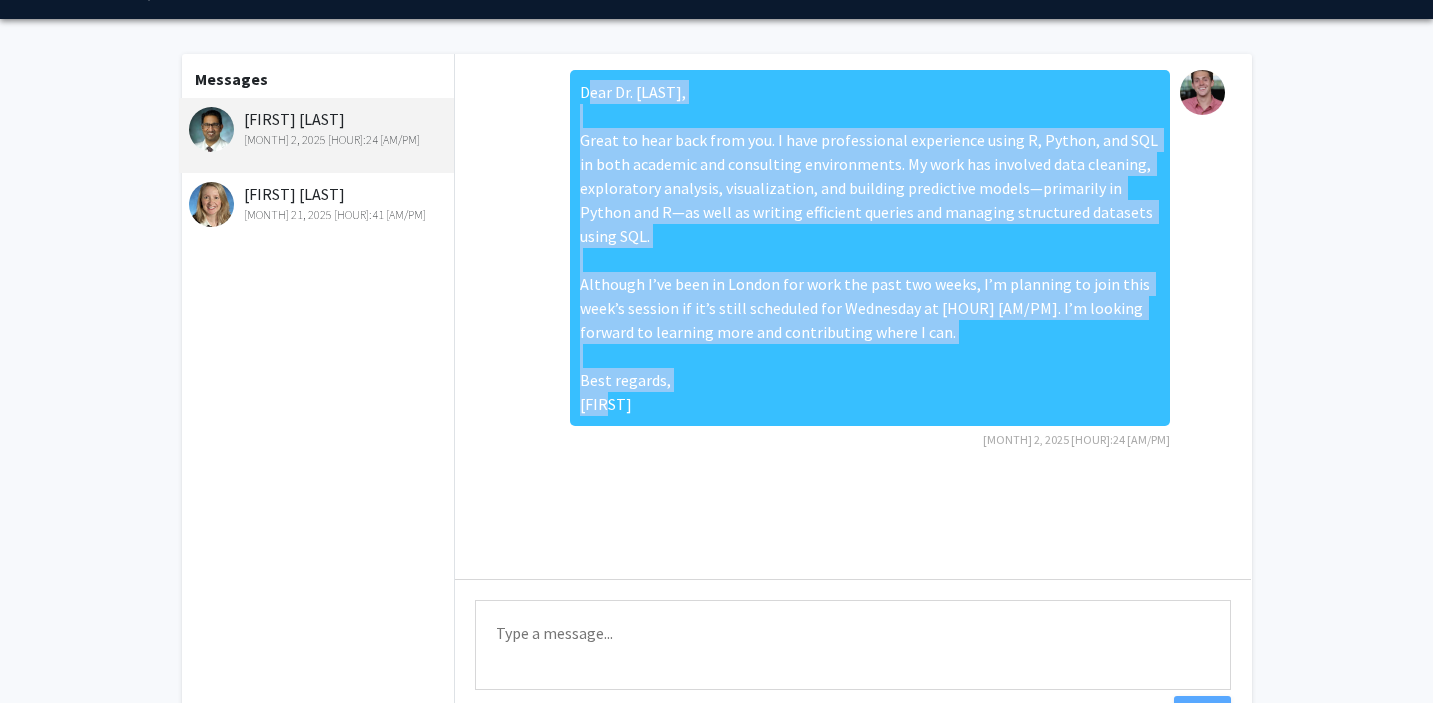 drag, startPoint x: 666, startPoint y: 383, endPoint x: 583, endPoint y: 85, distance: 309.34286 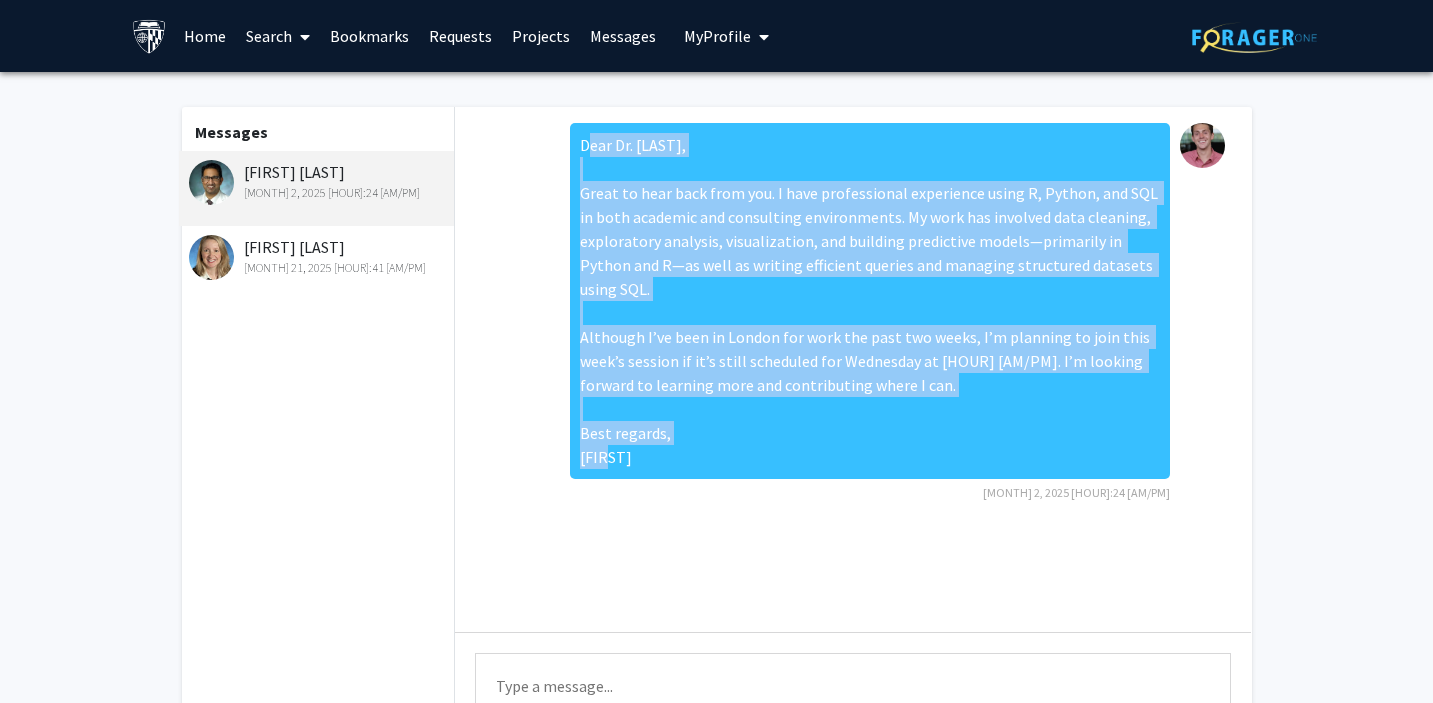 click on "Requests" at bounding box center [460, 36] 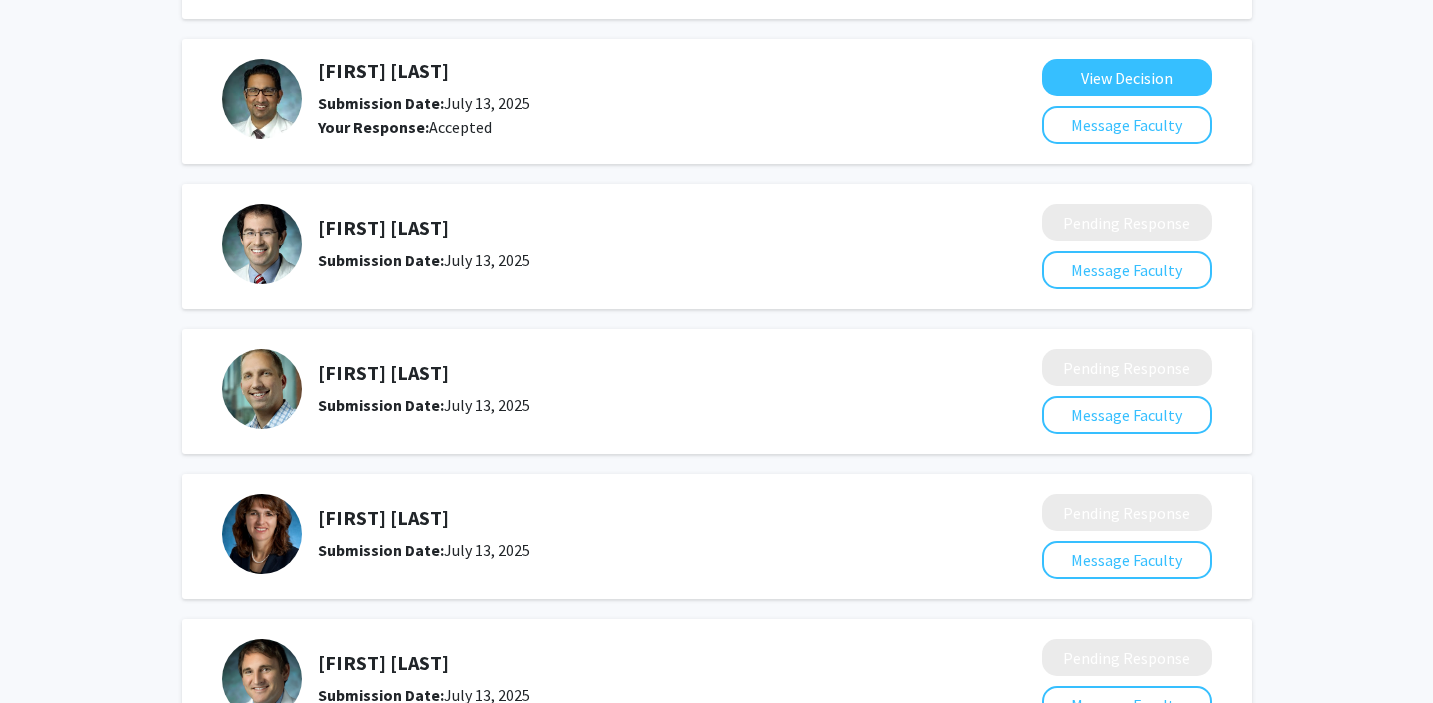scroll, scrollTop: 429, scrollLeft: 0, axis: vertical 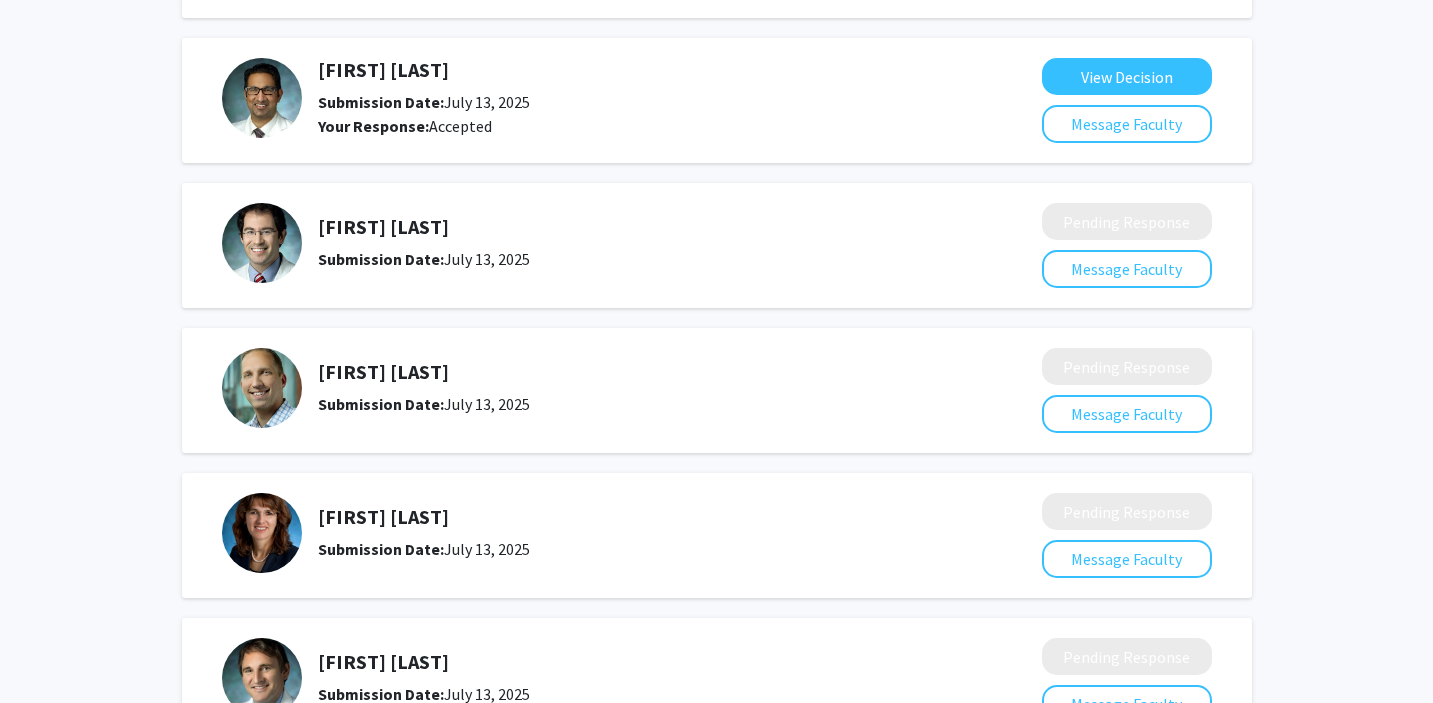 click on "[FIRST] [LAST]" 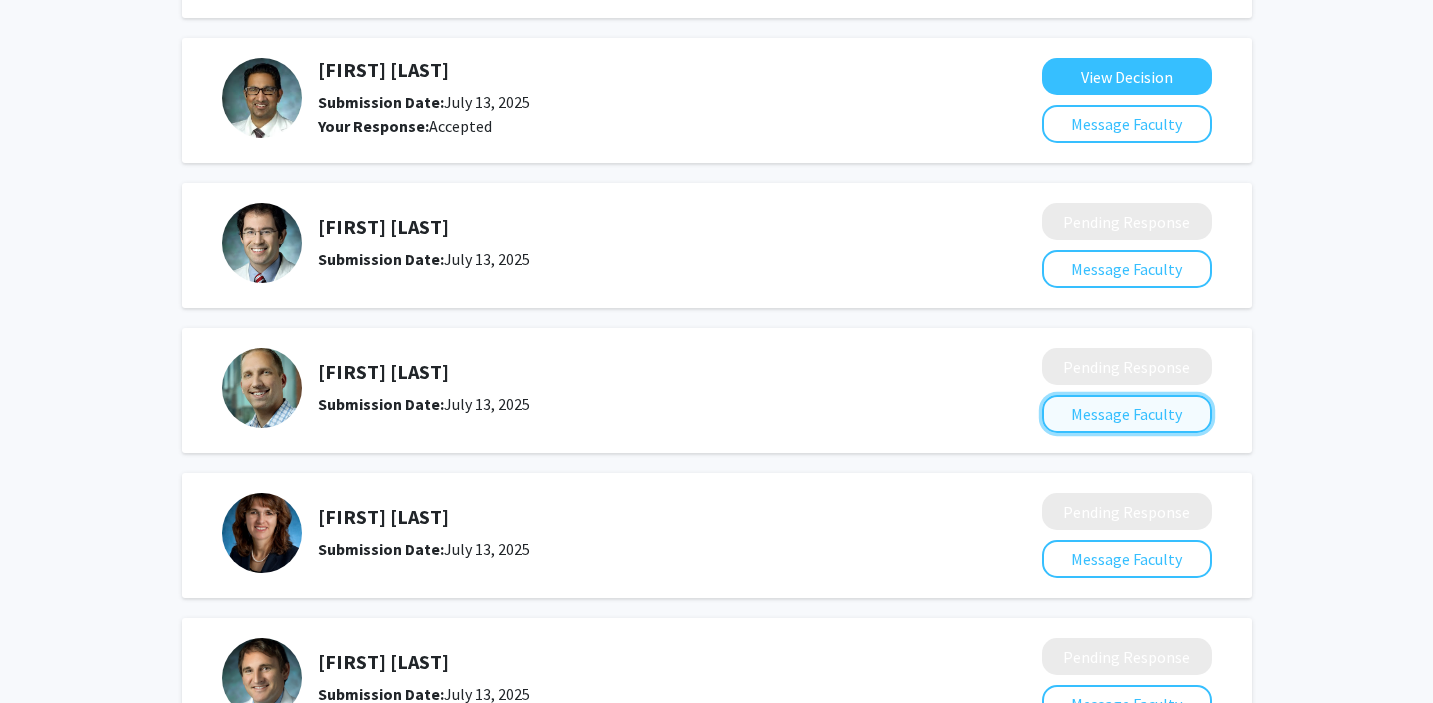 click on "Message Faculty" 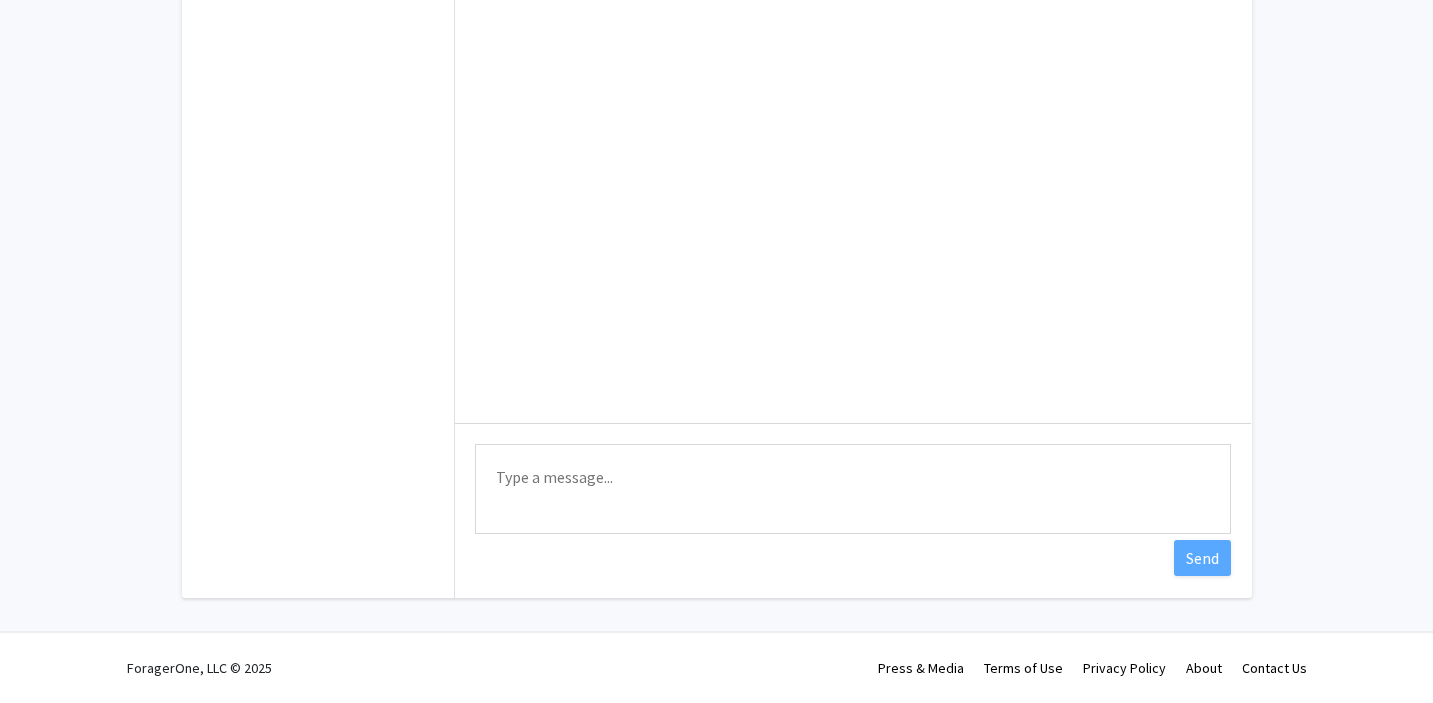 scroll, scrollTop: 0, scrollLeft: 0, axis: both 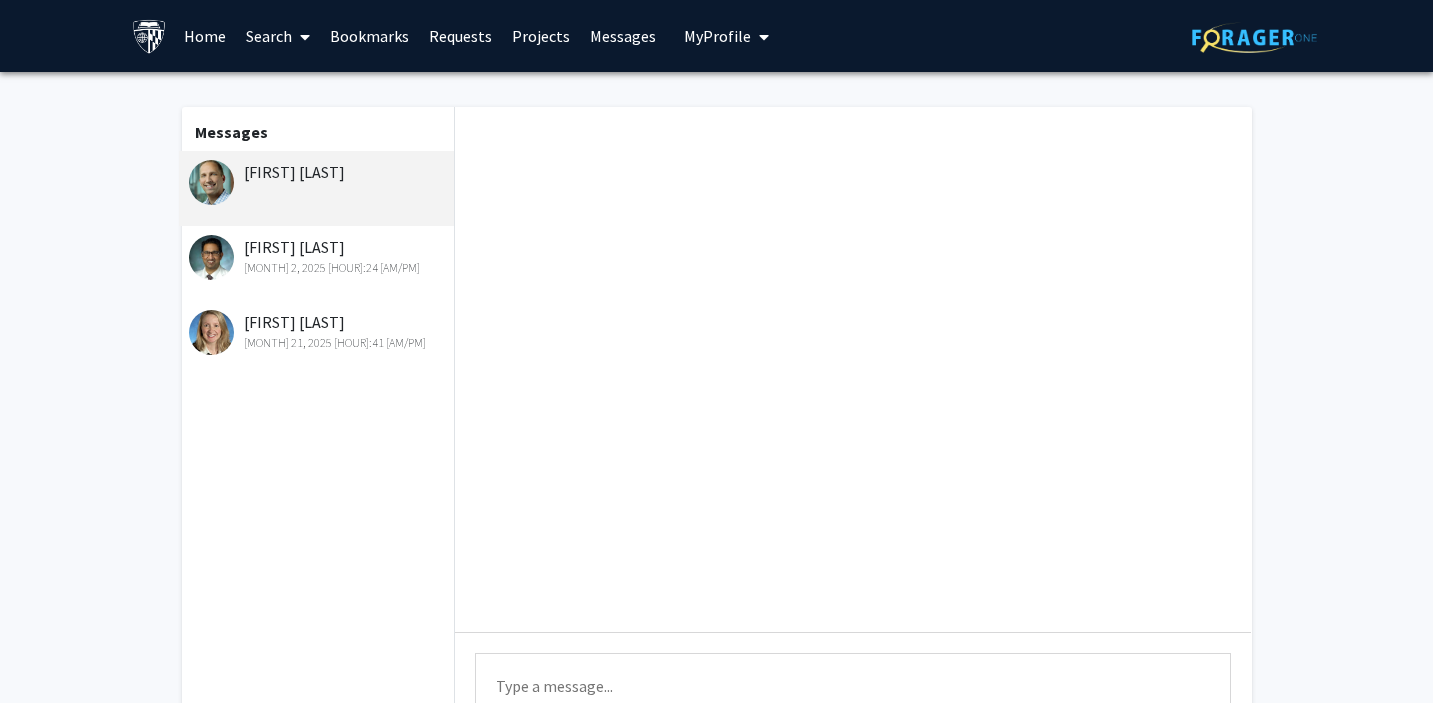 click on "[FIRST] [LAST]" 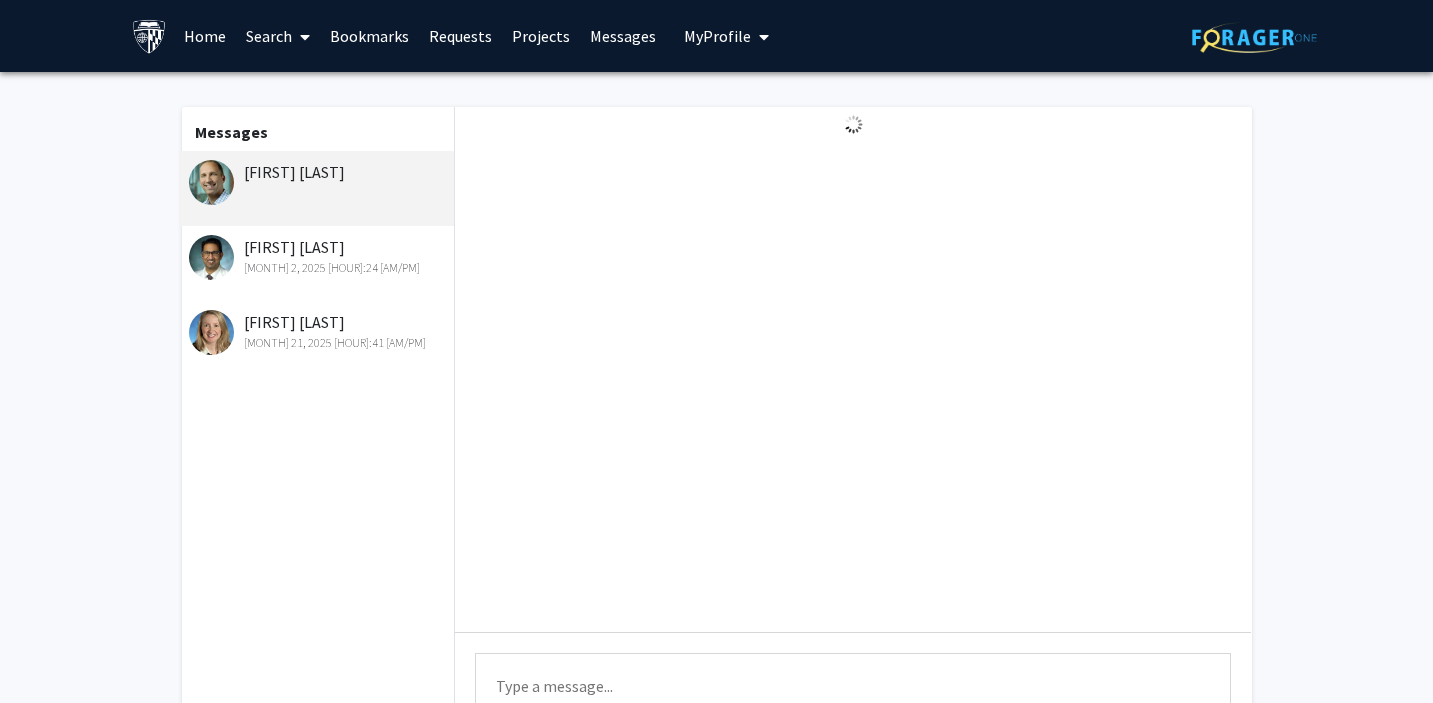 click 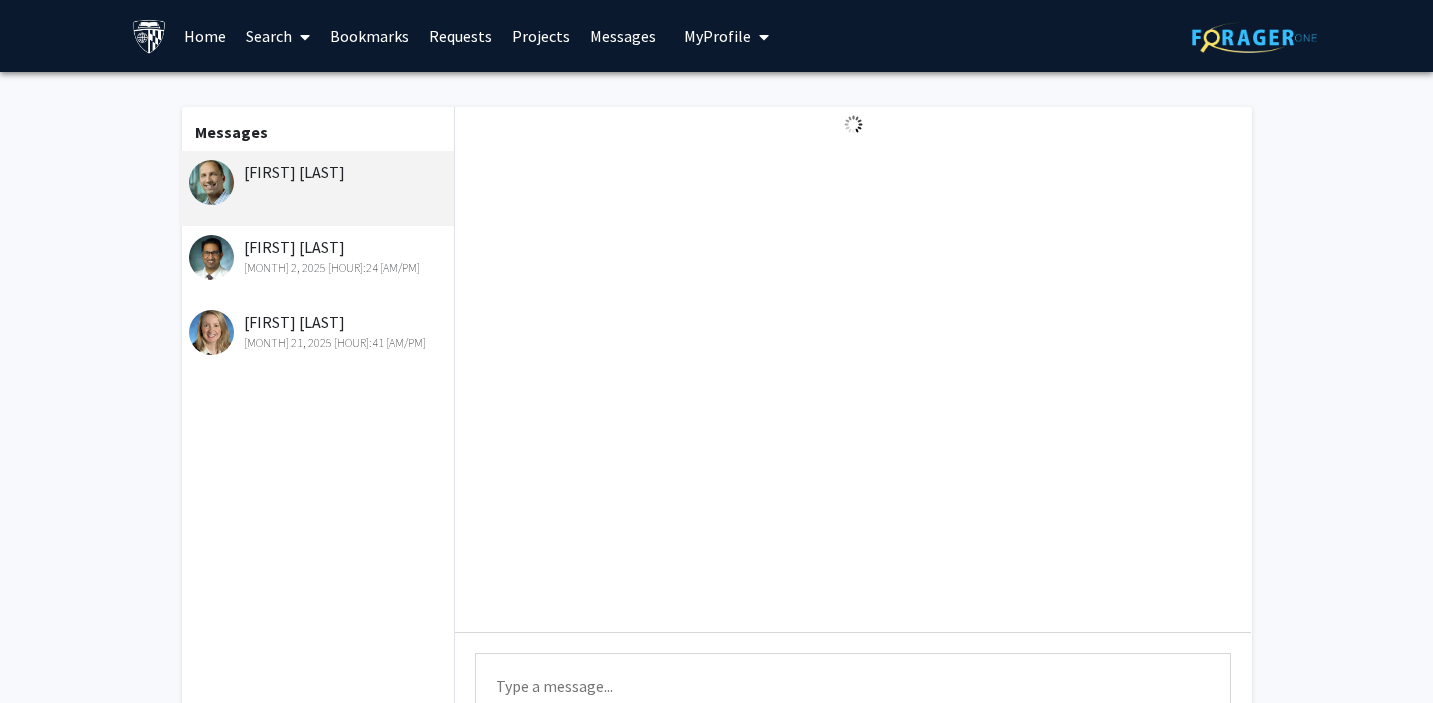drag, startPoint x: 371, startPoint y: 180, endPoint x: 301, endPoint y: 177, distance: 70.064255 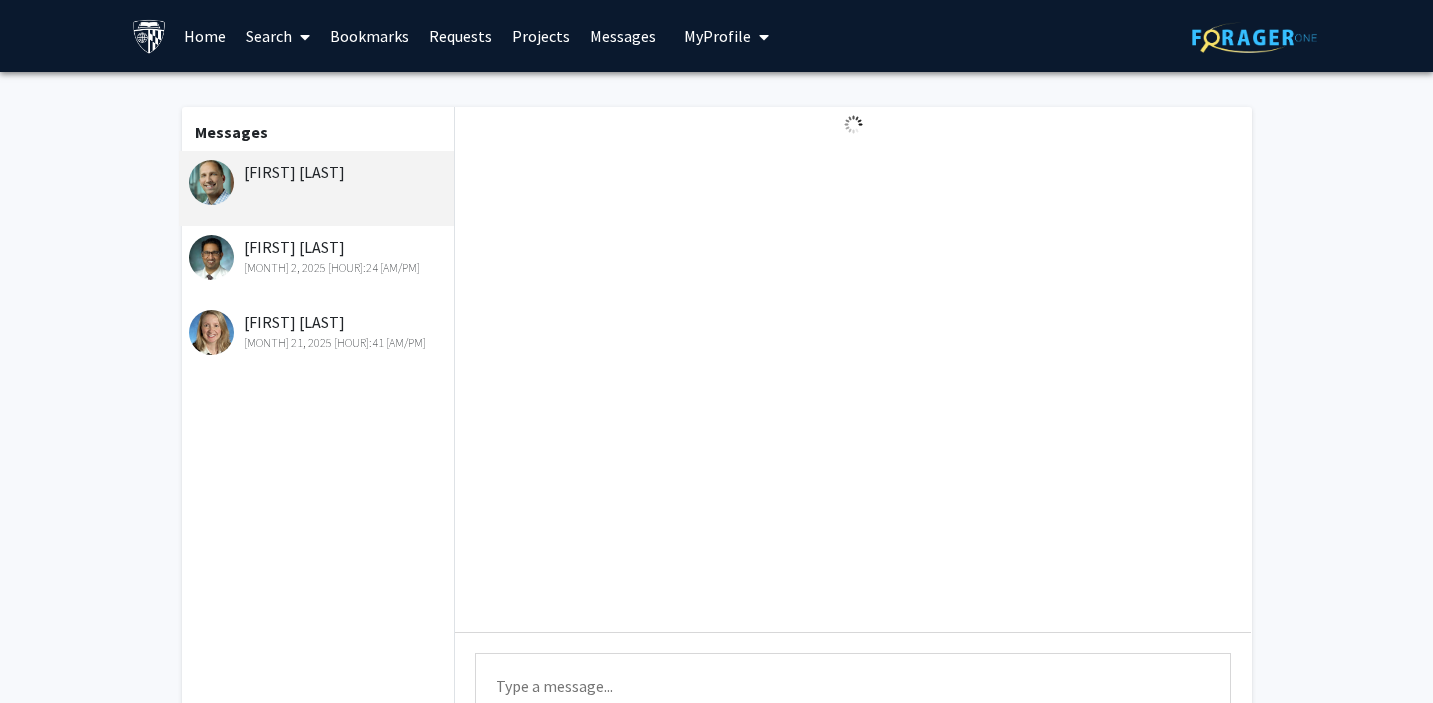 click on "[FIRST] [LAST]" 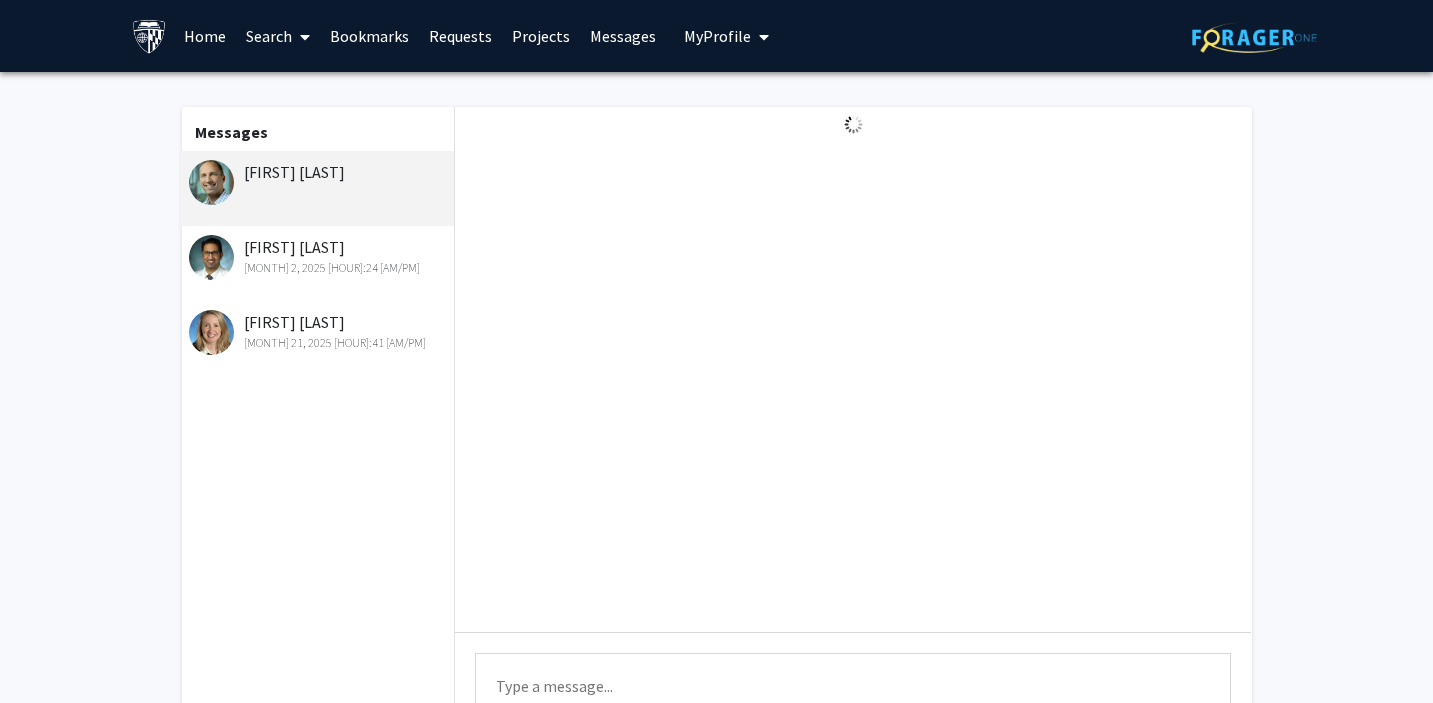 click on "Requests" at bounding box center [460, 36] 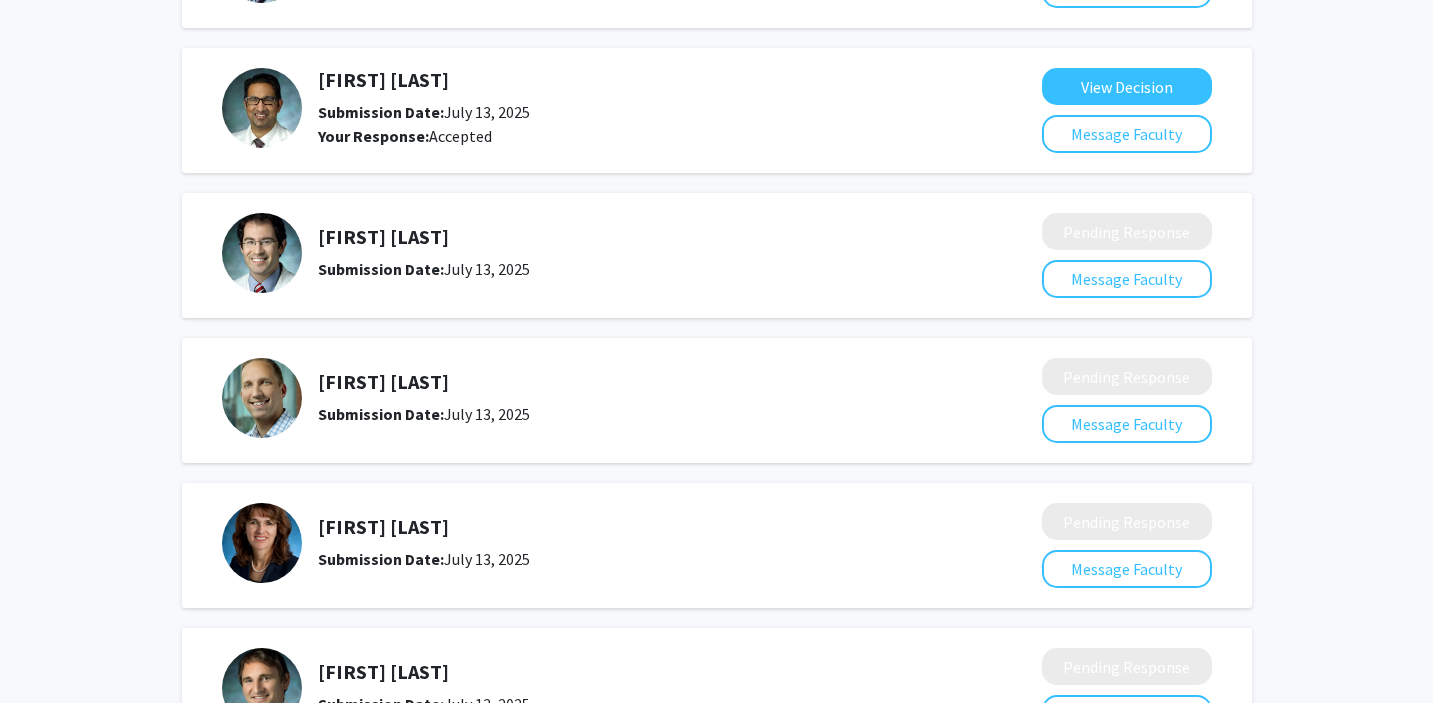 scroll, scrollTop: 0, scrollLeft: 0, axis: both 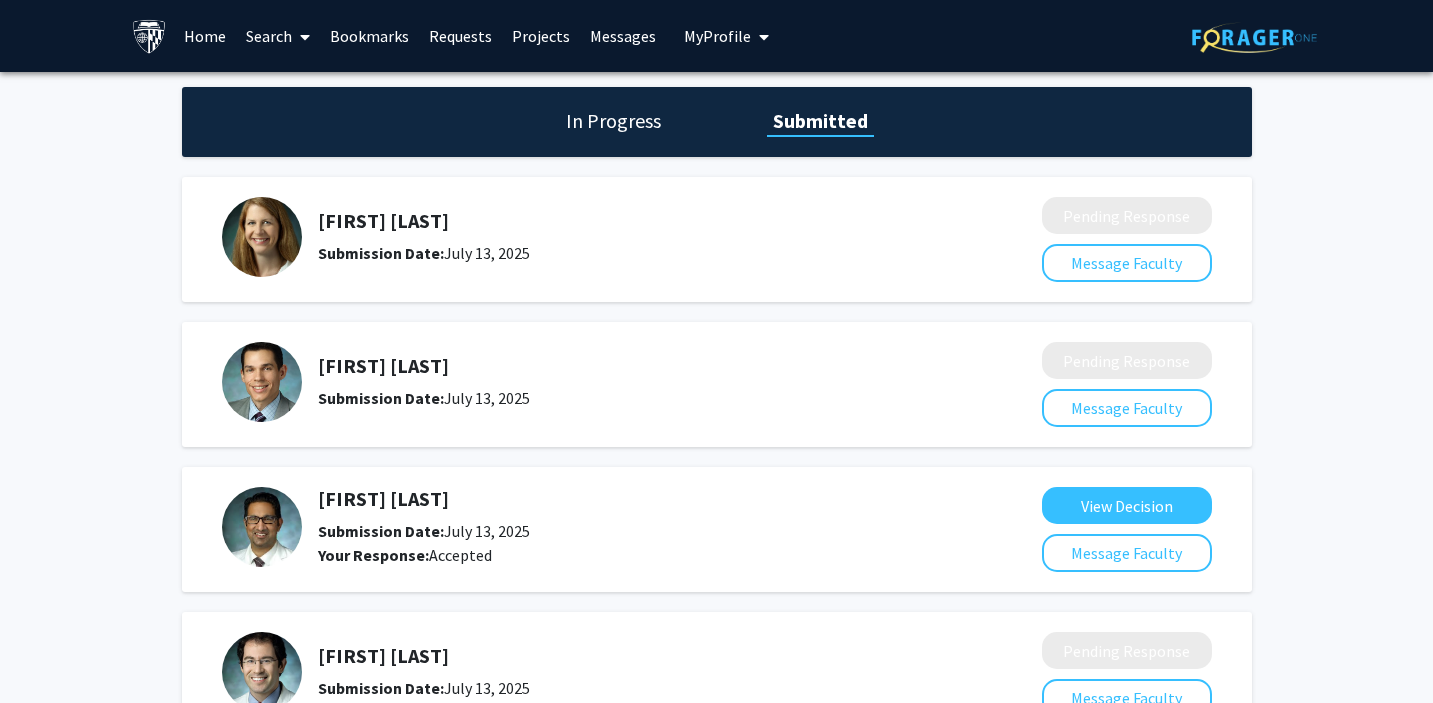 click on "In Progress Submitted" 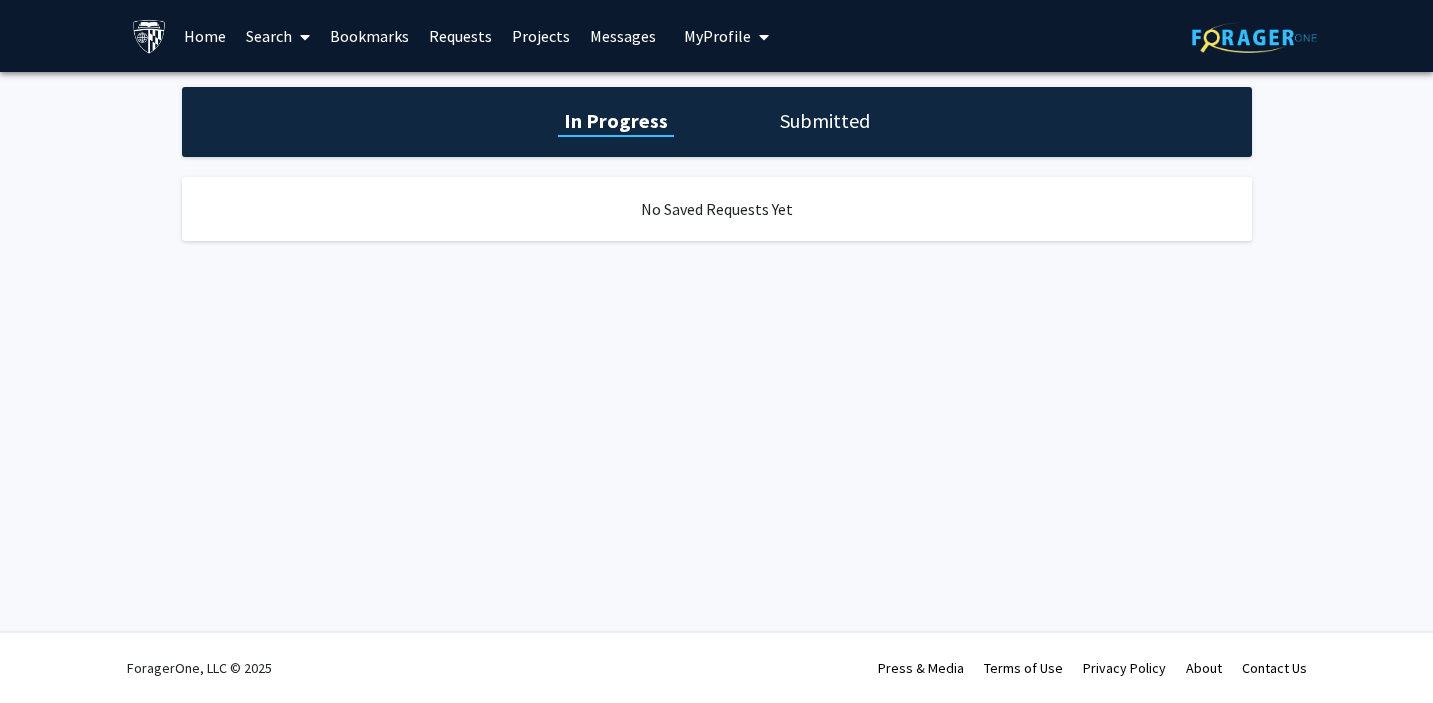 click on "Submitted" 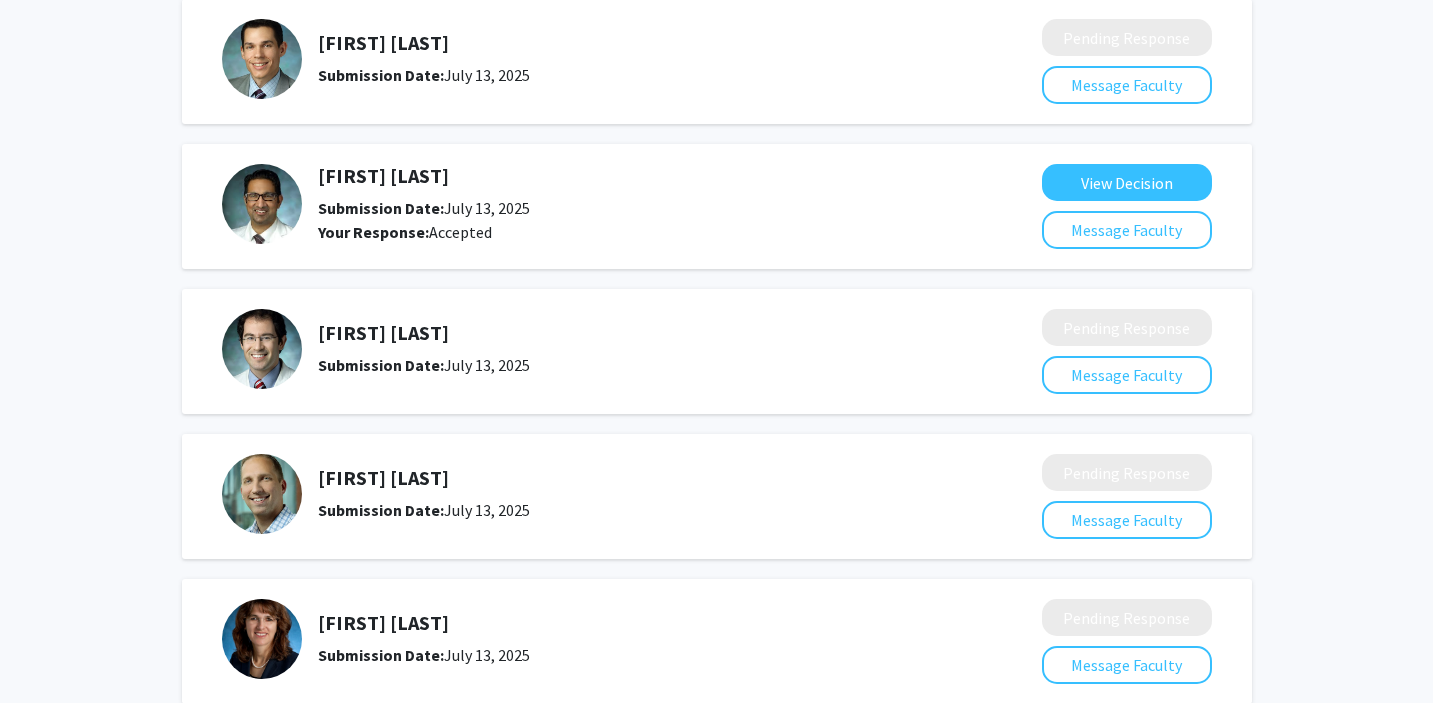 scroll, scrollTop: 0, scrollLeft: 0, axis: both 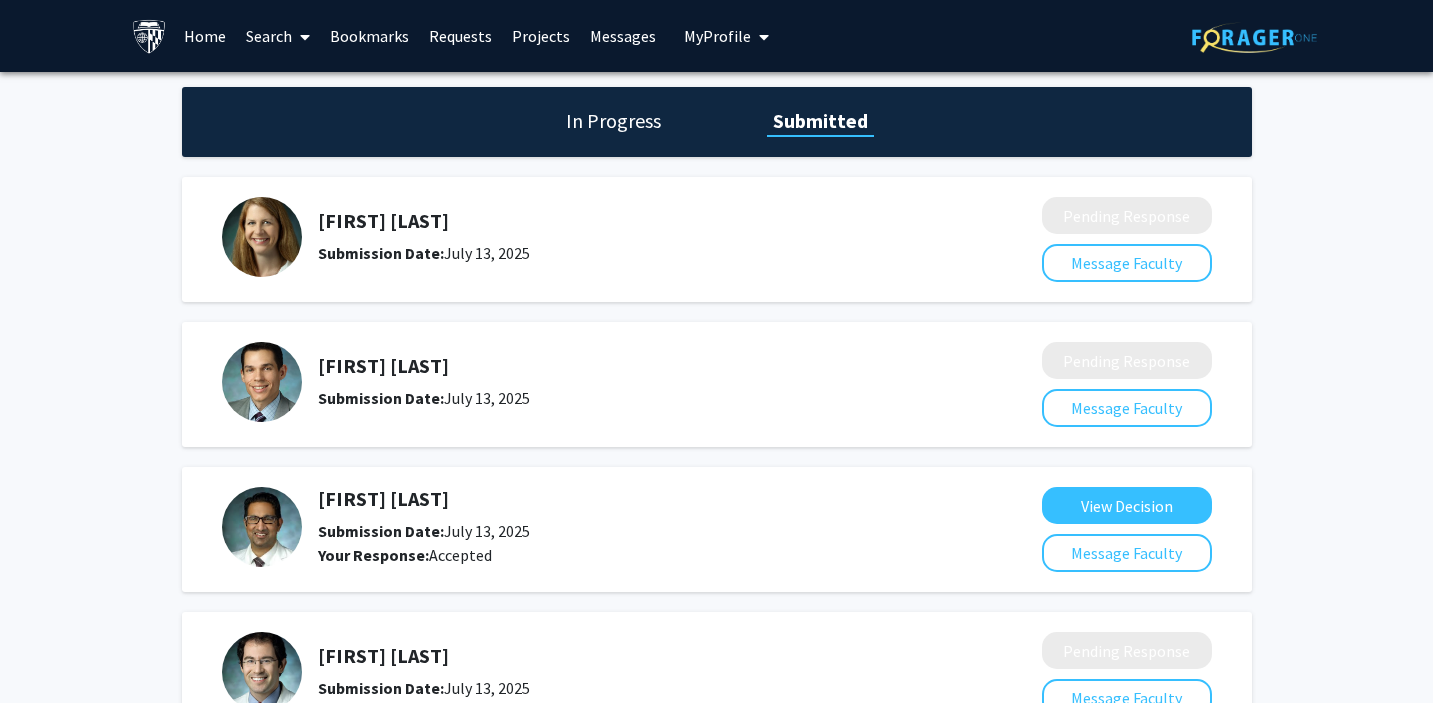 click on "Search" at bounding box center [278, 36] 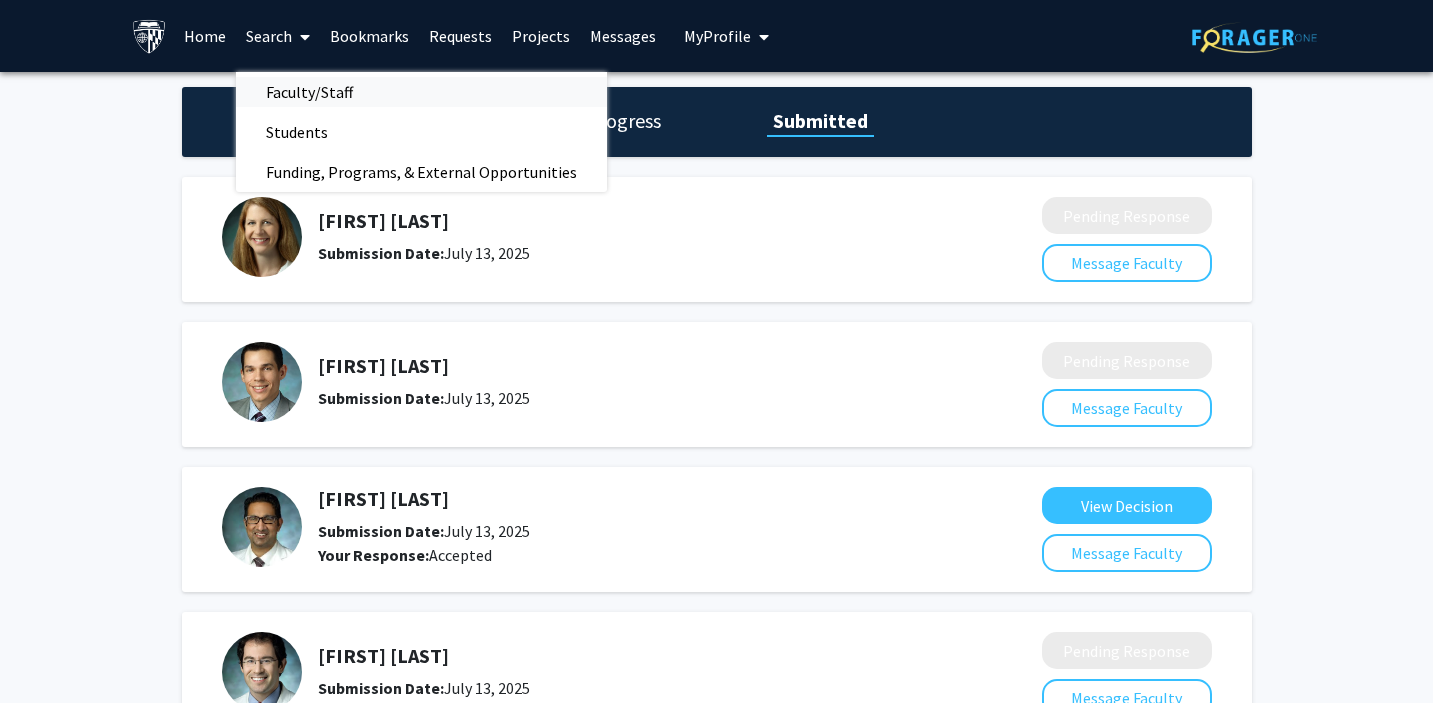 click on "Faculty/Staff" at bounding box center [309, 92] 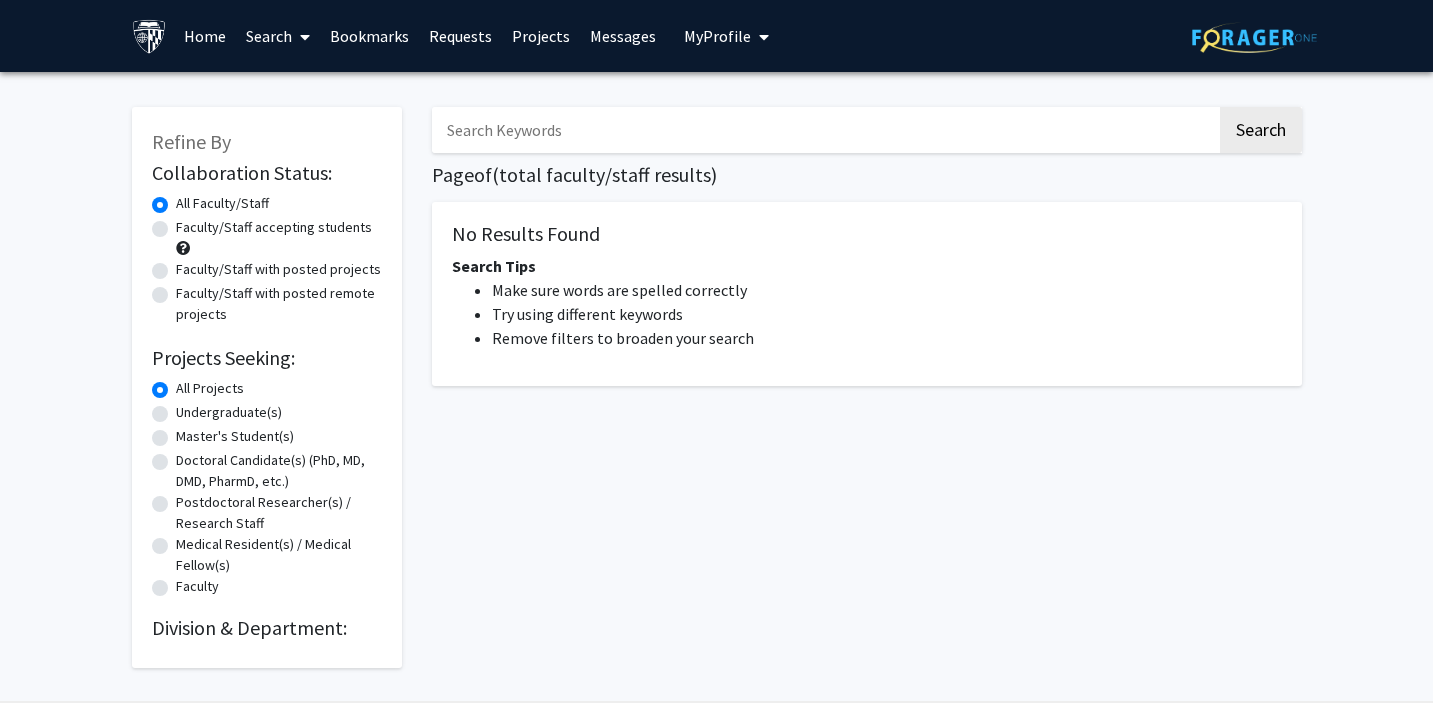 click at bounding box center (824, 130) 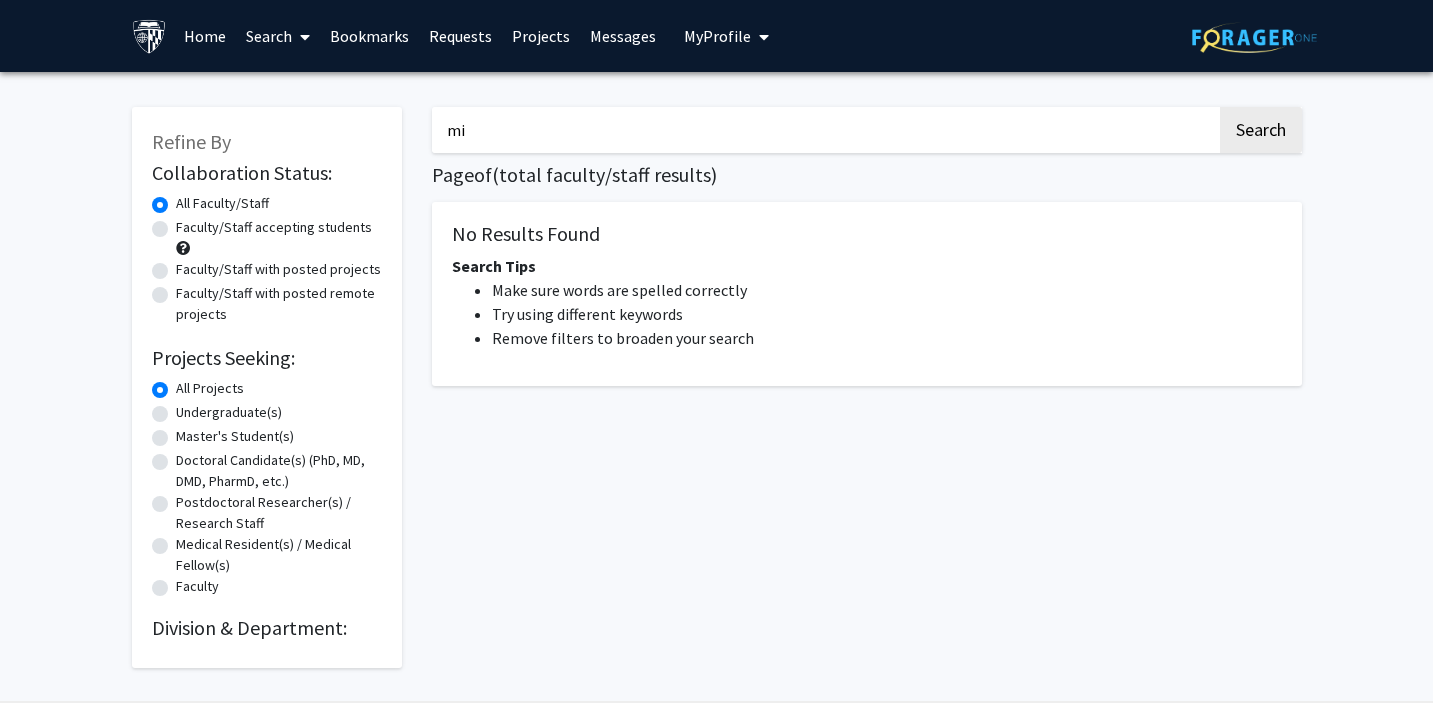type on "m" 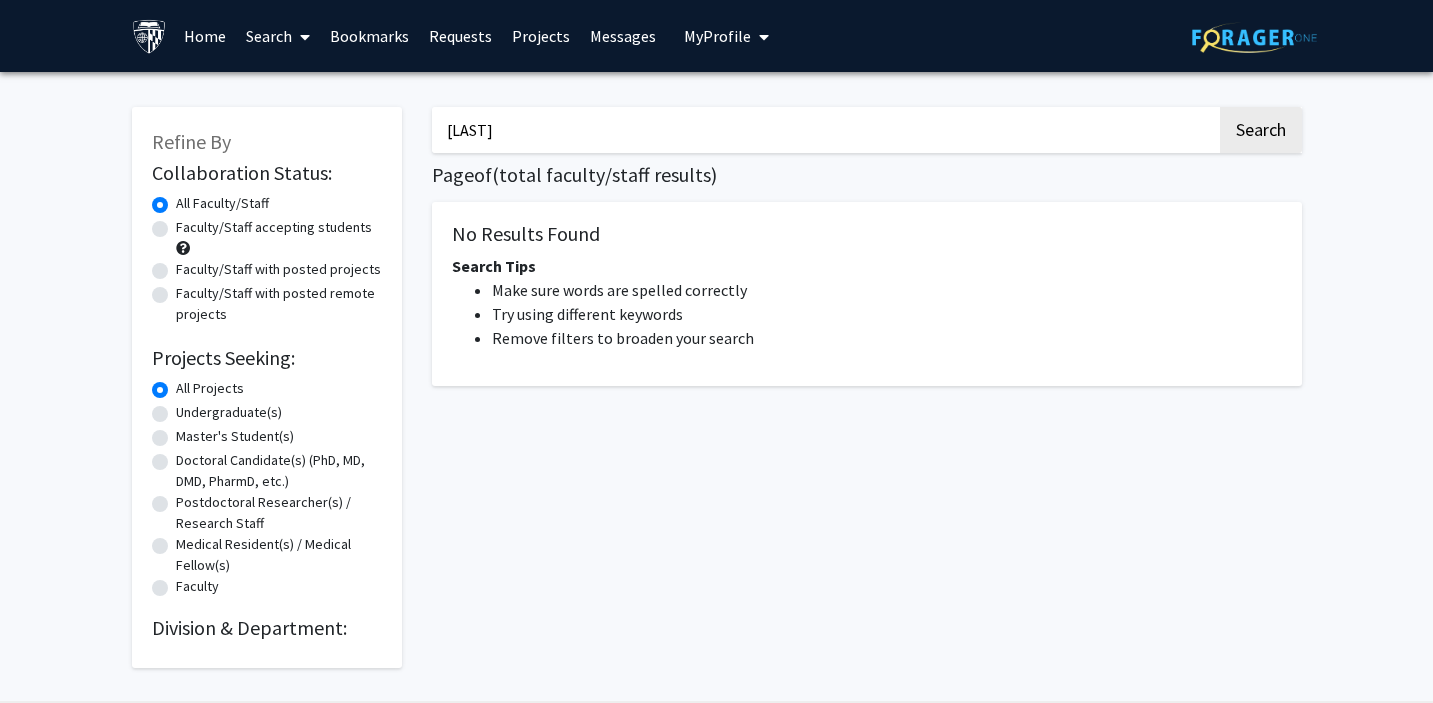 type on "manahan" 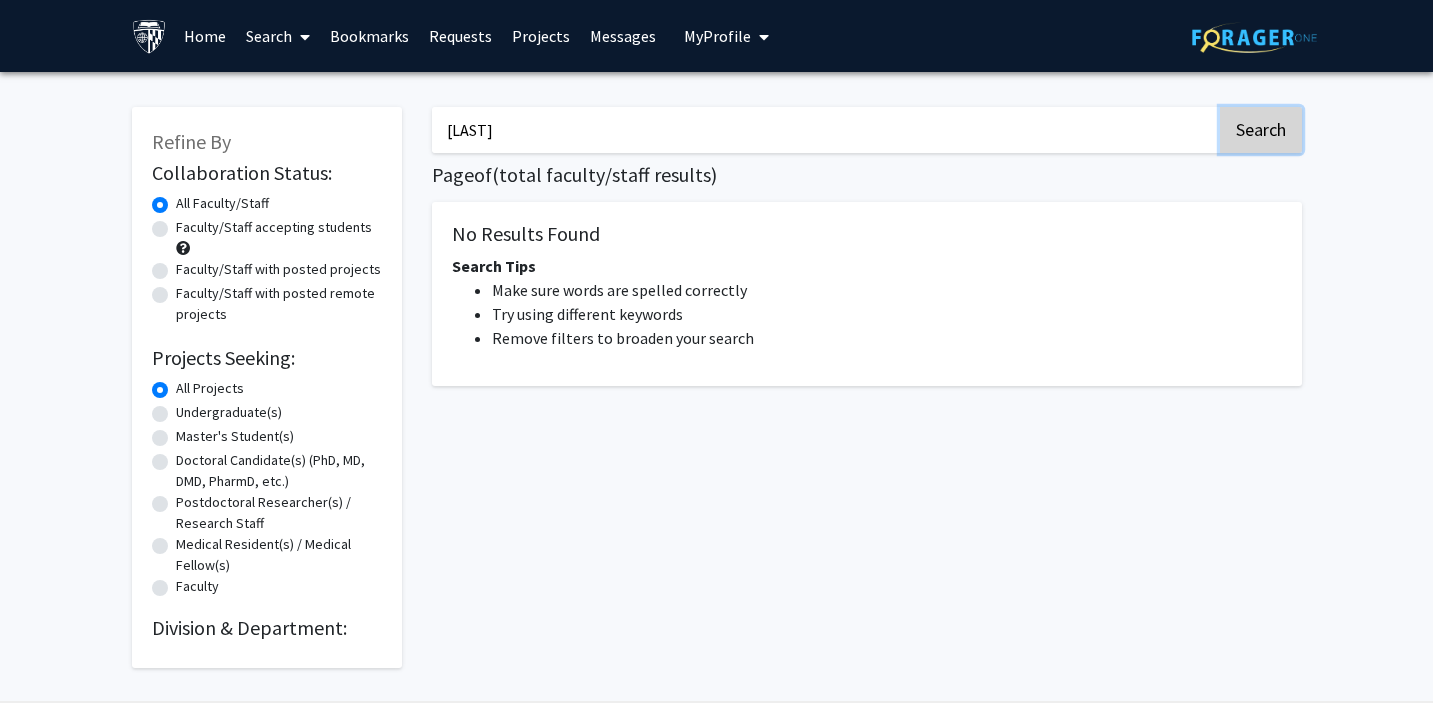 click on "Search" 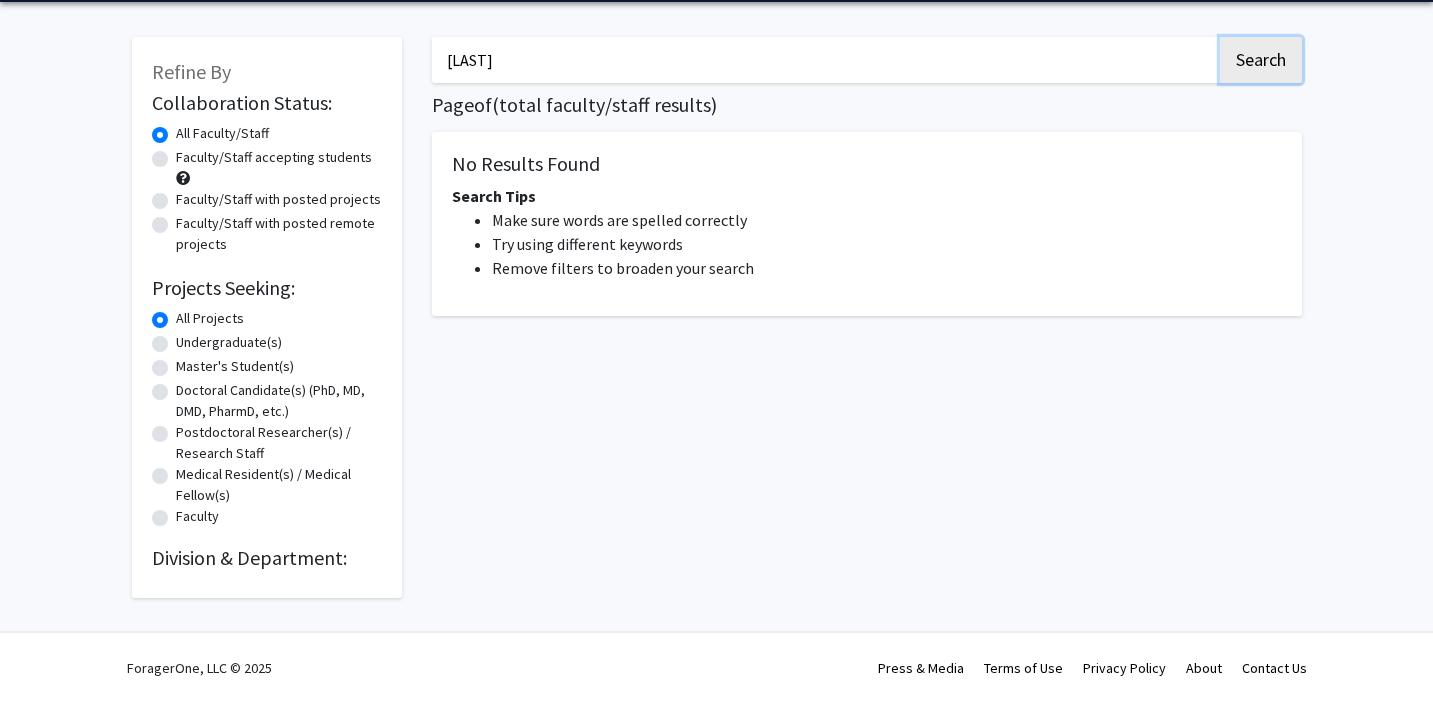 scroll, scrollTop: 0, scrollLeft: 0, axis: both 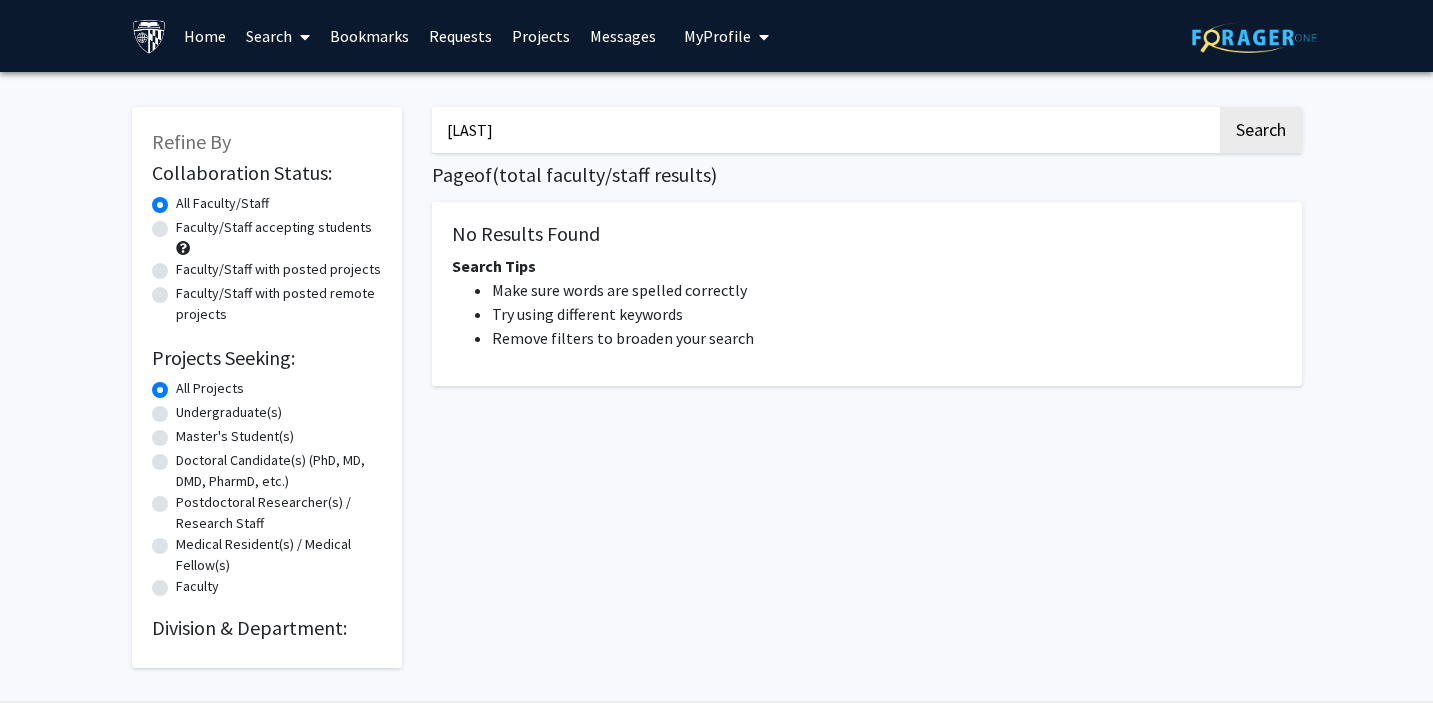 click at bounding box center [305, 37] 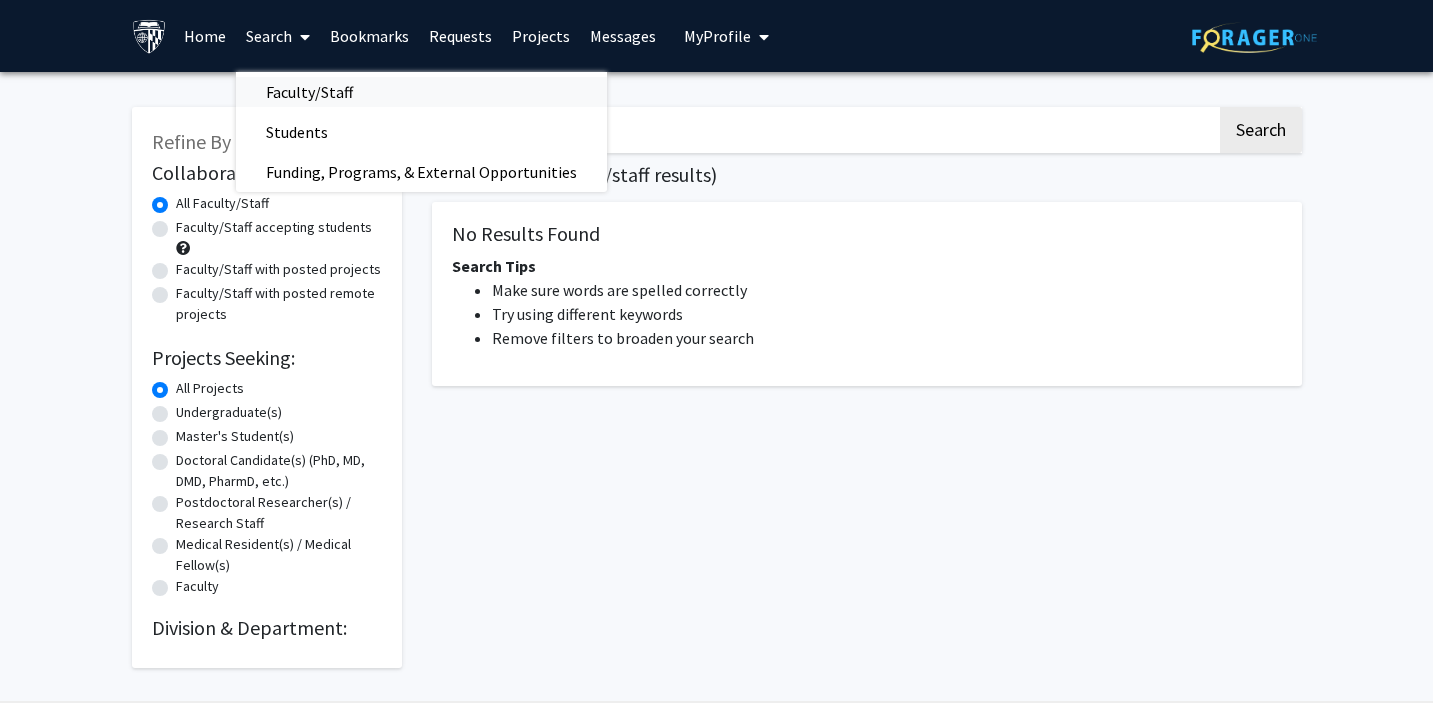 click on "Faculty/Staff" at bounding box center [309, 92] 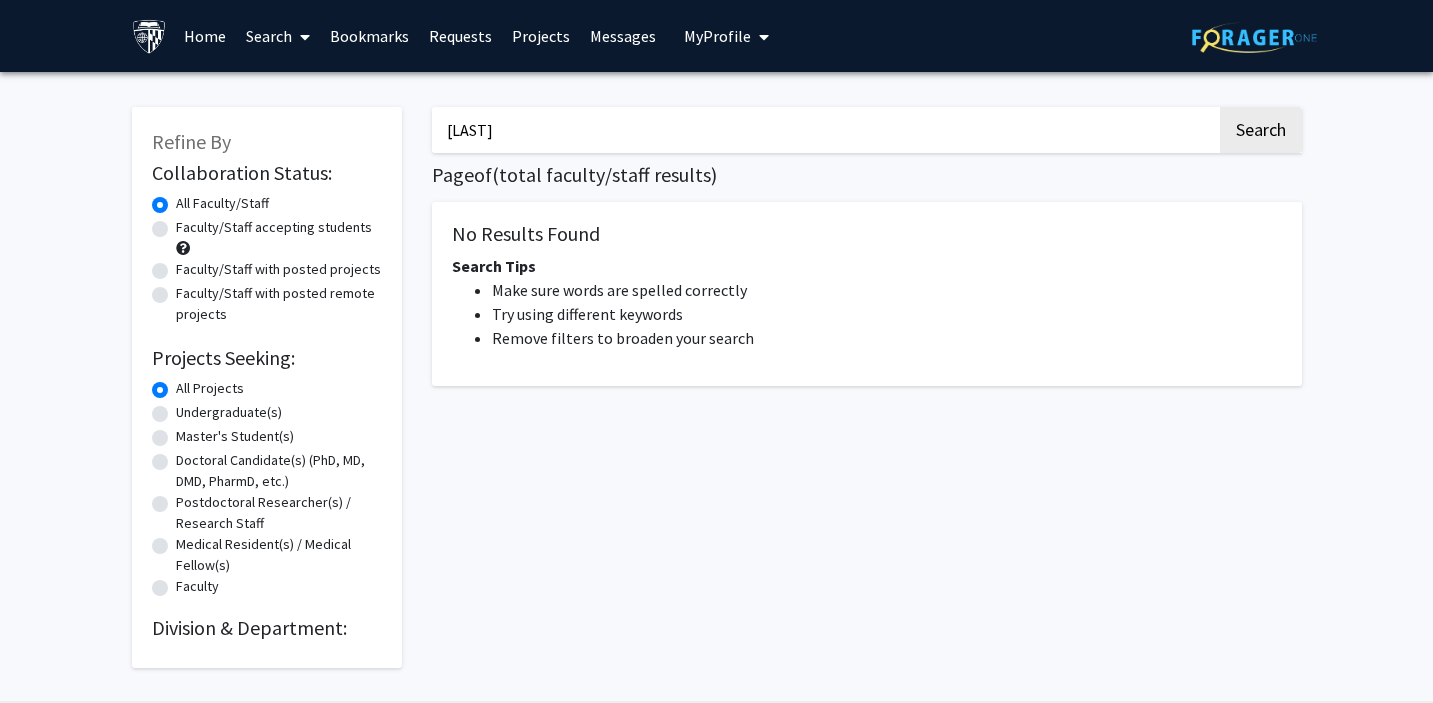 click on "manahan" at bounding box center [824, 130] 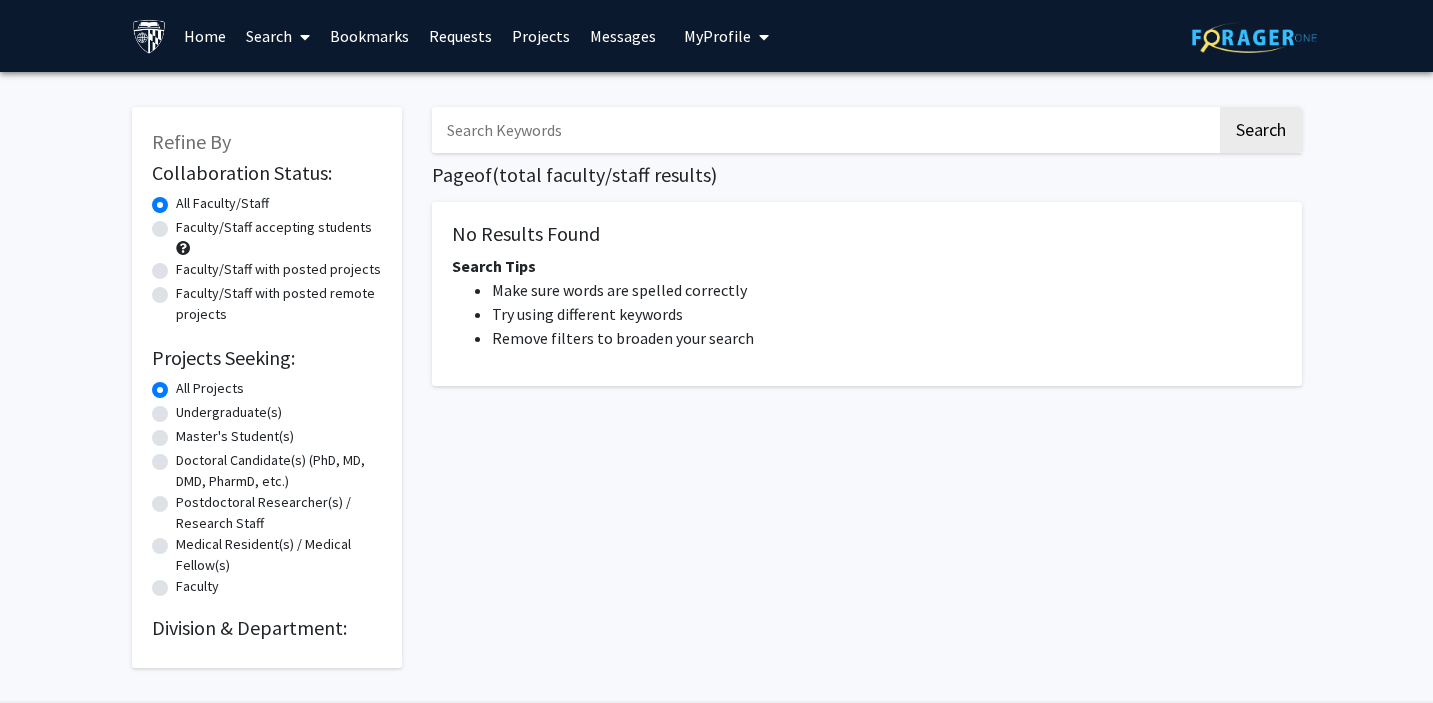paste on "snayak8@jh.edu" 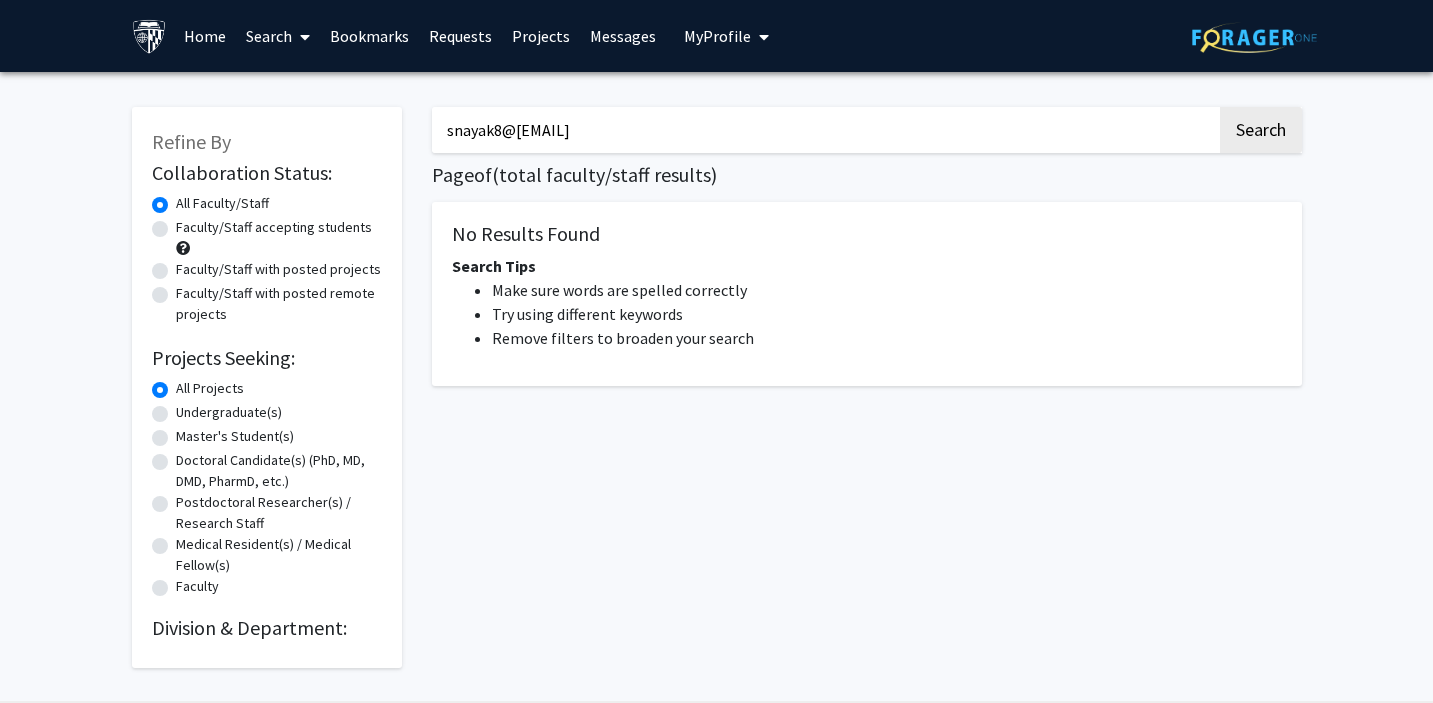 type on "snayak8@jh.edu" 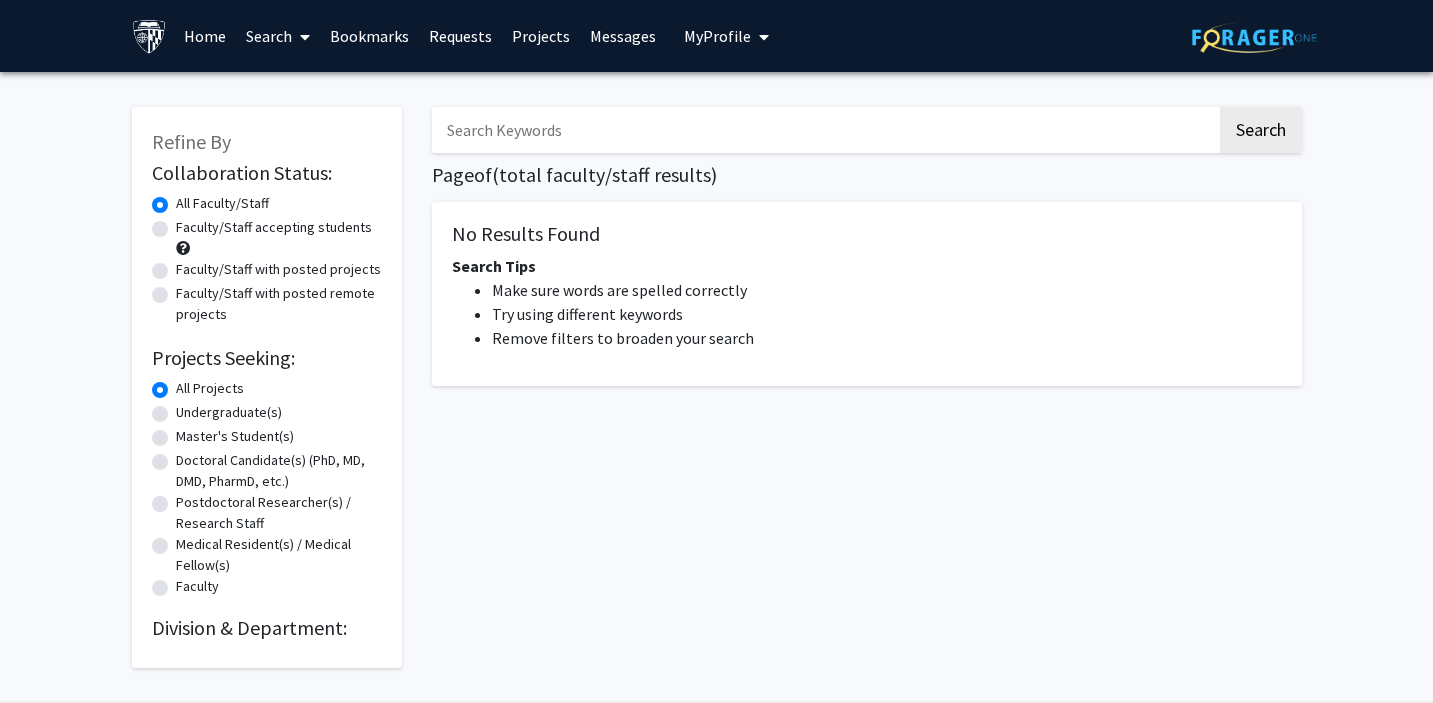 type 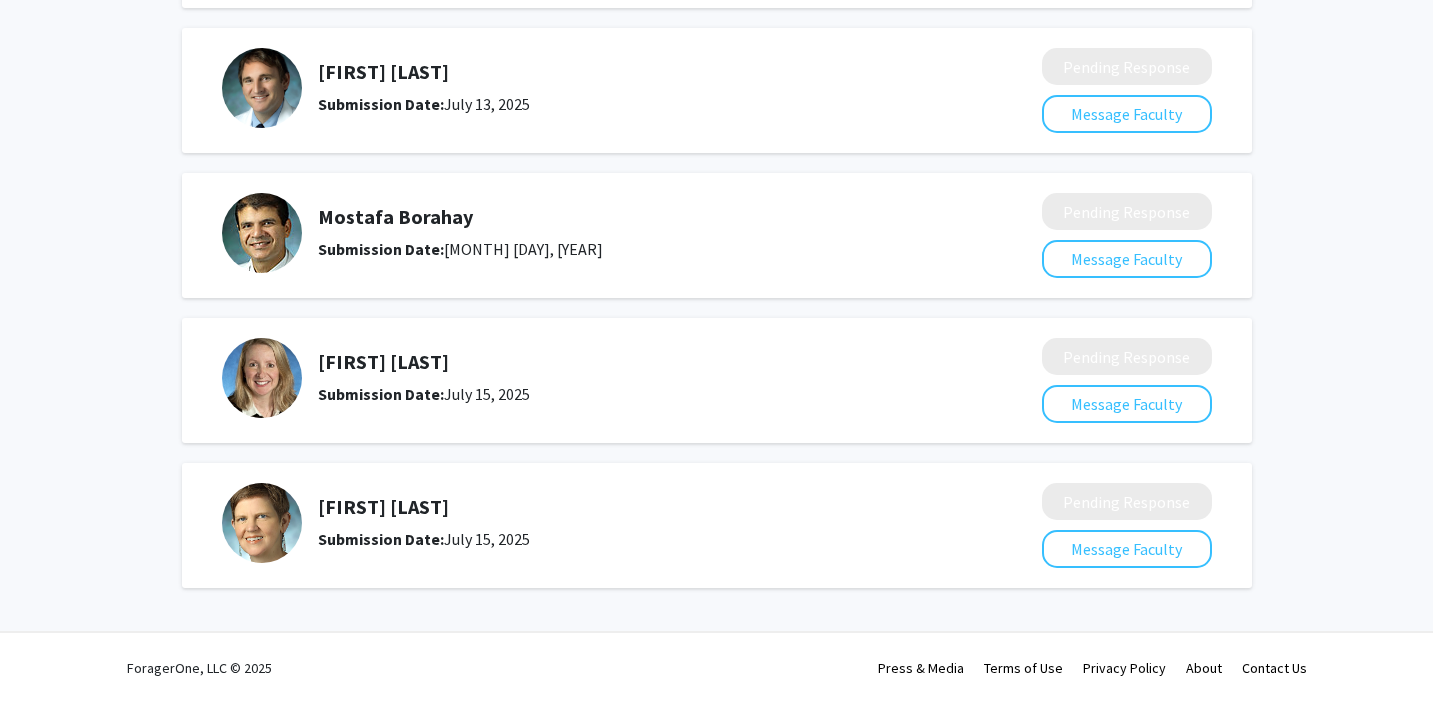 scroll, scrollTop: 0, scrollLeft: 0, axis: both 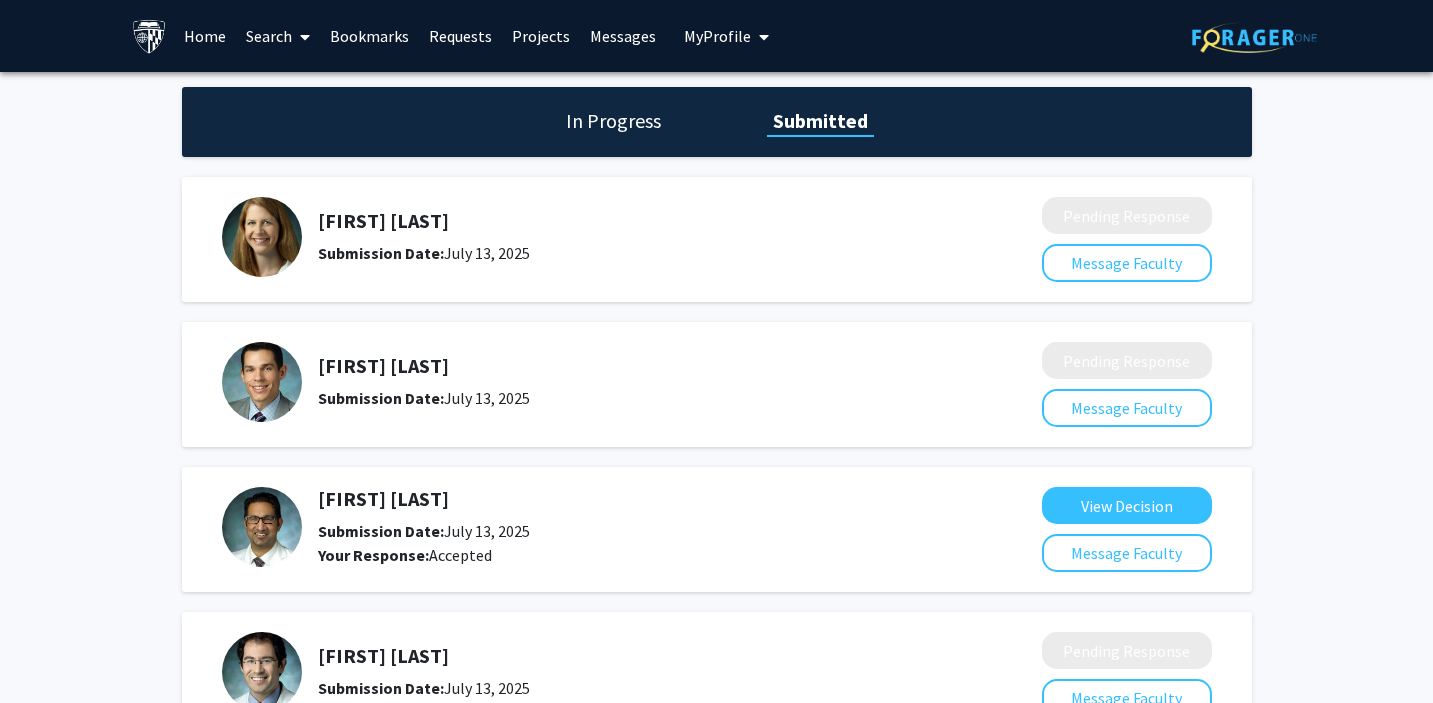 click on "In Progress Submitted" 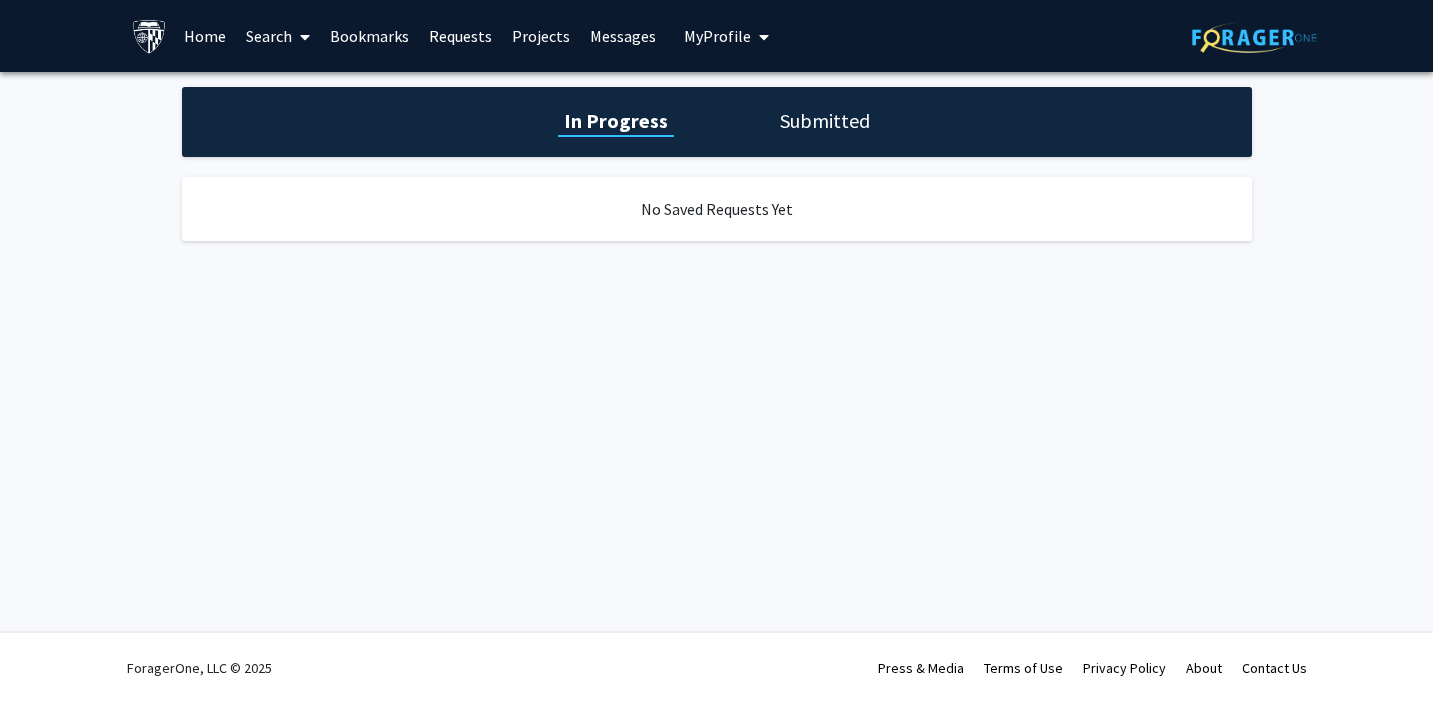 click on "Projects" at bounding box center (541, 36) 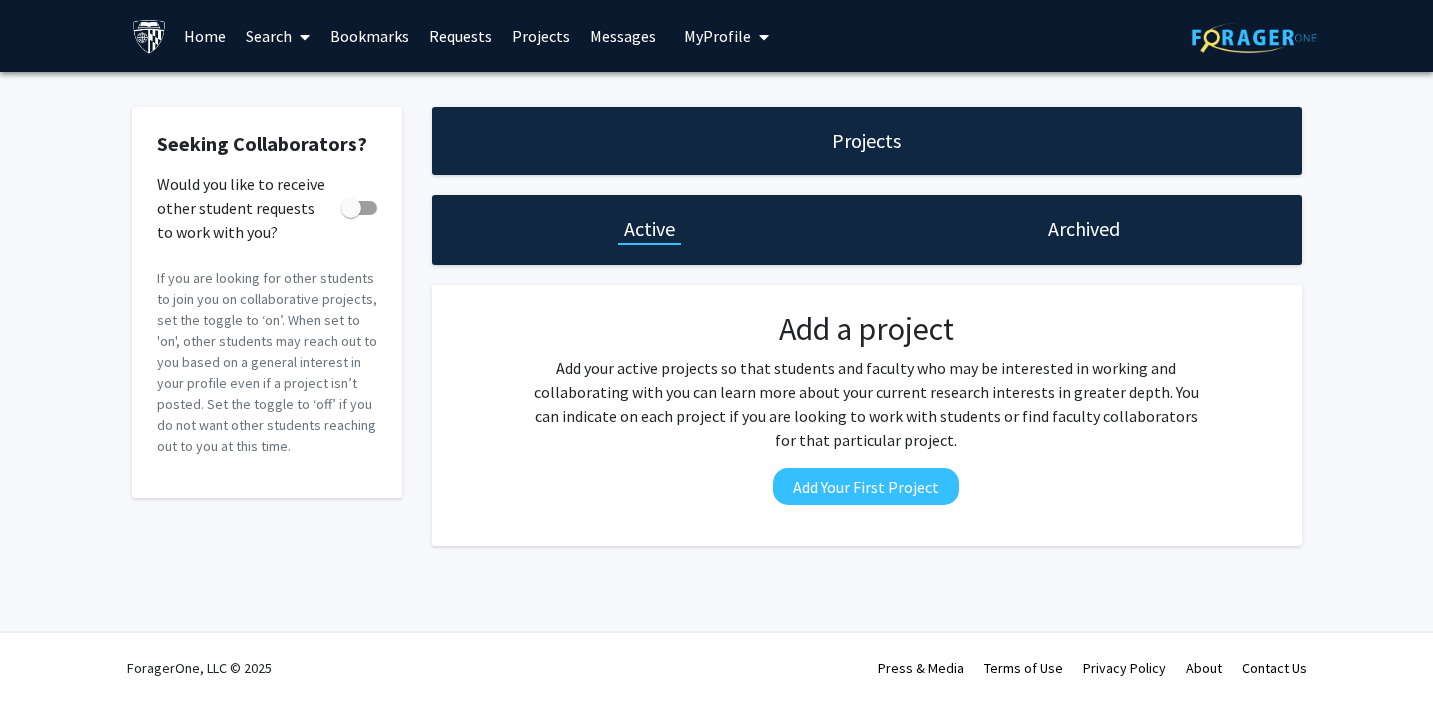 click on "Projects" 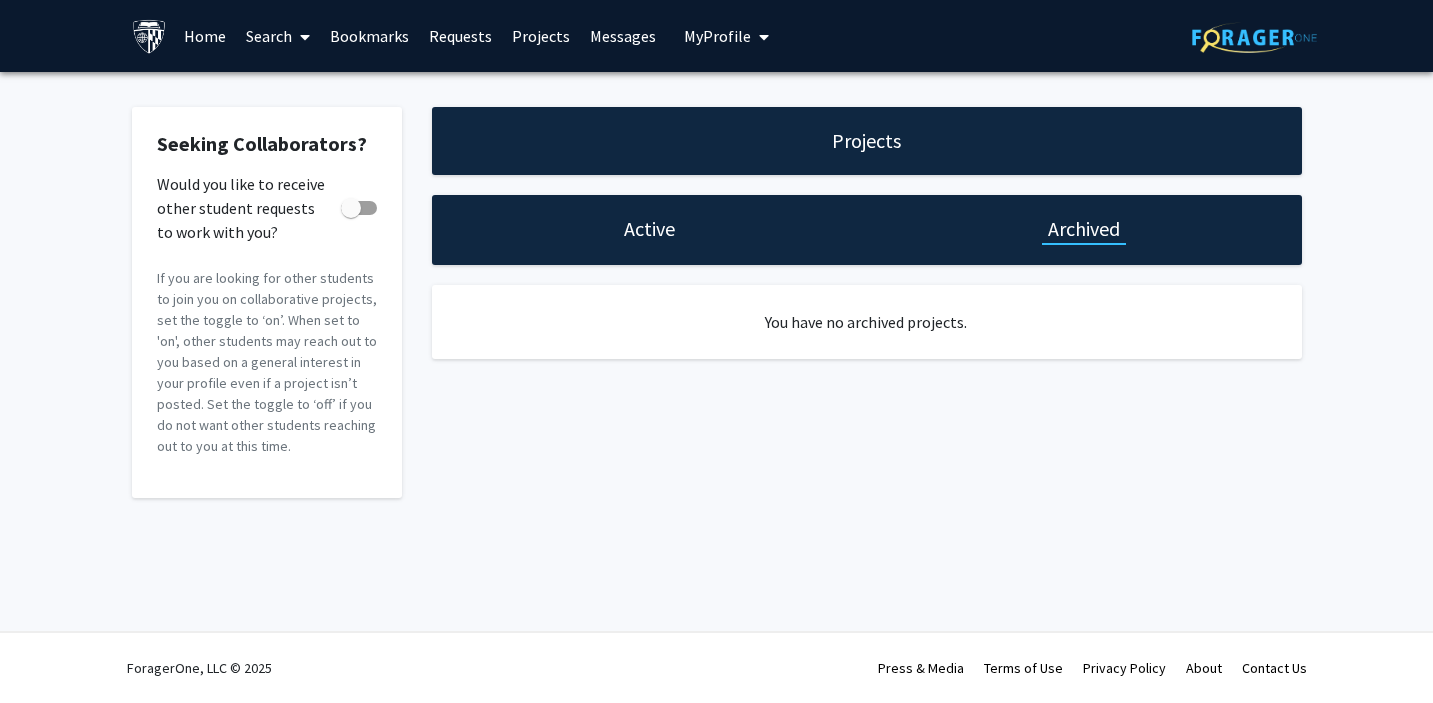 click on "Active" 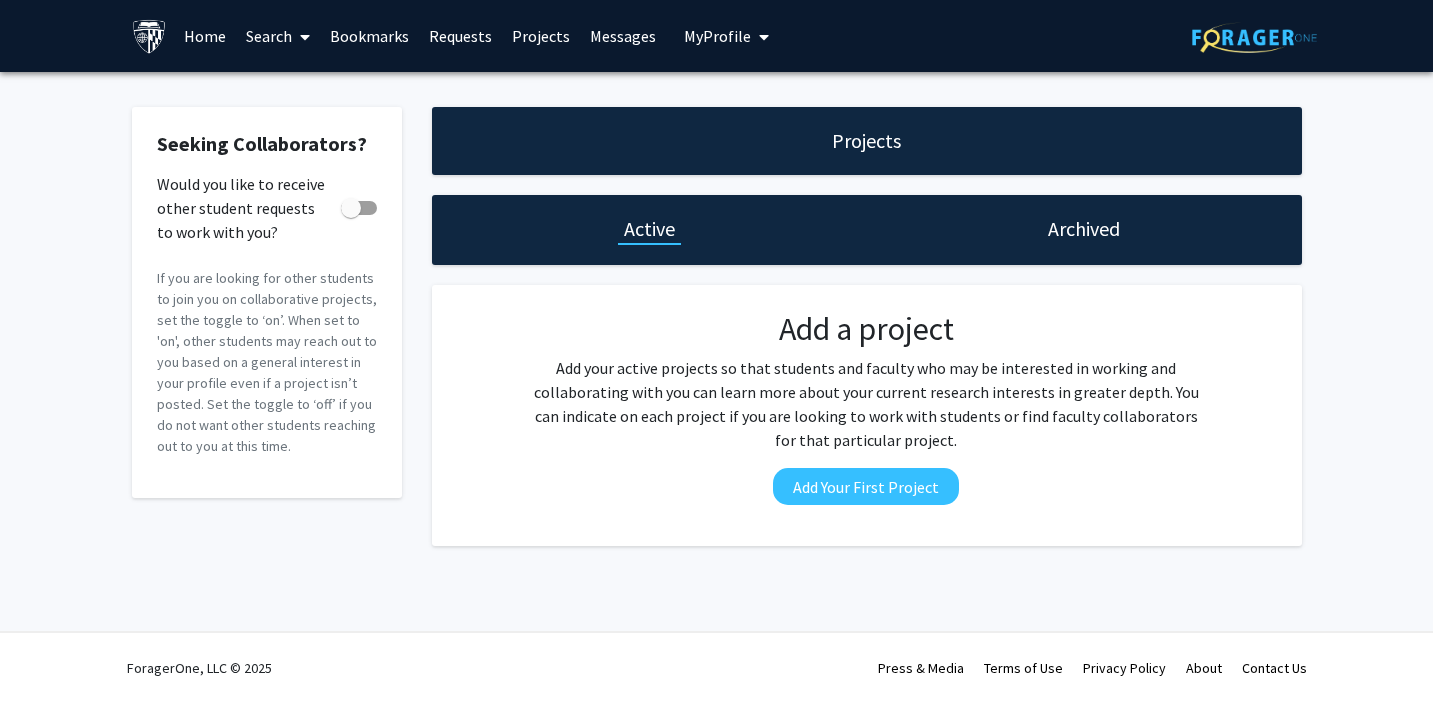 click on "Requests" at bounding box center [460, 36] 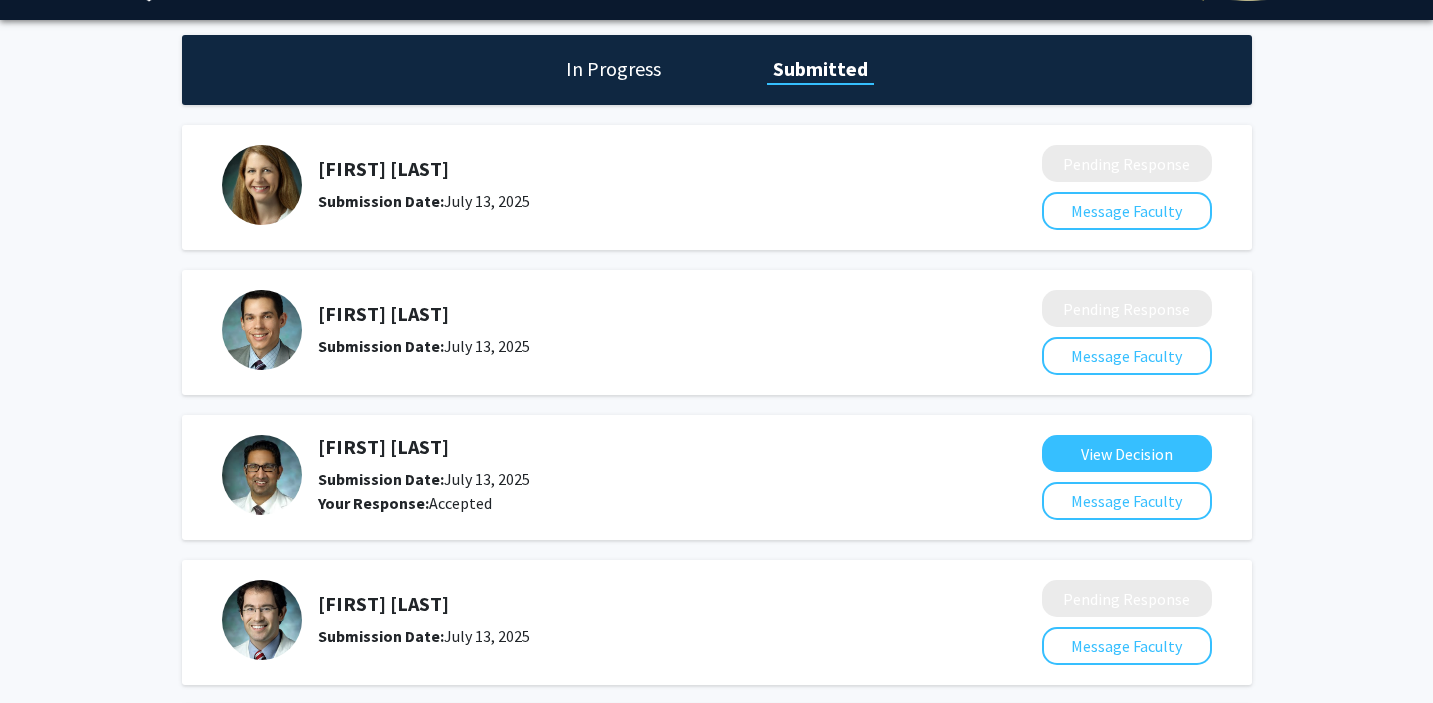 scroll, scrollTop: 0, scrollLeft: 0, axis: both 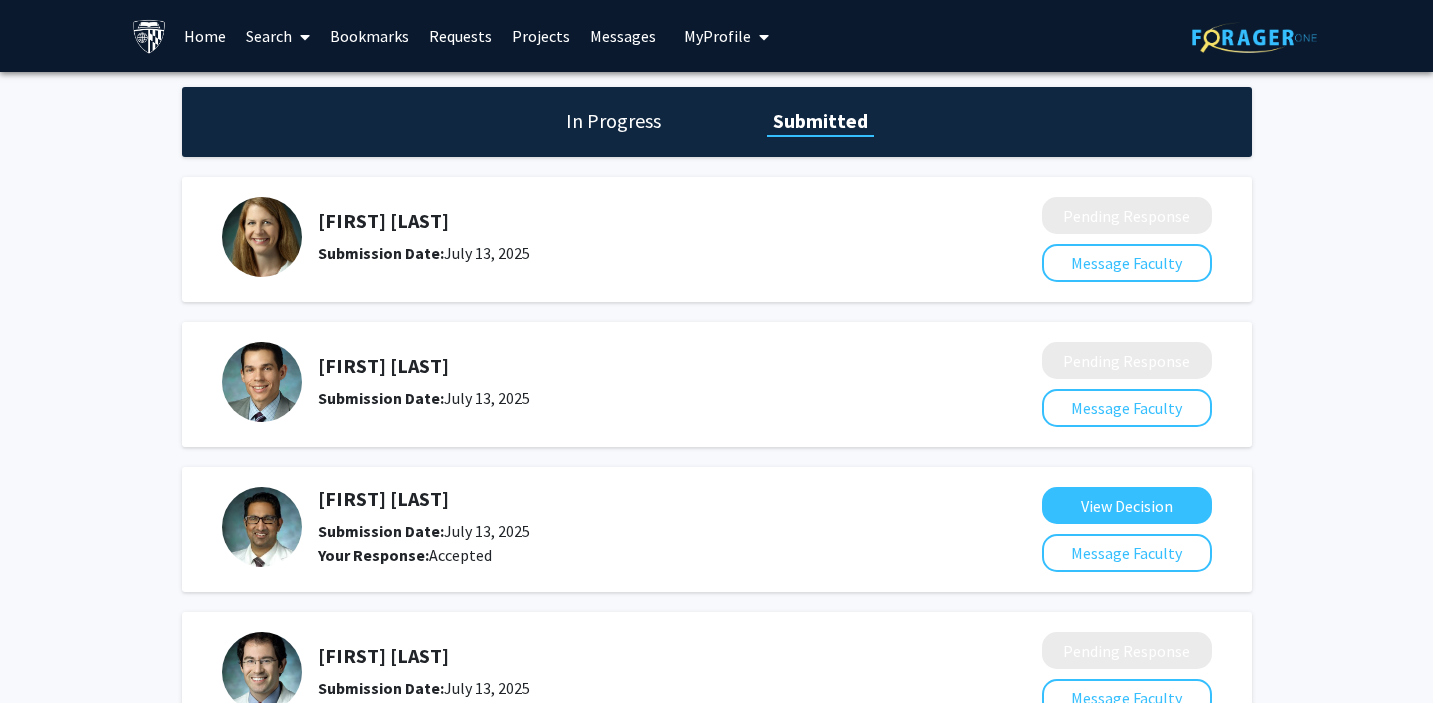 click on "Bookmarks" at bounding box center [369, 36] 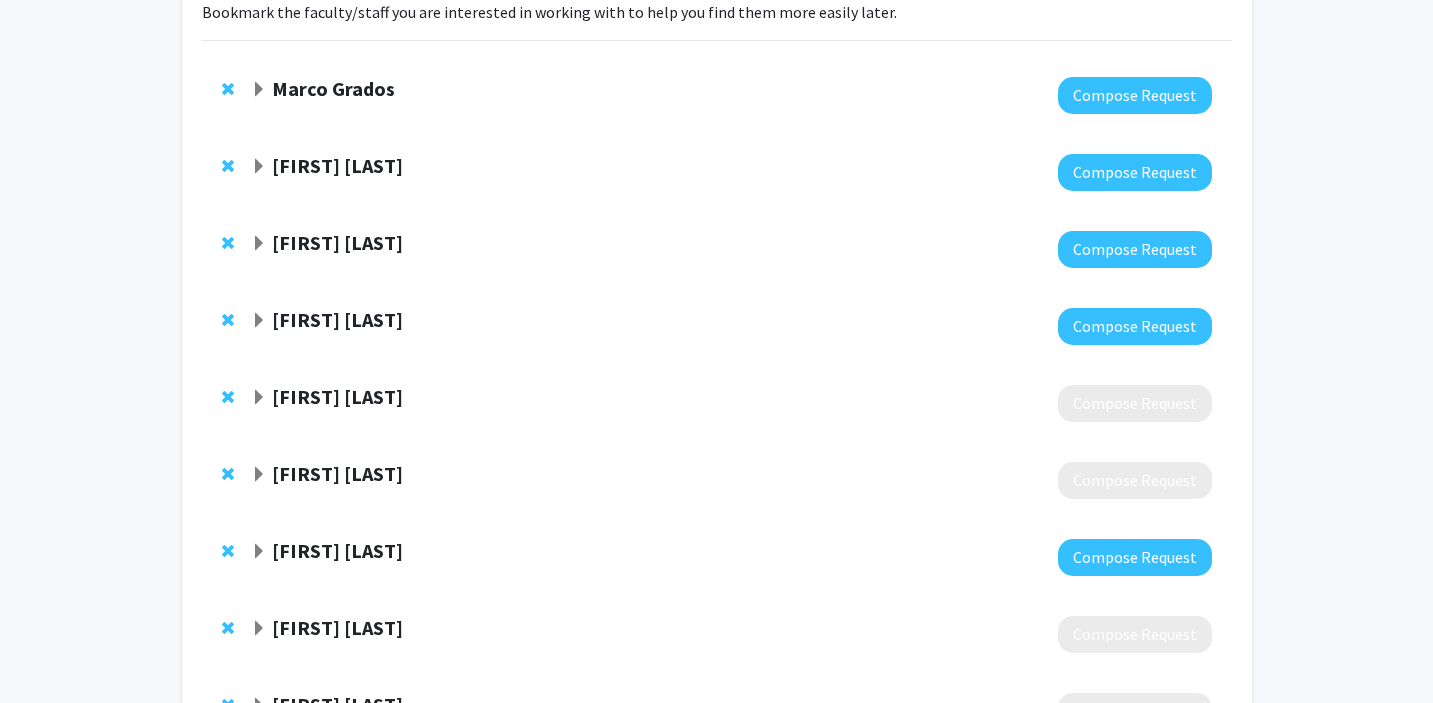 scroll, scrollTop: 279, scrollLeft: 0, axis: vertical 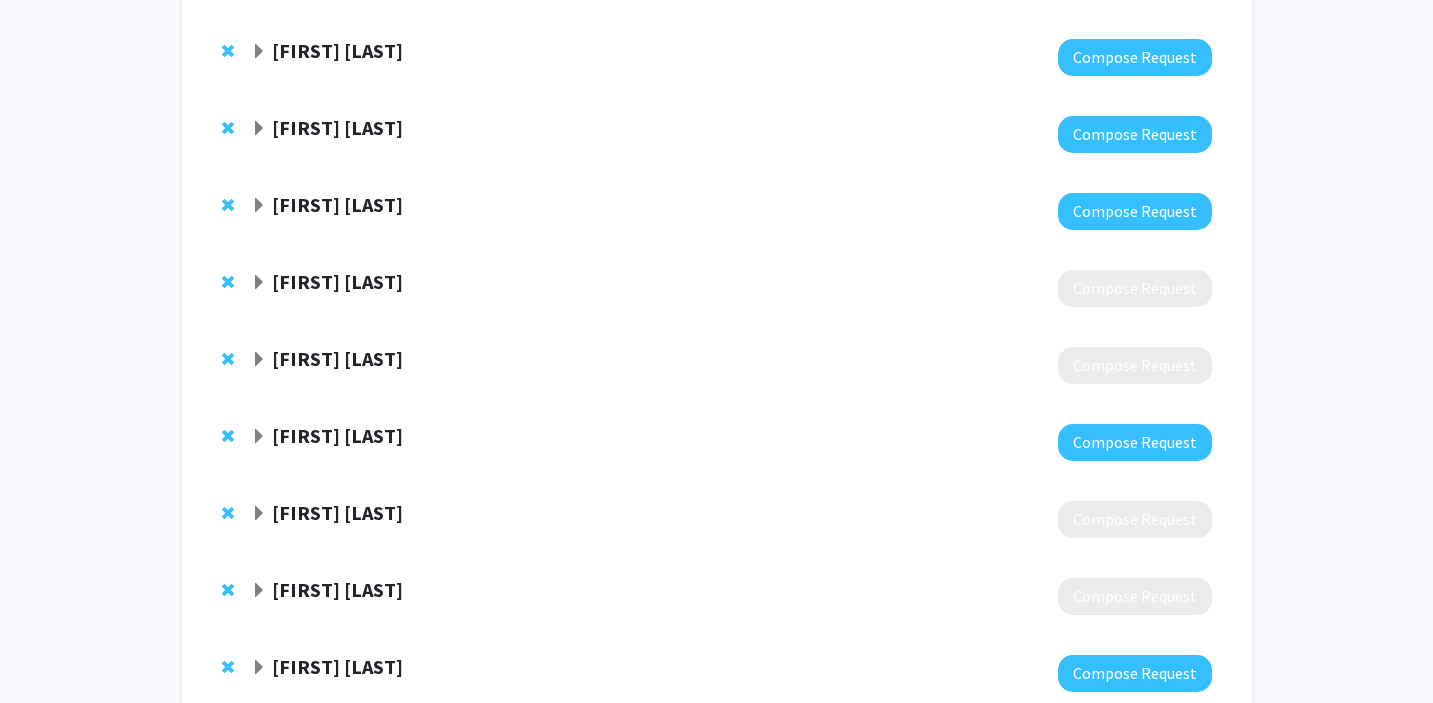 click on "Sandeep Nayak" 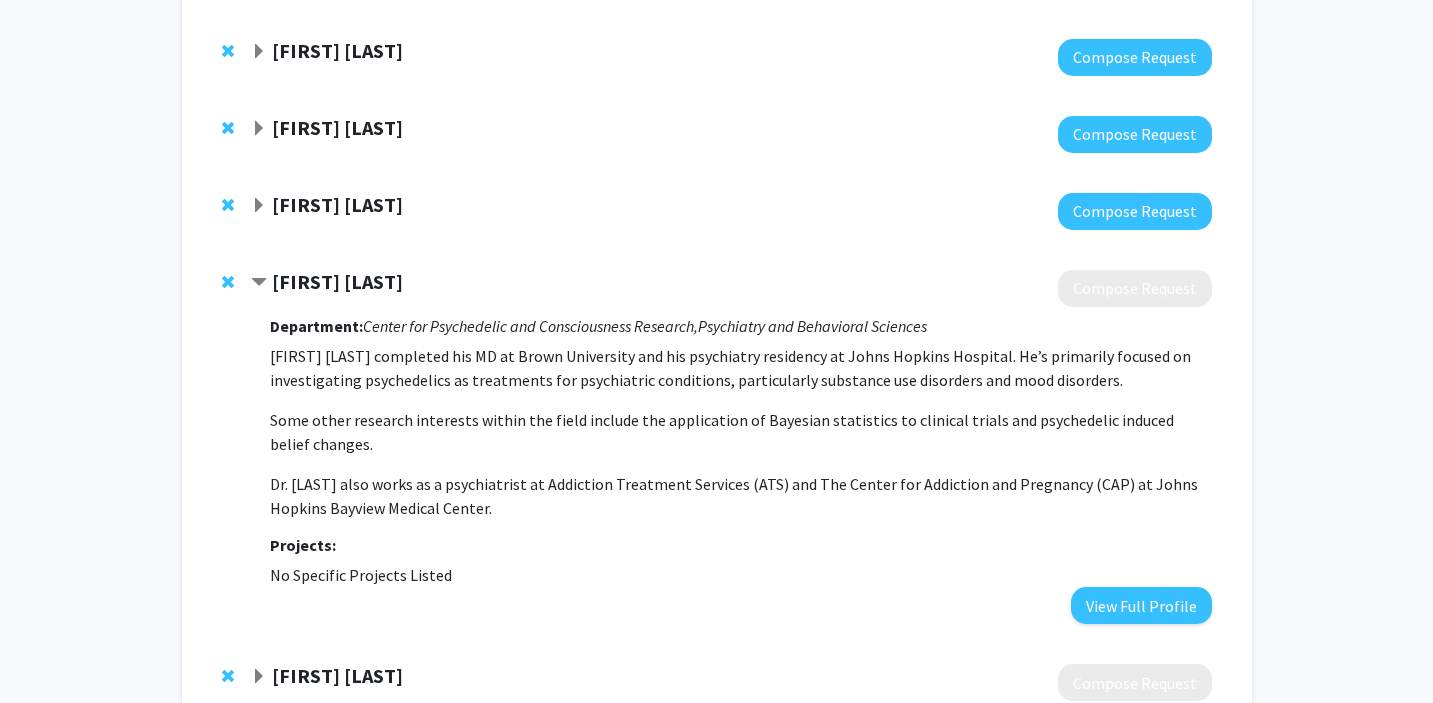 scroll, scrollTop: 298, scrollLeft: 0, axis: vertical 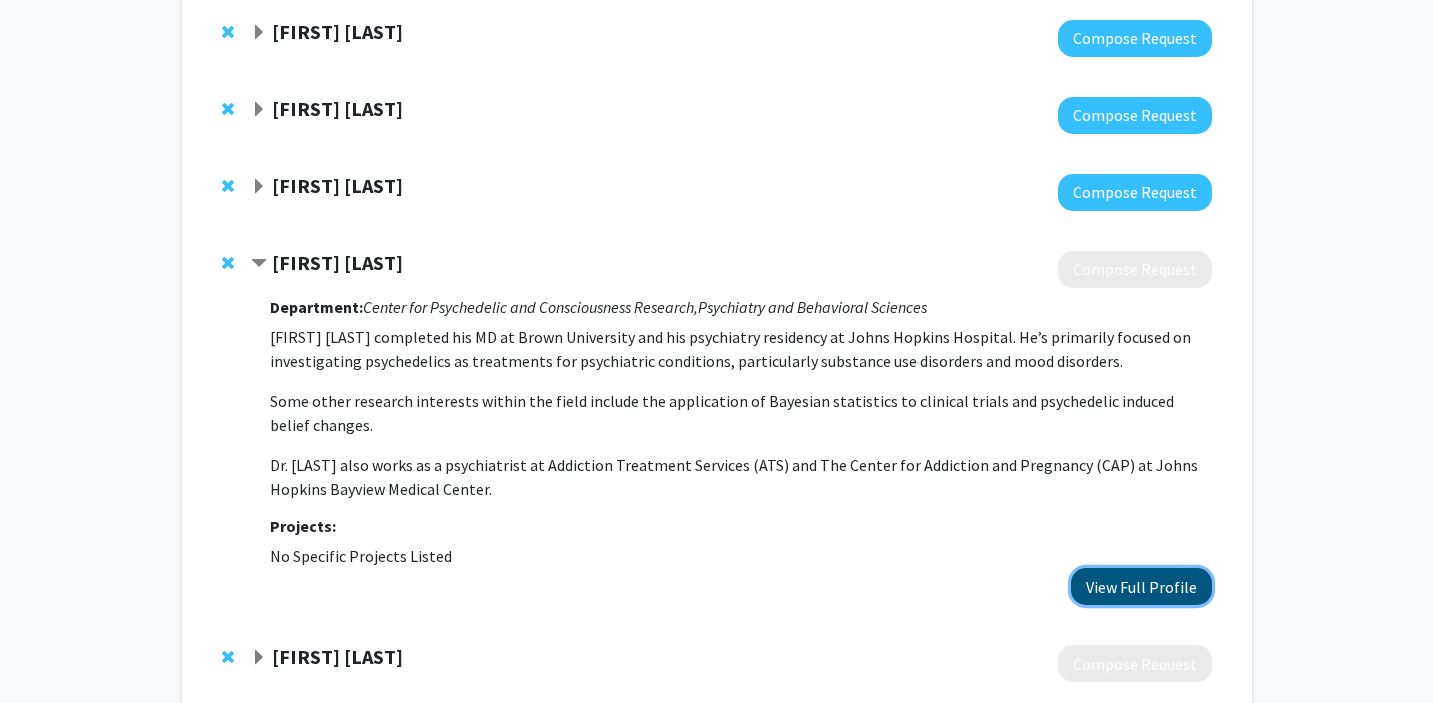 click on "View Full Profile" at bounding box center (1141, 586) 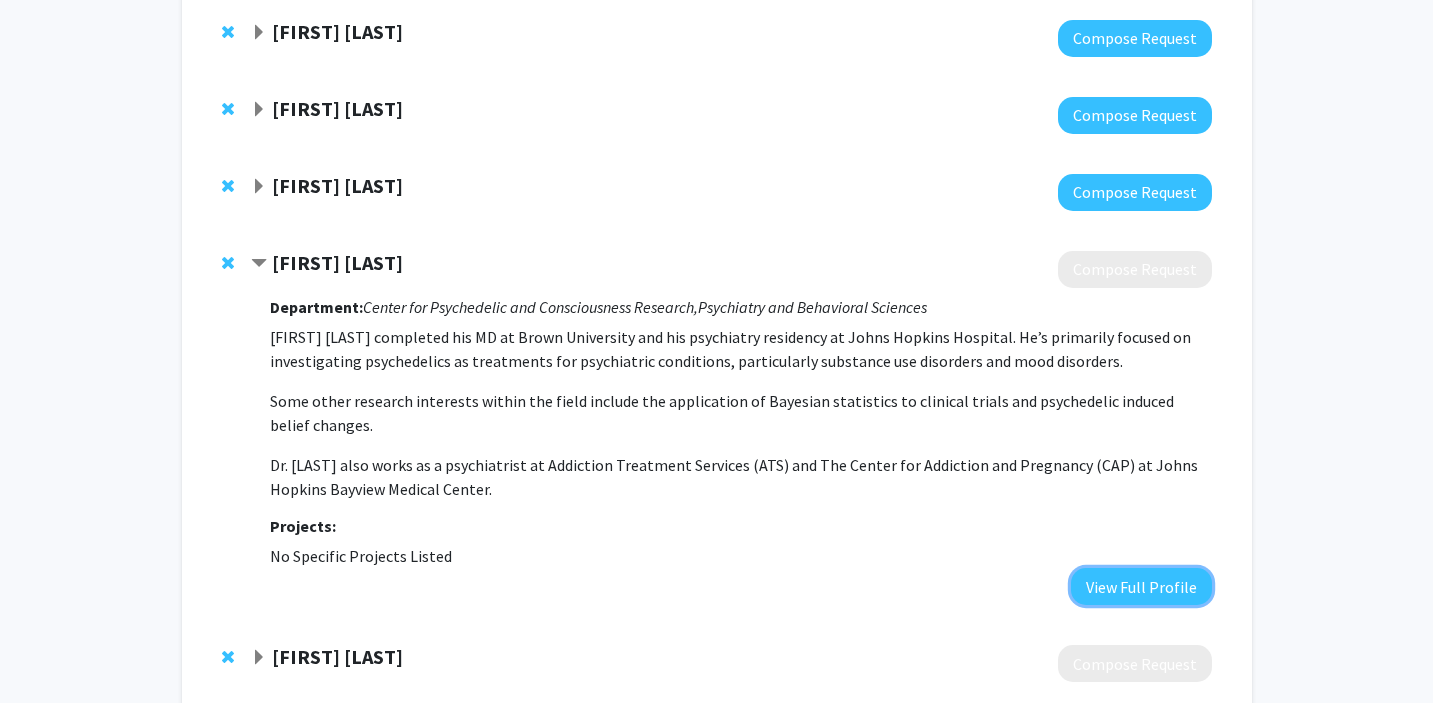 type 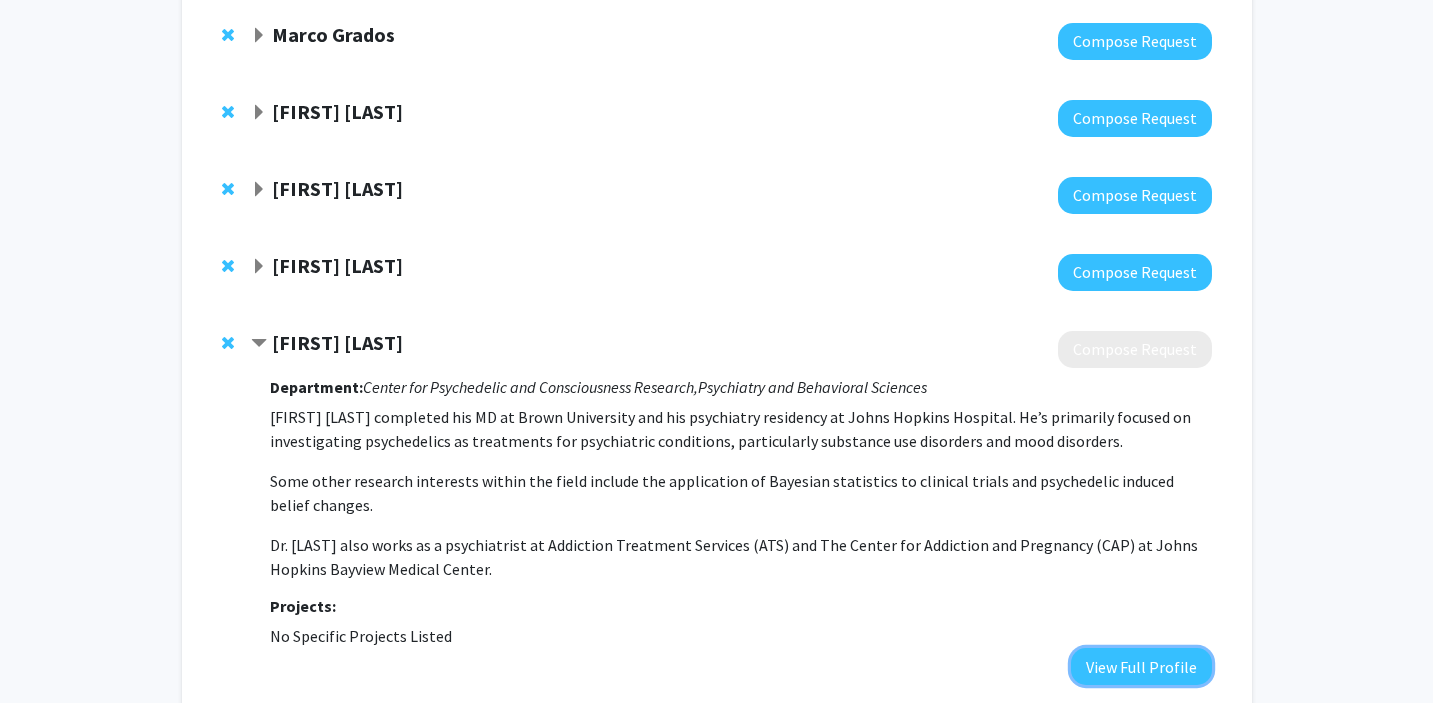 scroll, scrollTop: 210, scrollLeft: 0, axis: vertical 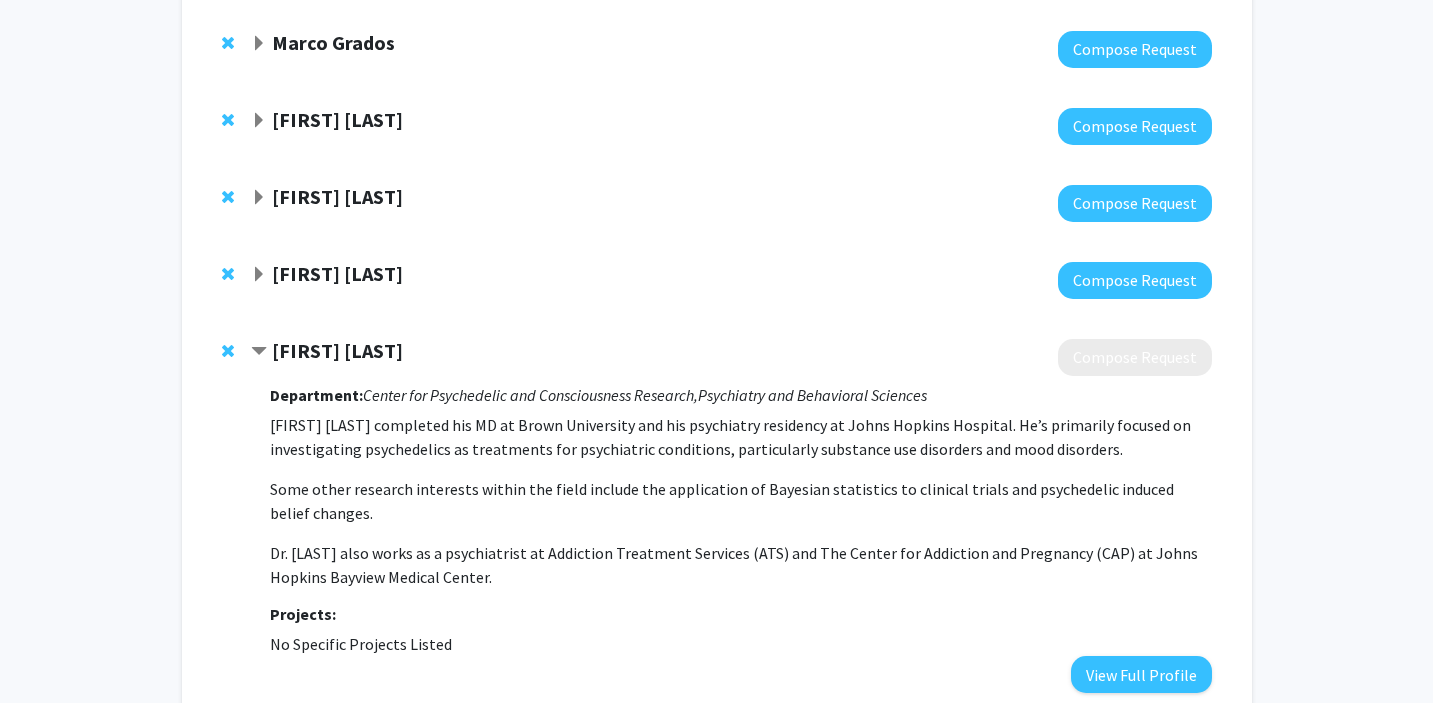 click 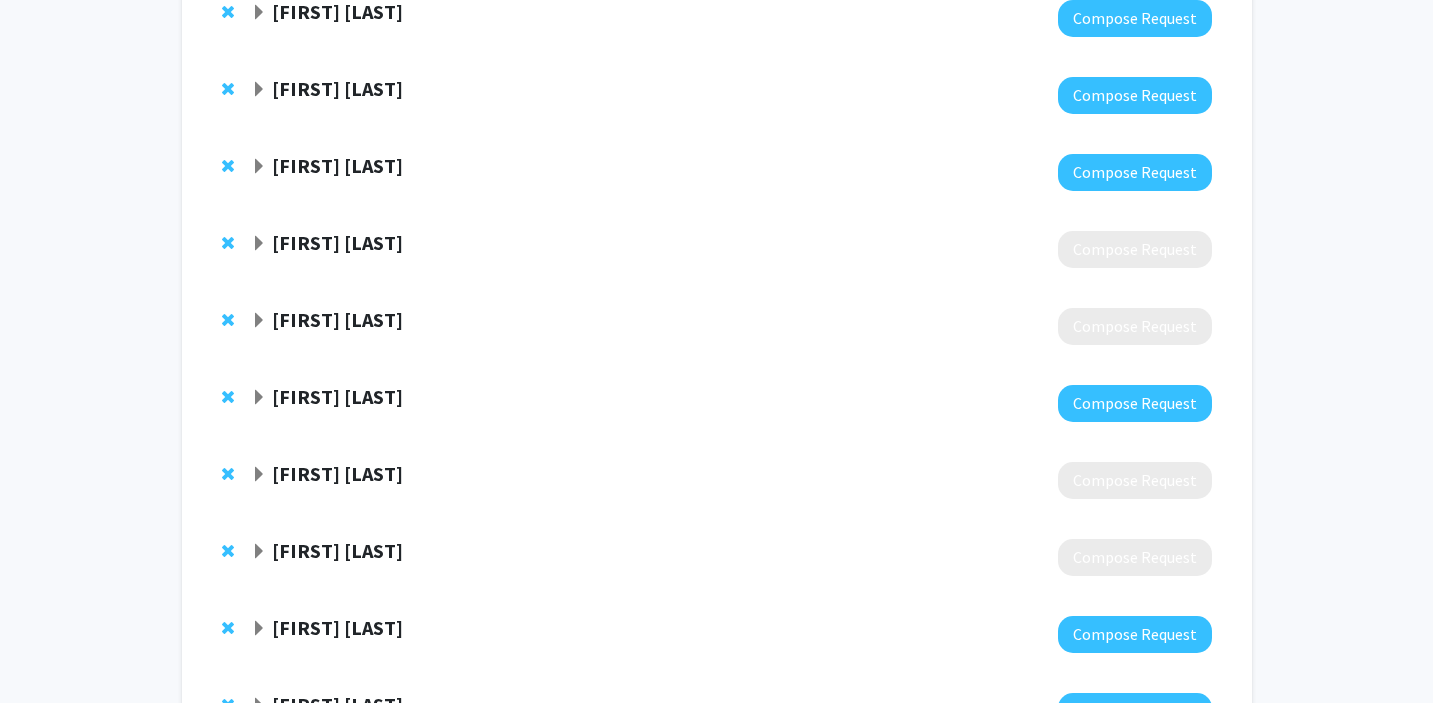 scroll, scrollTop: 332, scrollLeft: 0, axis: vertical 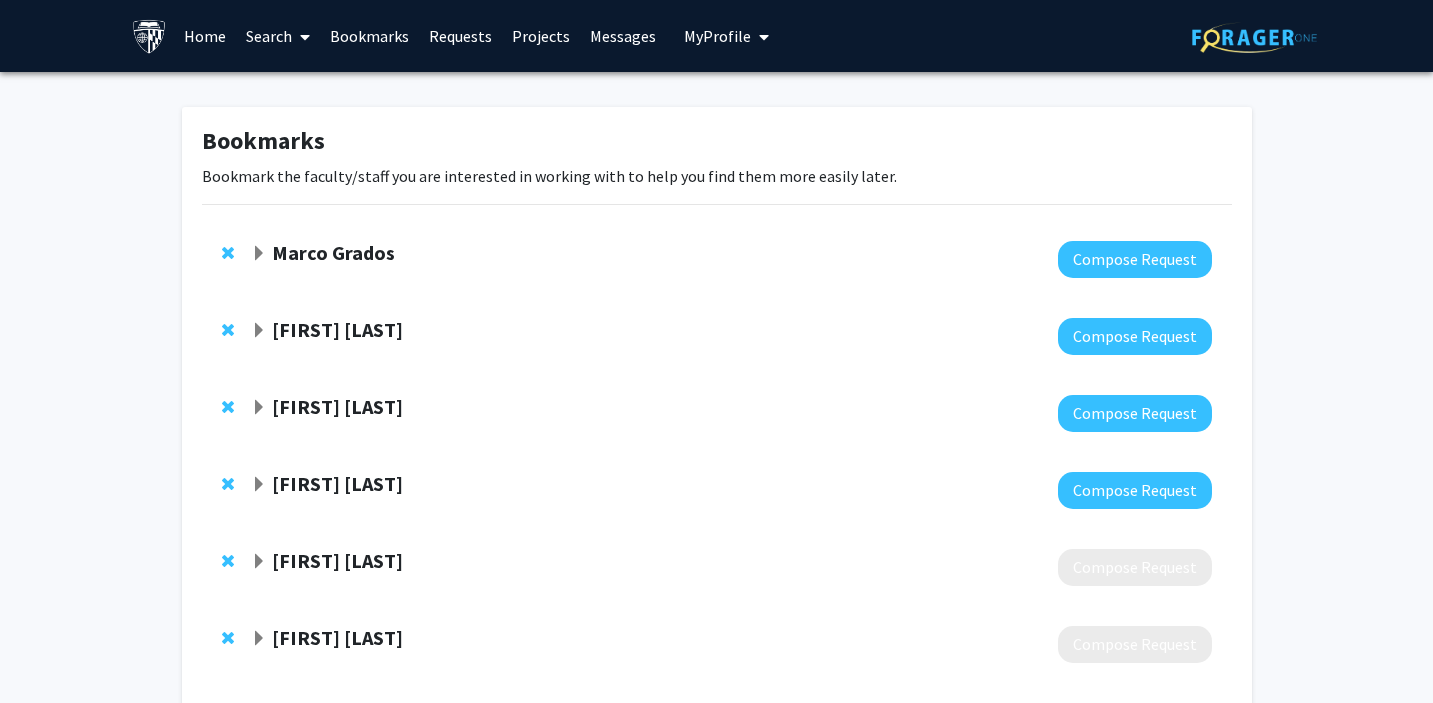 click at bounding box center (305, 37) 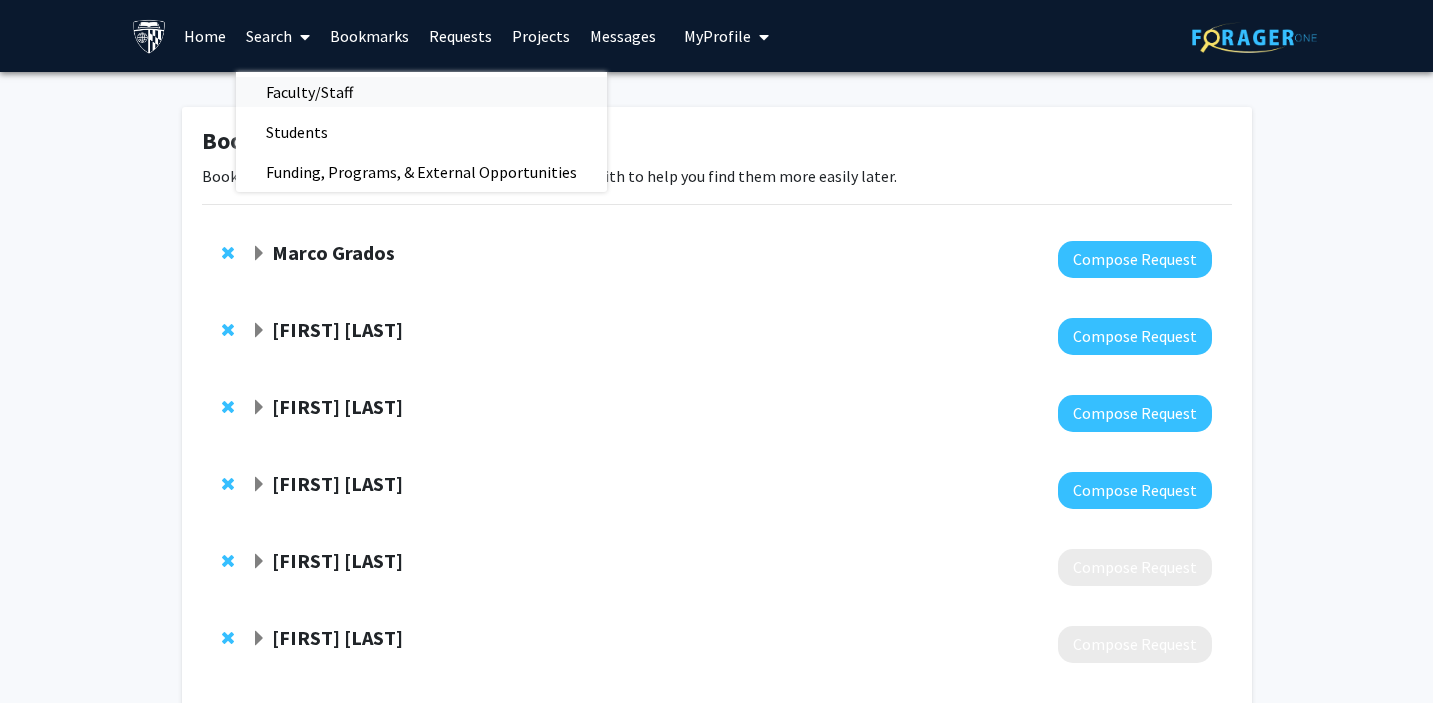 click on "Faculty/Staff" at bounding box center [309, 92] 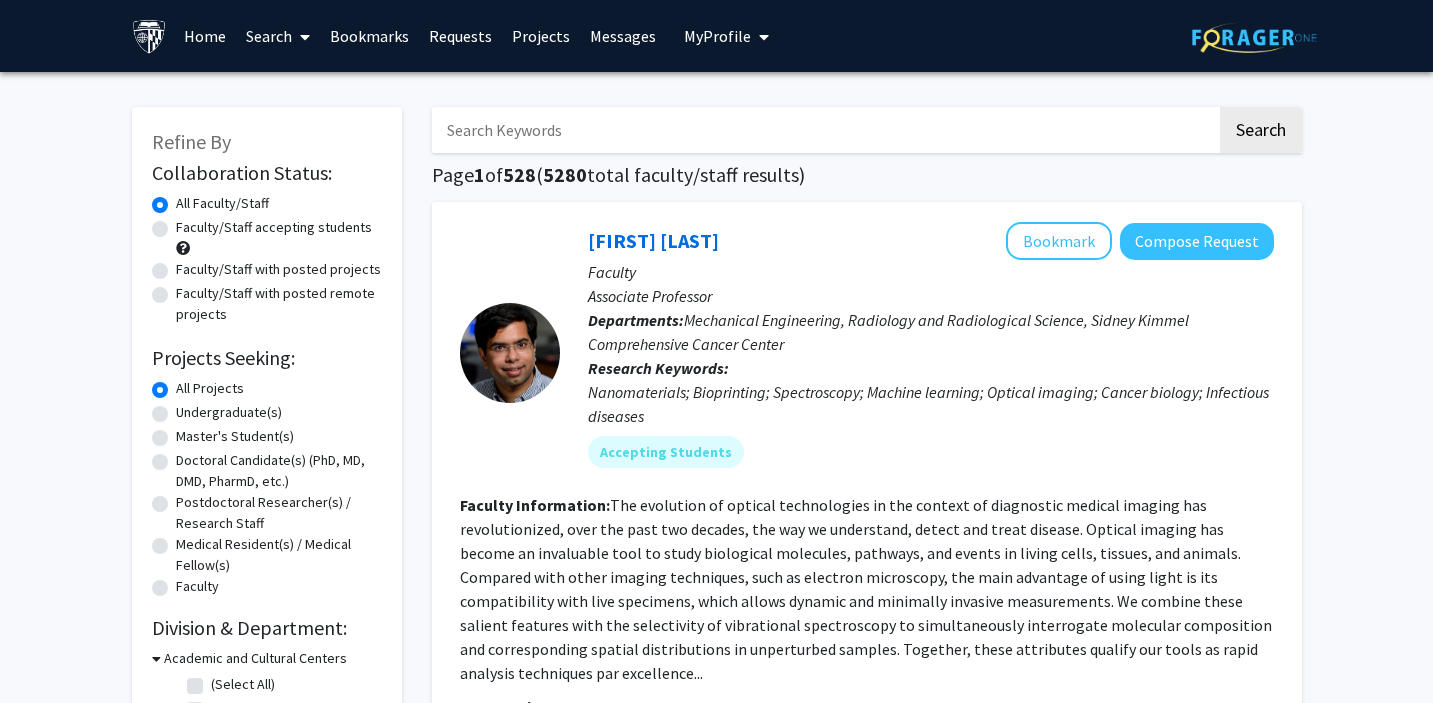 click on "Faculty/Staff with posted projects" 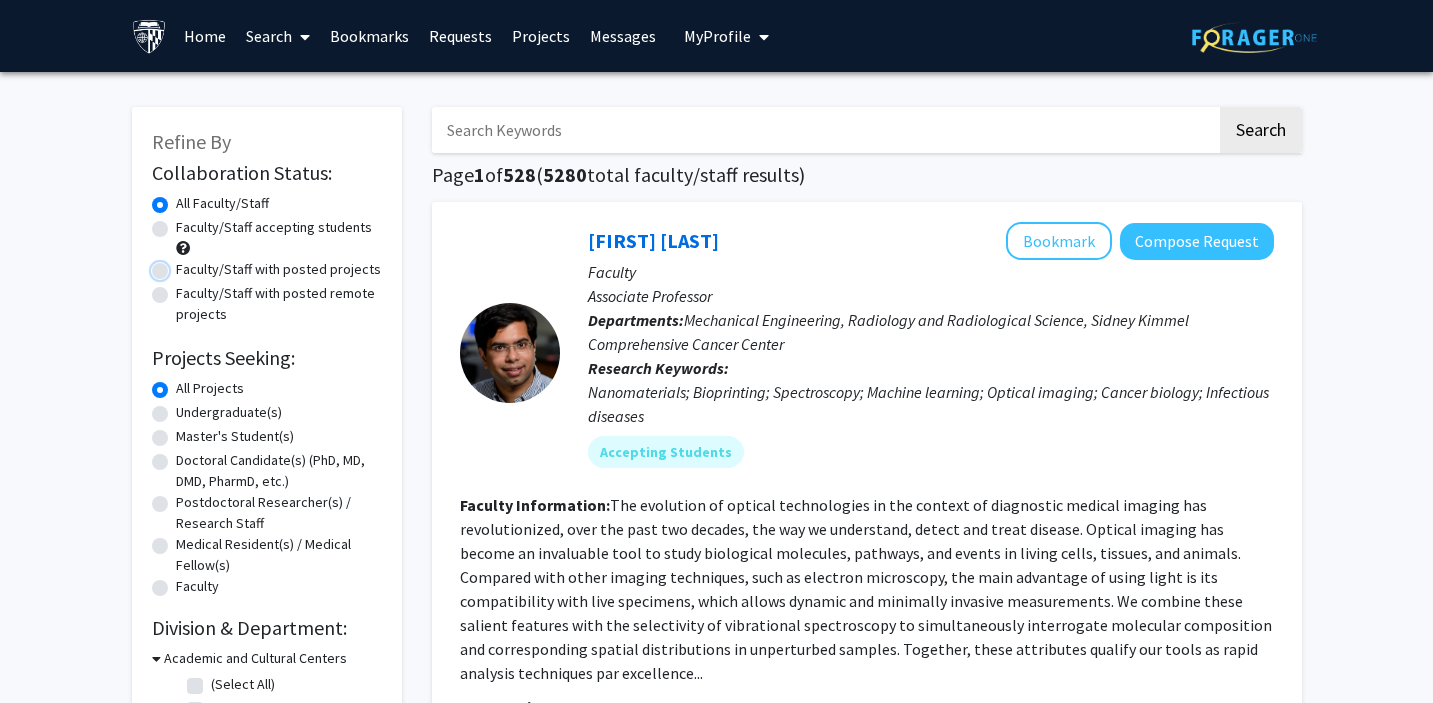 click on "Faculty/Staff with posted projects" at bounding box center (182, 265) 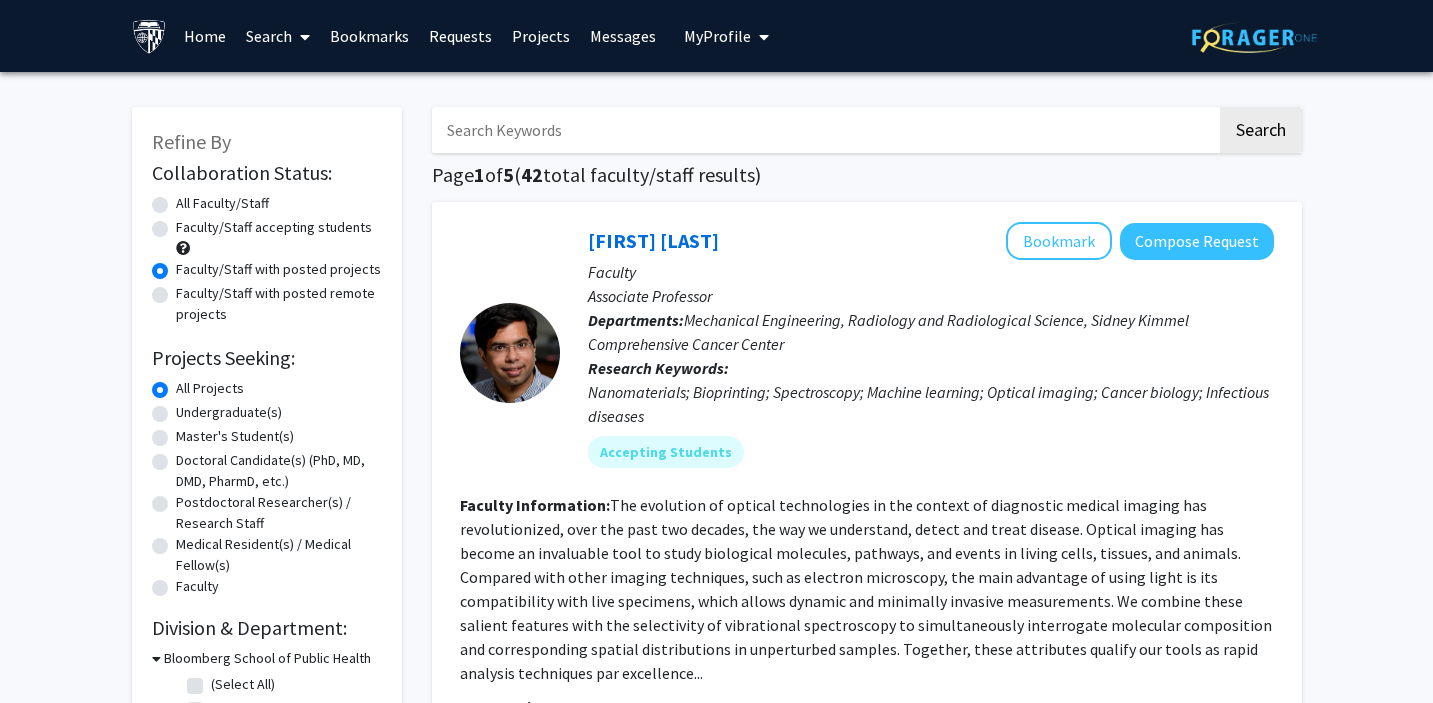 click on "Faculty/Staff accepting students" 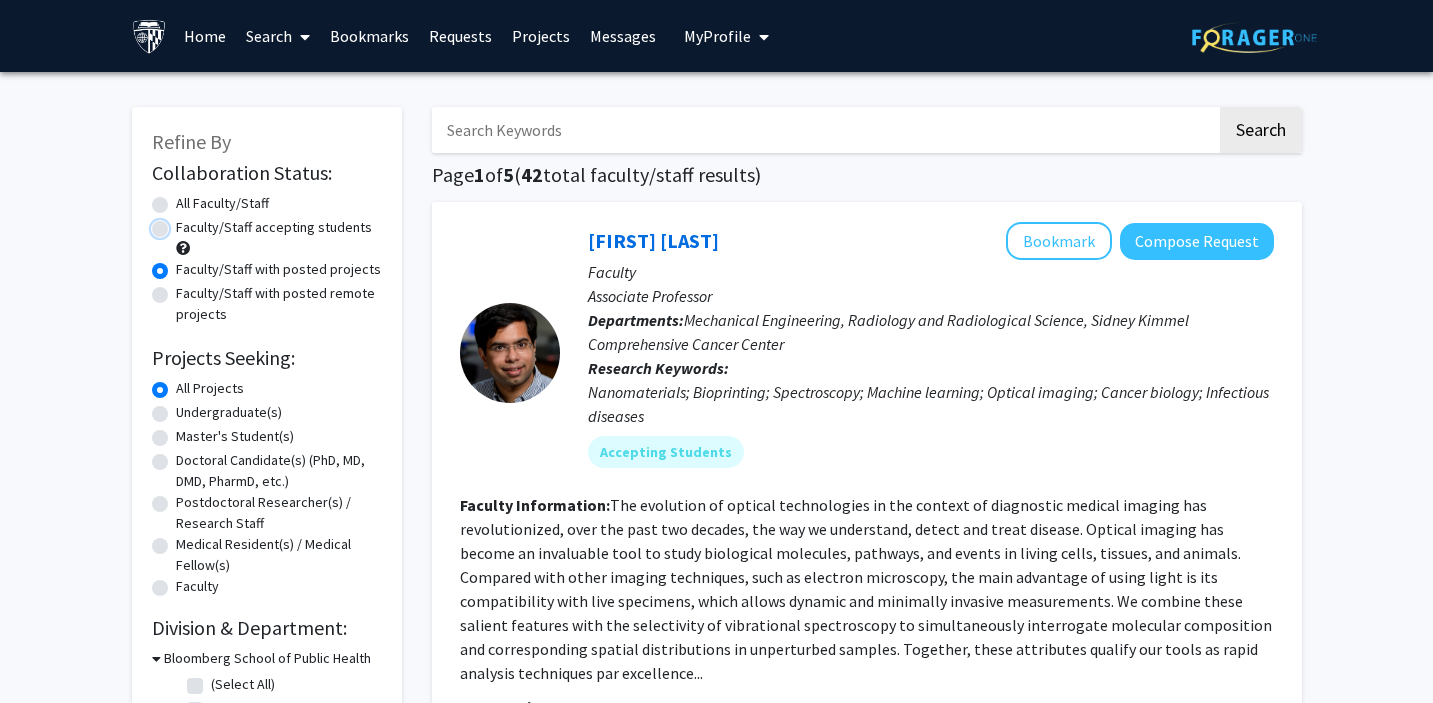 click on "Faculty/Staff accepting students" at bounding box center (182, 223) 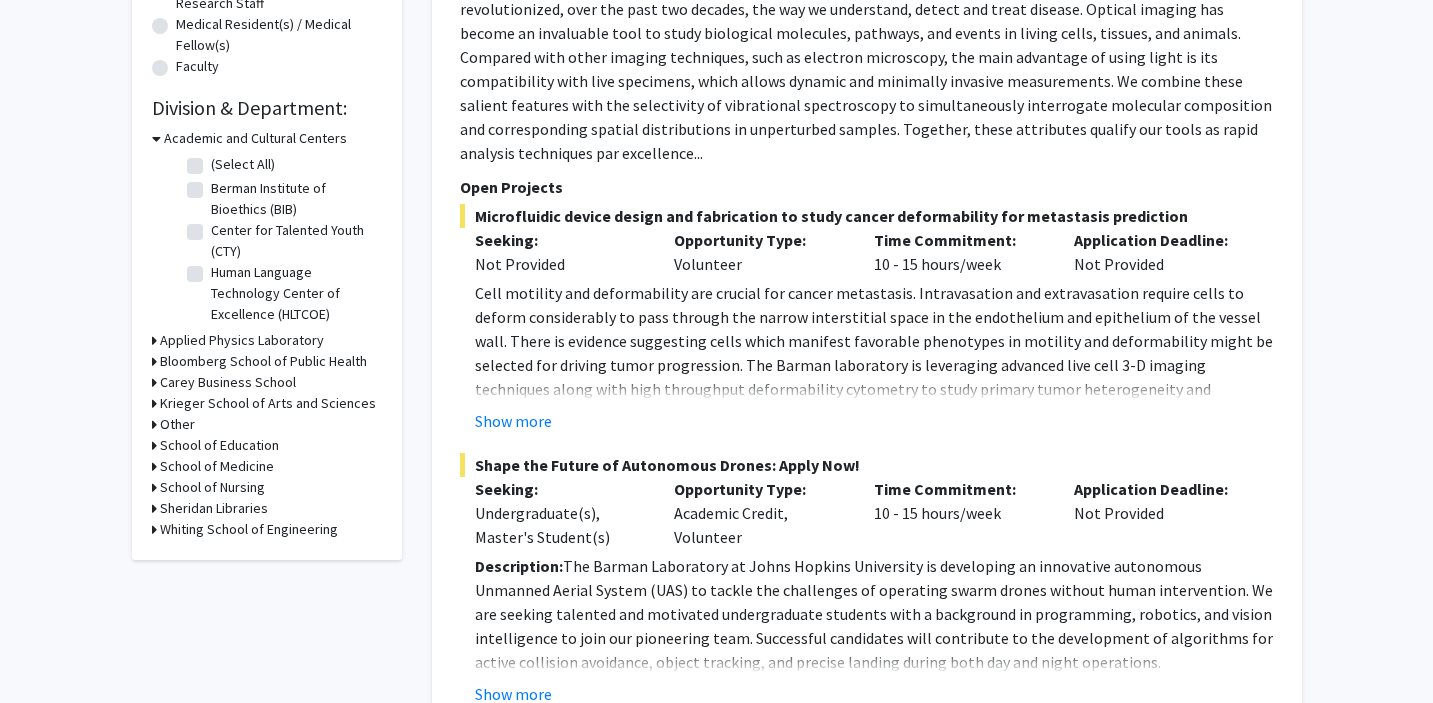 scroll, scrollTop: 524, scrollLeft: 0, axis: vertical 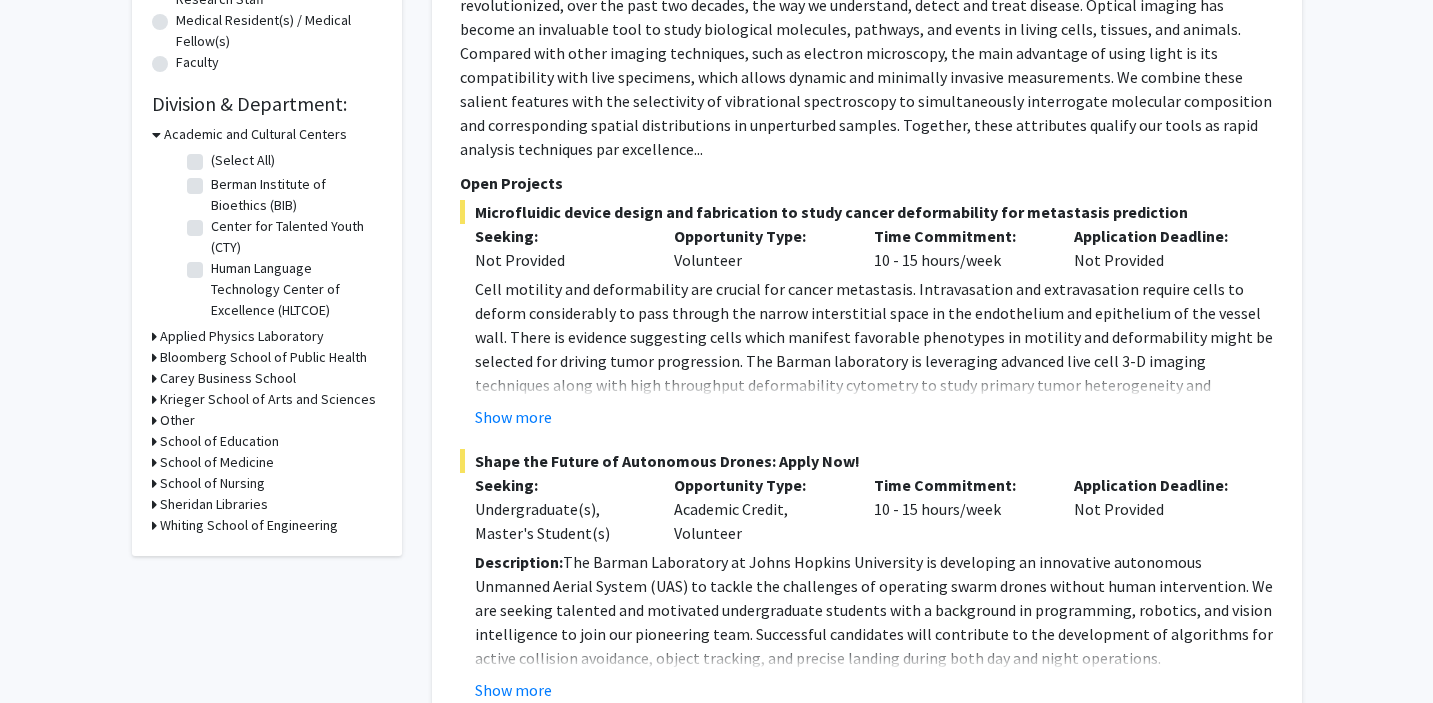 click 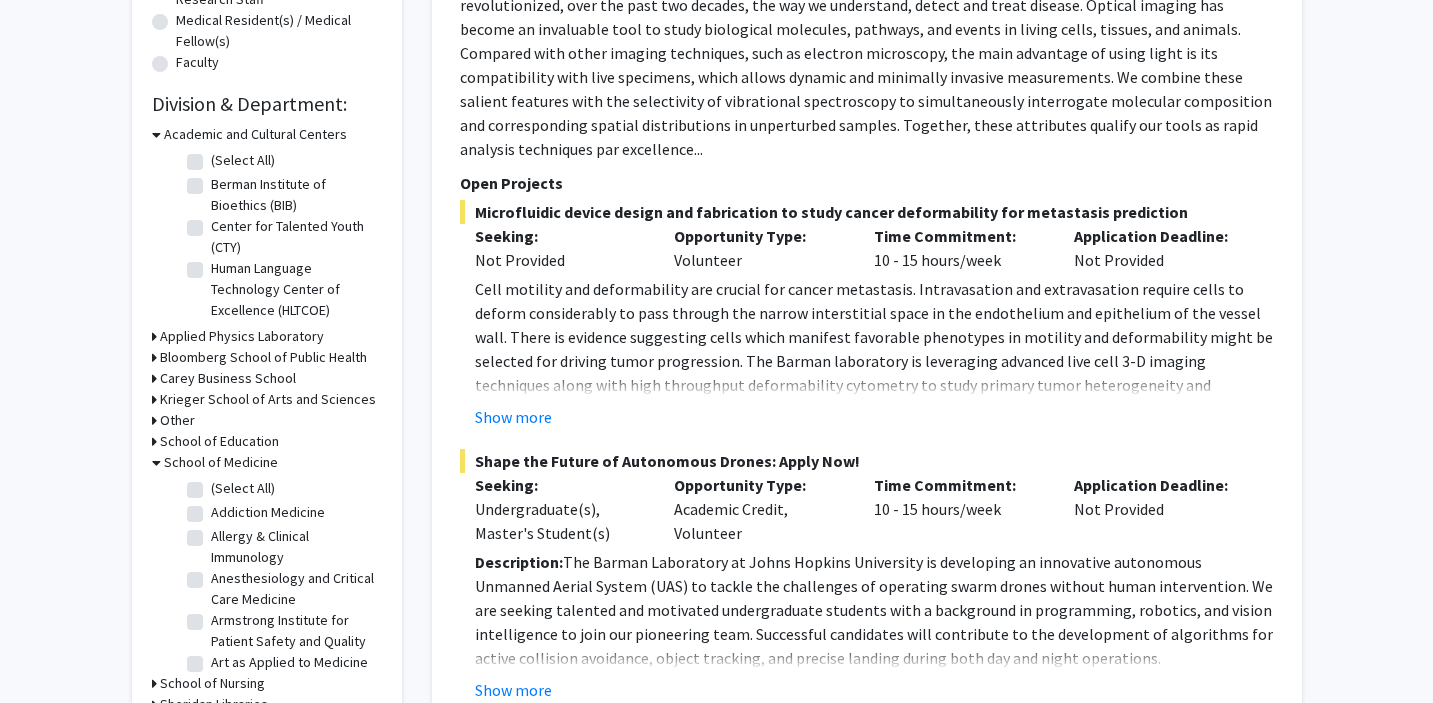 click on "(Select All)" 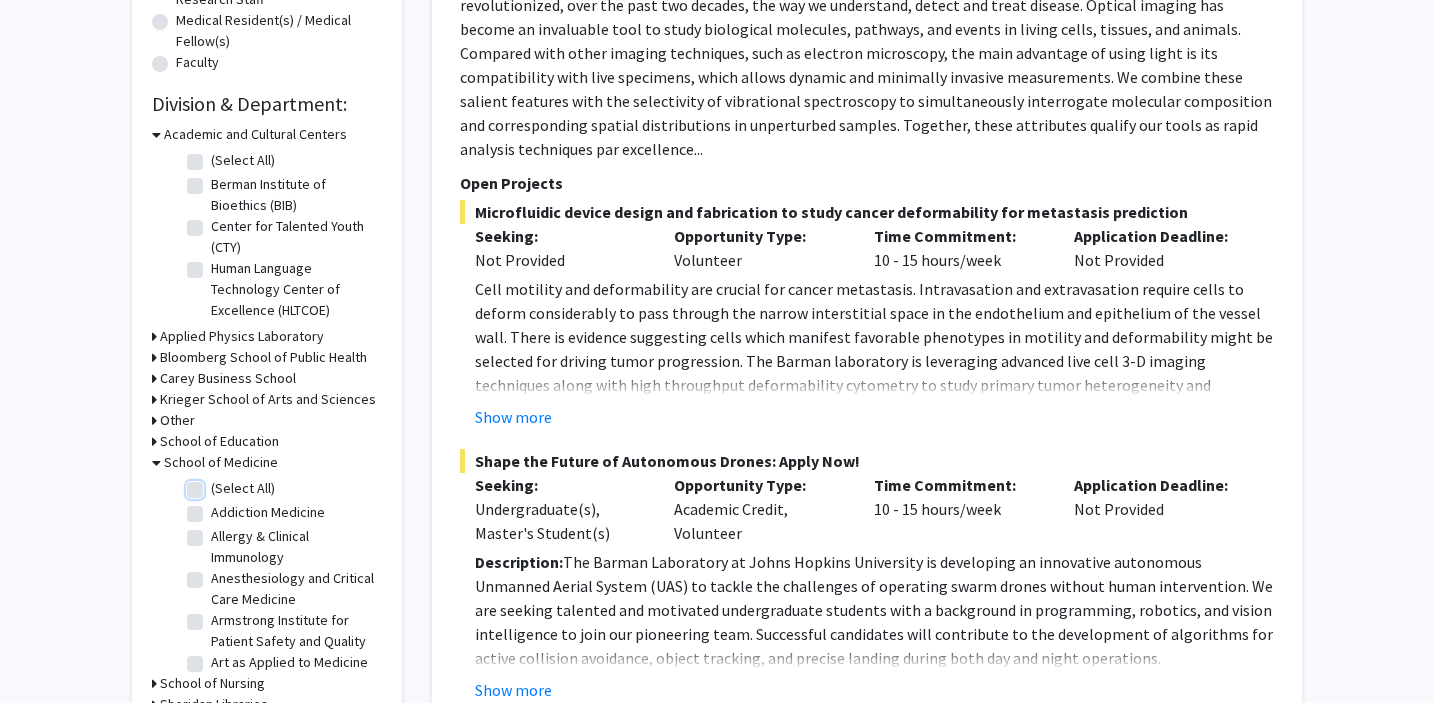 click on "(Select All)" at bounding box center [217, 484] 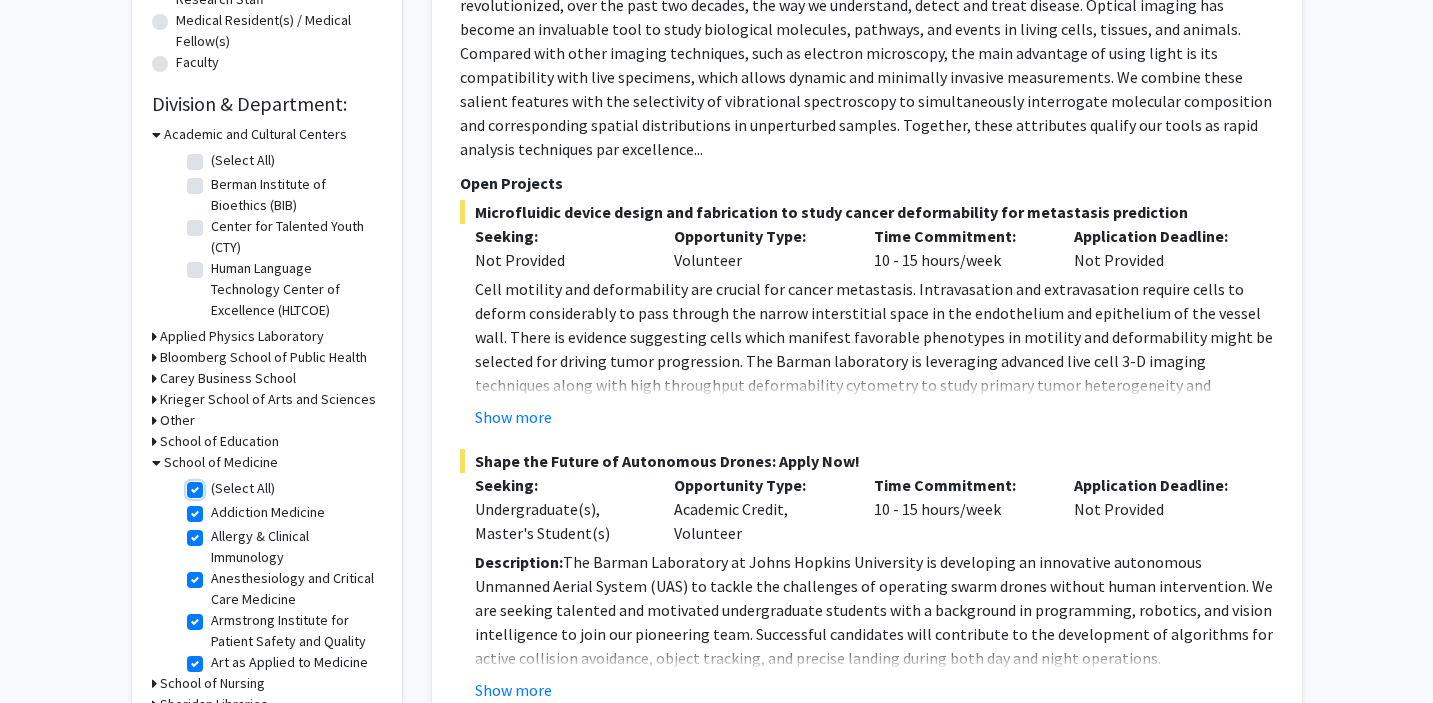checkbox on "true" 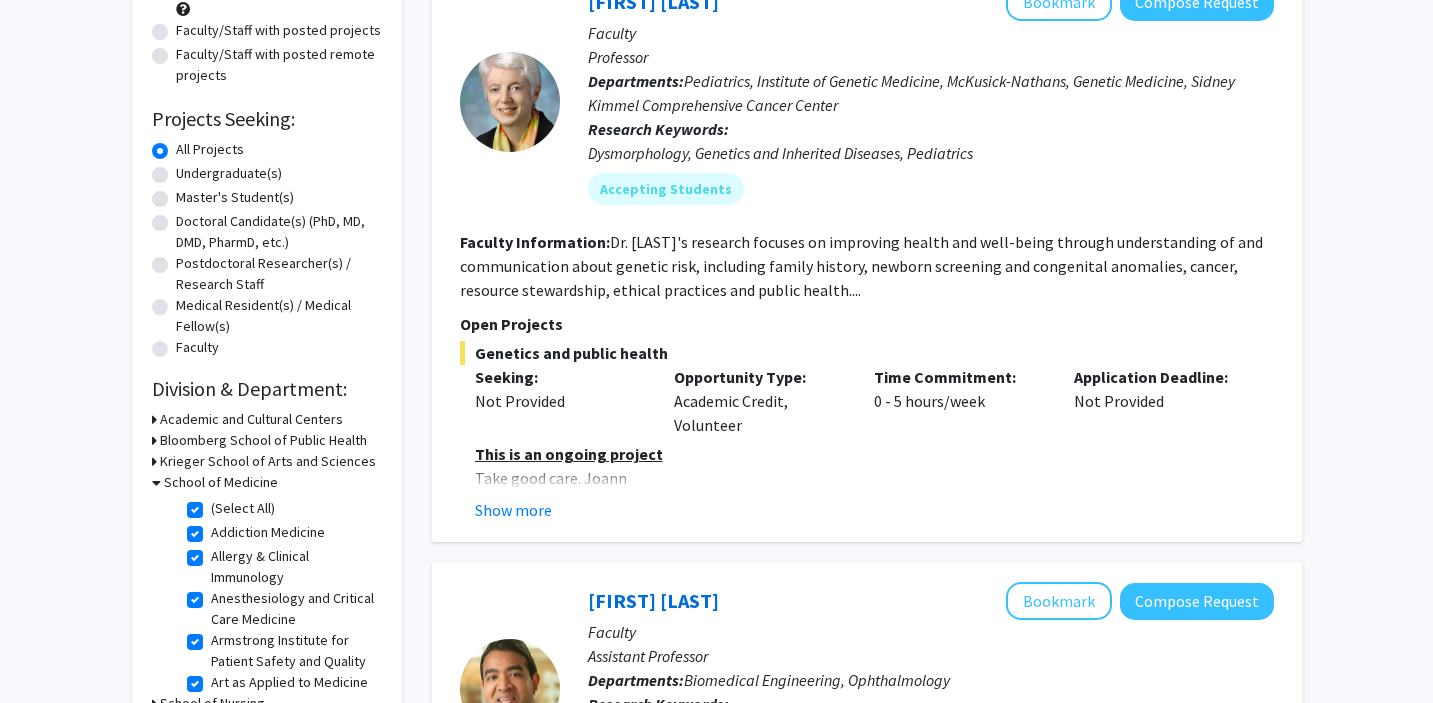 scroll, scrollTop: 249, scrollLeft: 0, axis: vertical 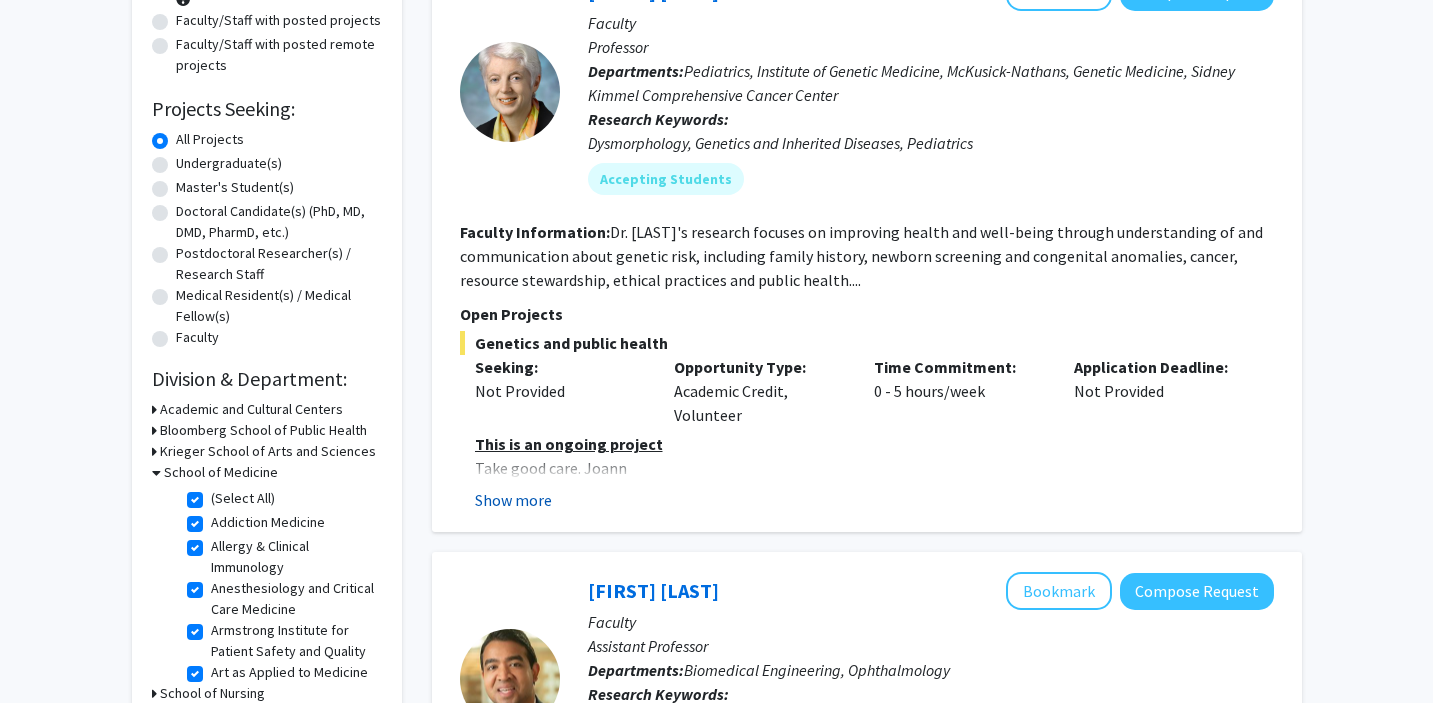 click on "Show more" 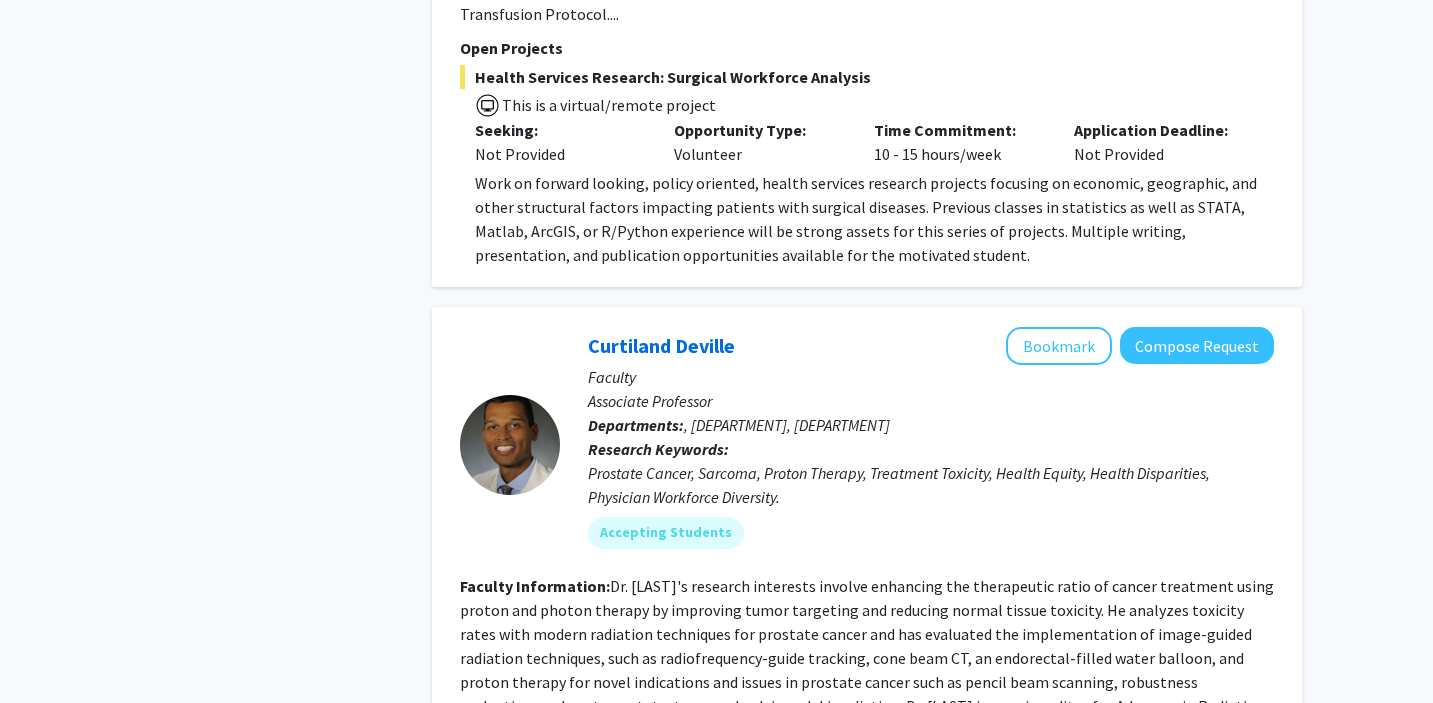 scroll, scrollTop: 6220, scrollLeft: 0, axis: vertical 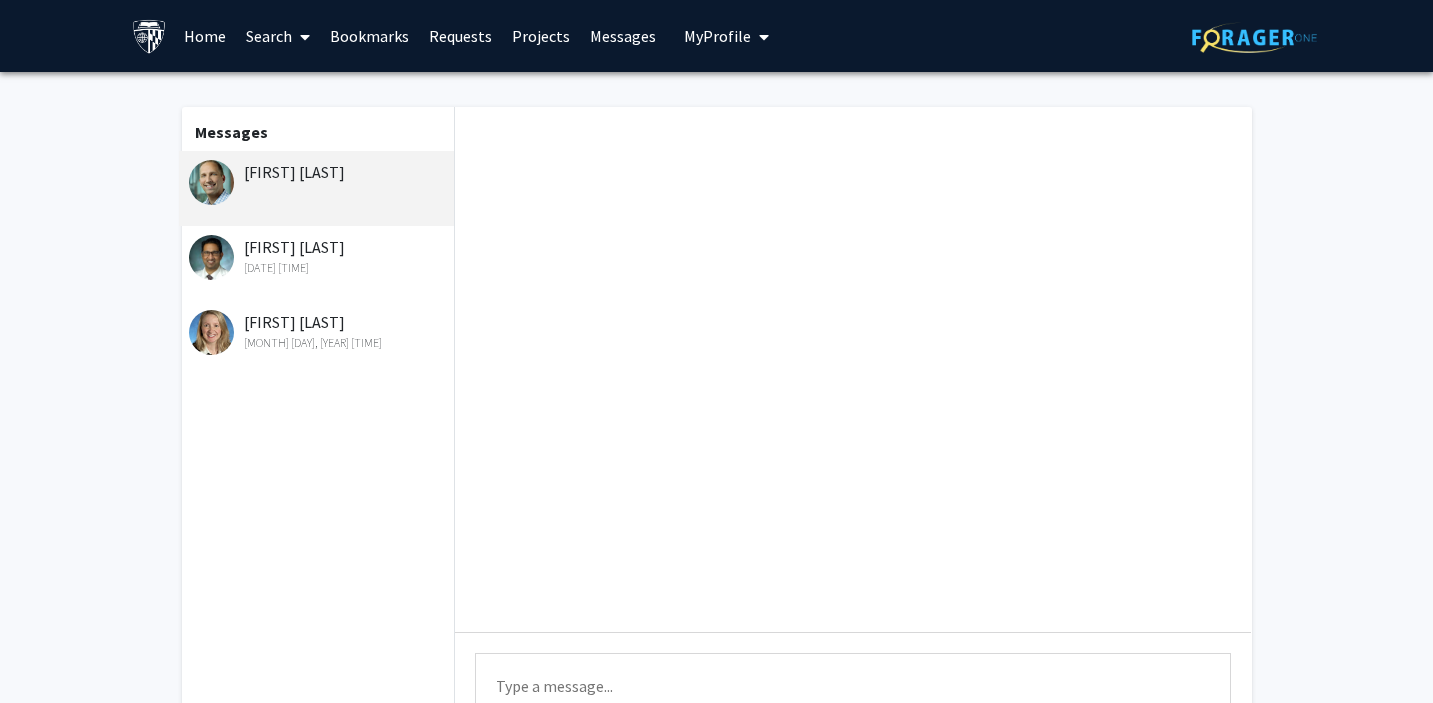 click on "Home" at bounding box center [205, 36] 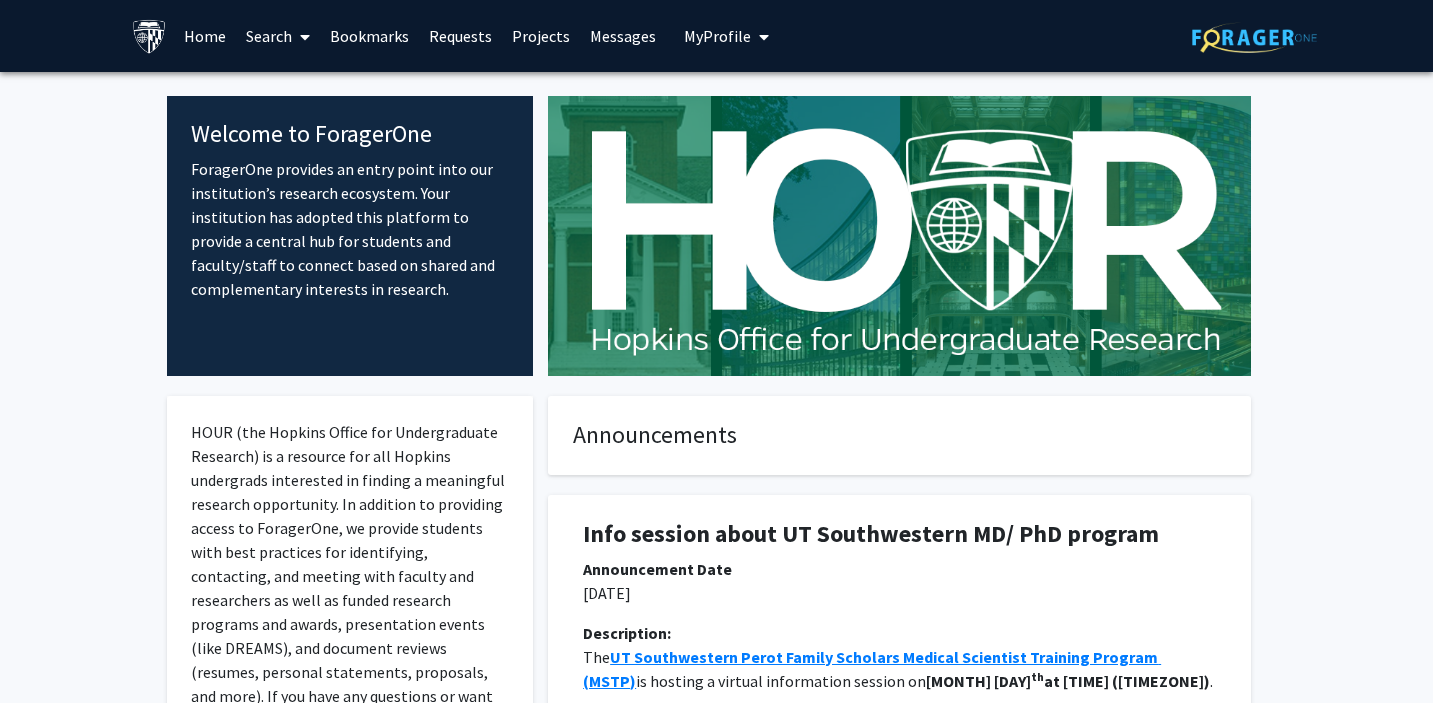 click at bounding box center (305, 37) 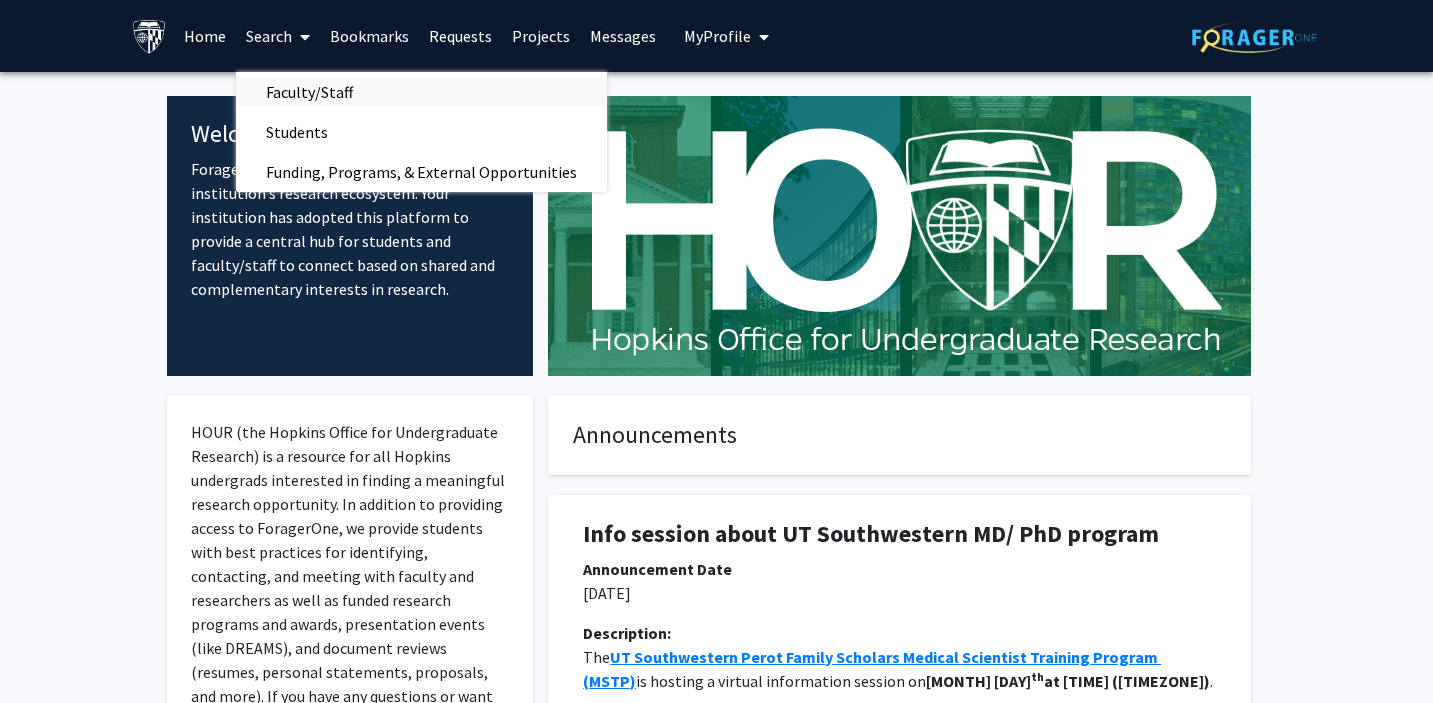 click on "Faculty/Staff" at bounding box center (309, 92) 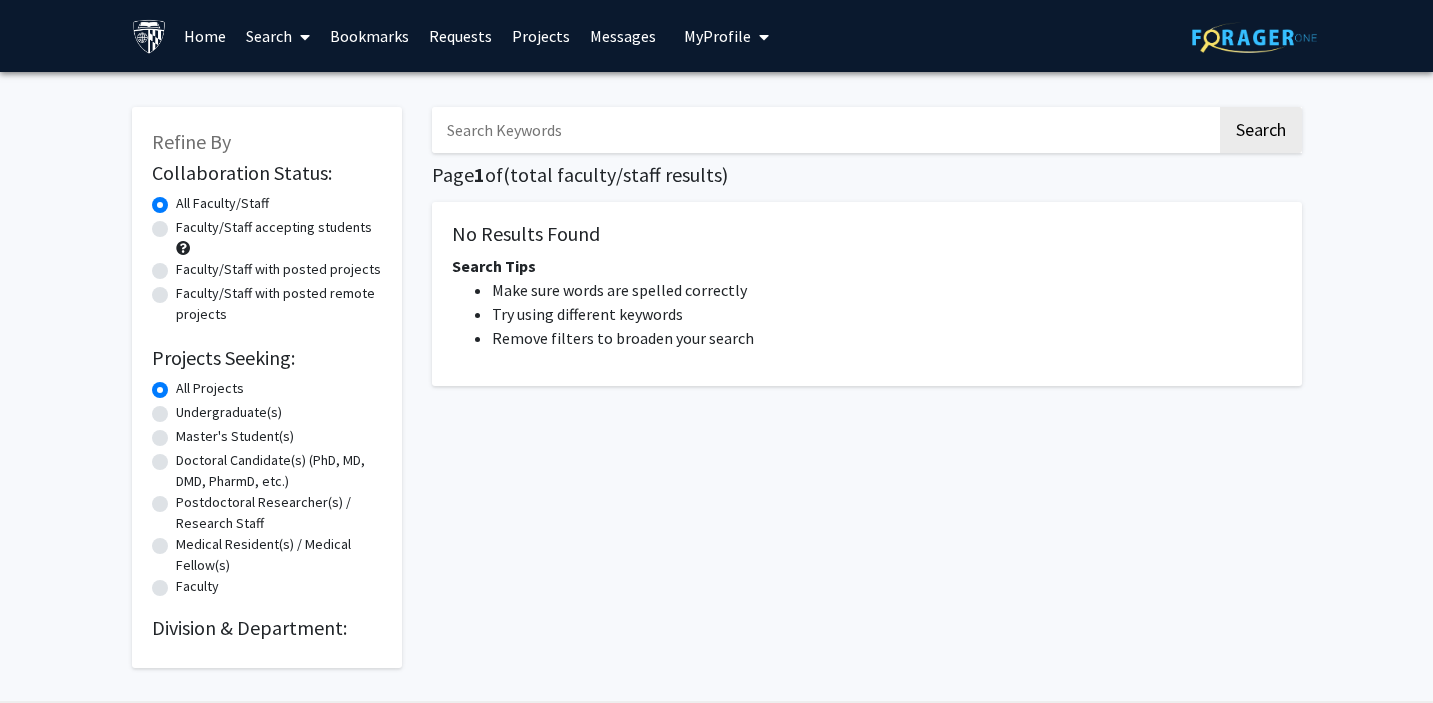 click at bounding box center (824, 130) 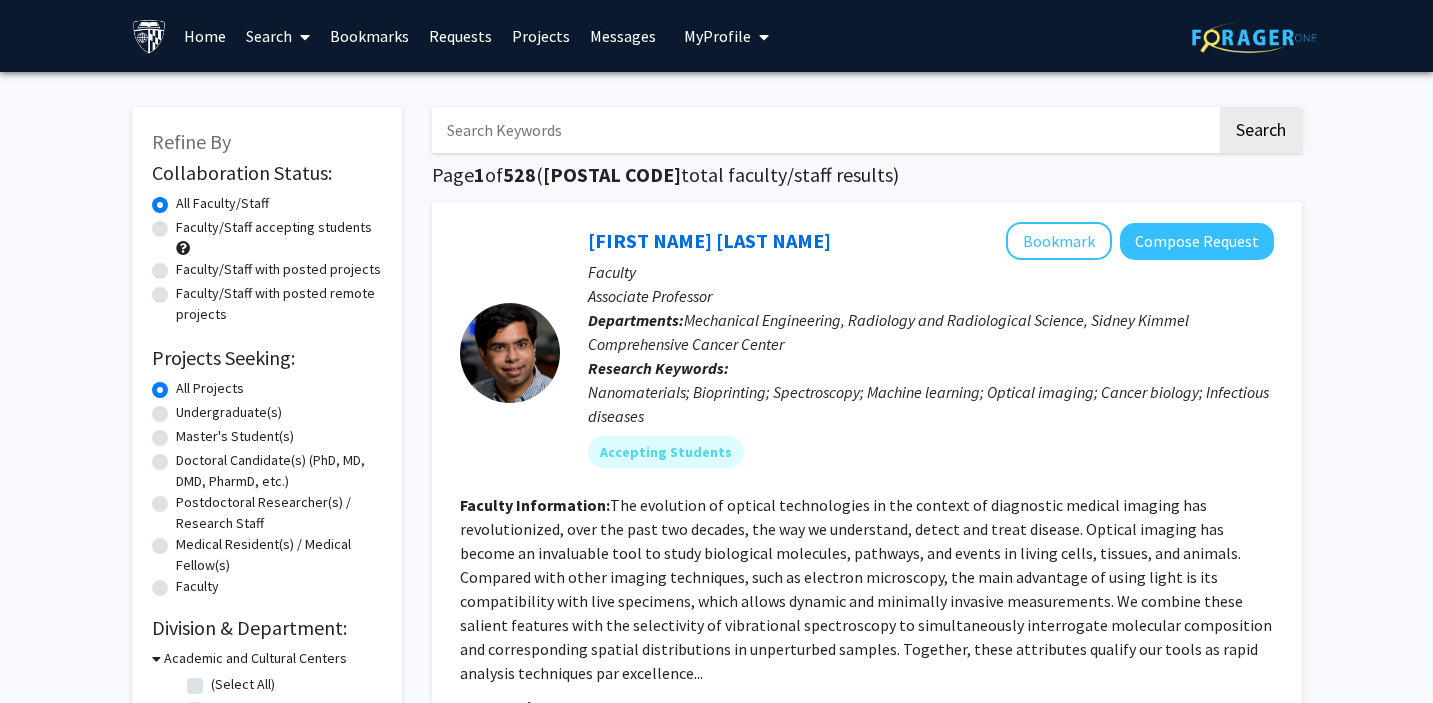 click on "Nanomaterials; Bioprinting; Spectroscopy; Machine learning; Optical imaging; Cancer biology; Infectious diseases" 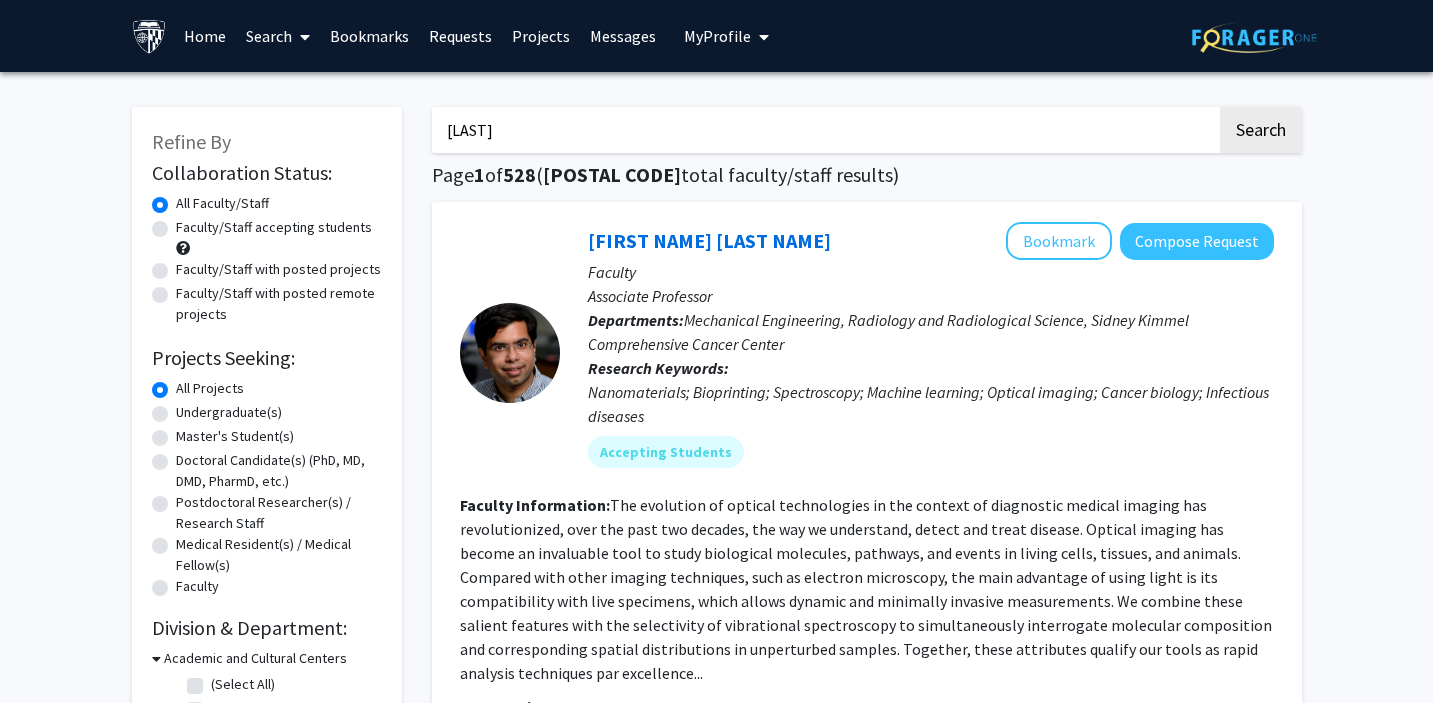 type on "[LAST]" 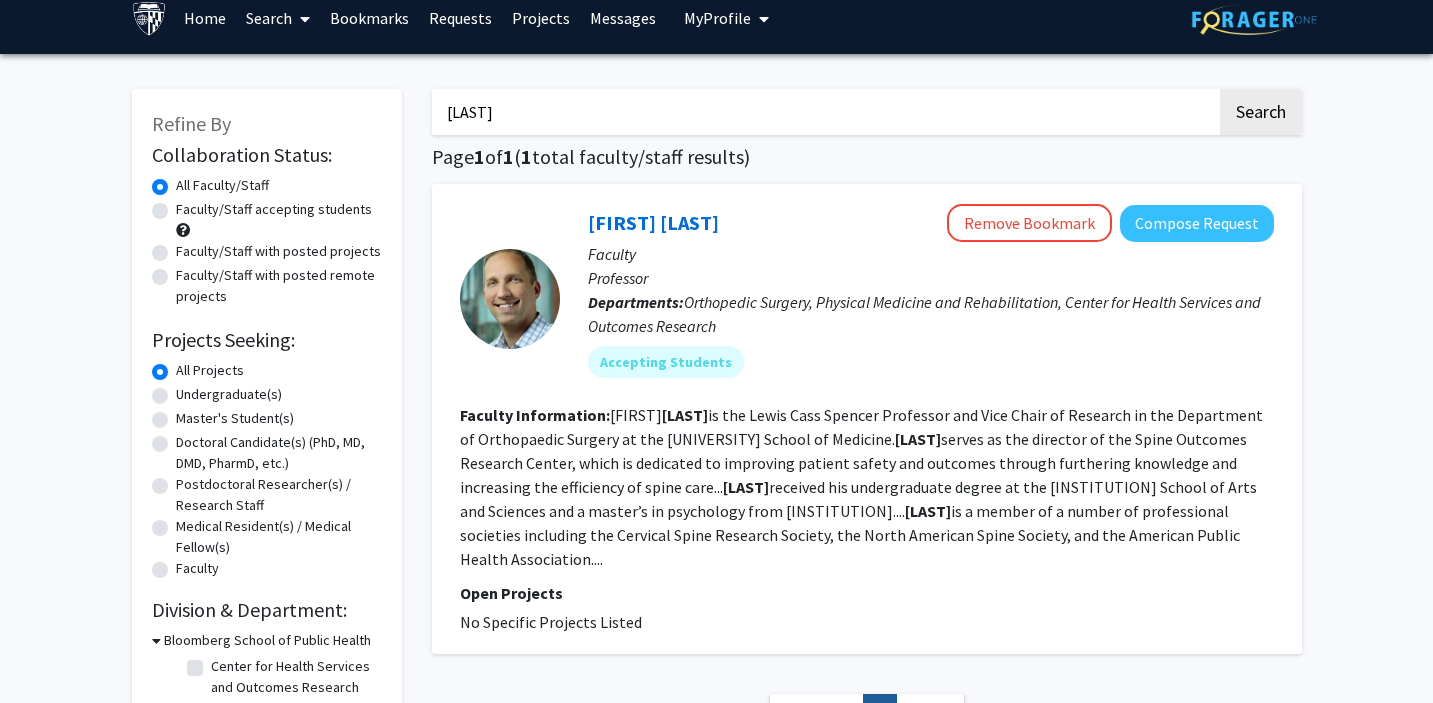 scroll, scrollTop: 24, scrollLeft: 0, axis: vertical 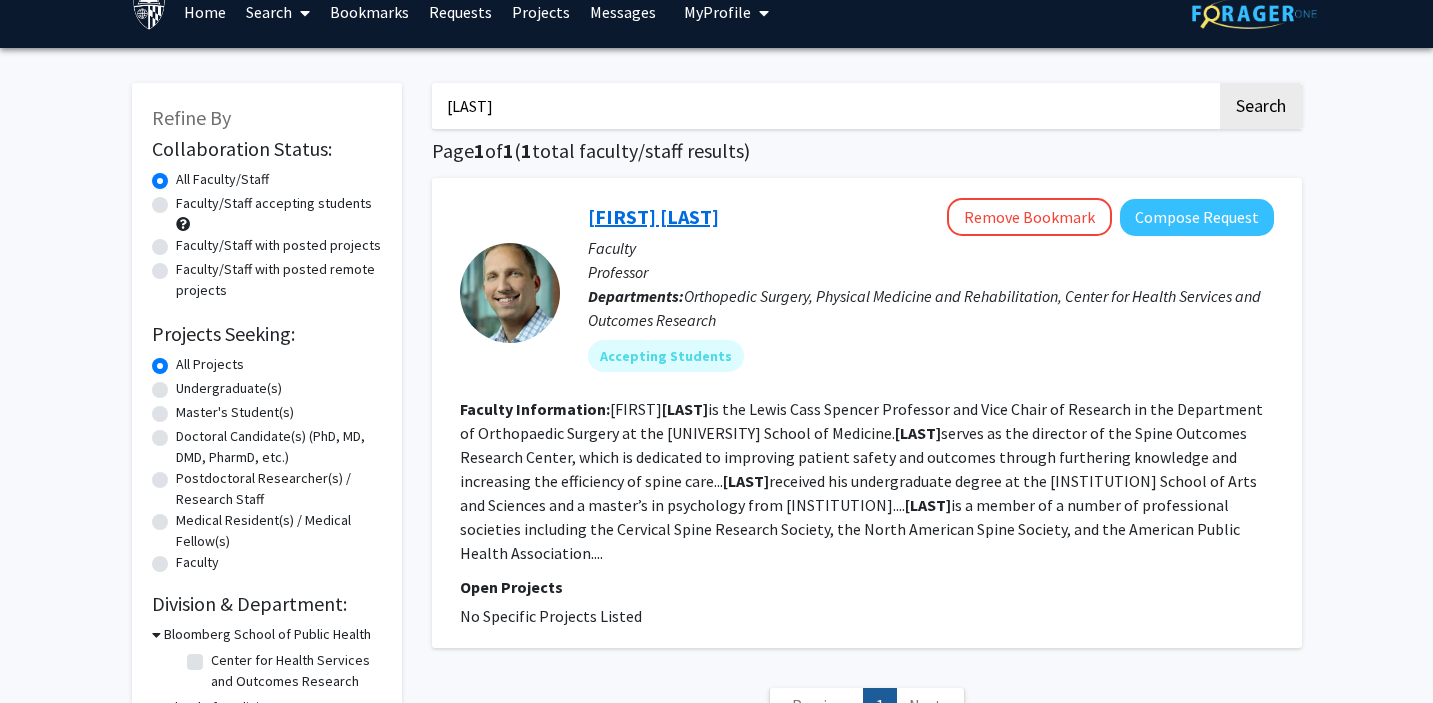 click on "[FIRST] [LAST]" 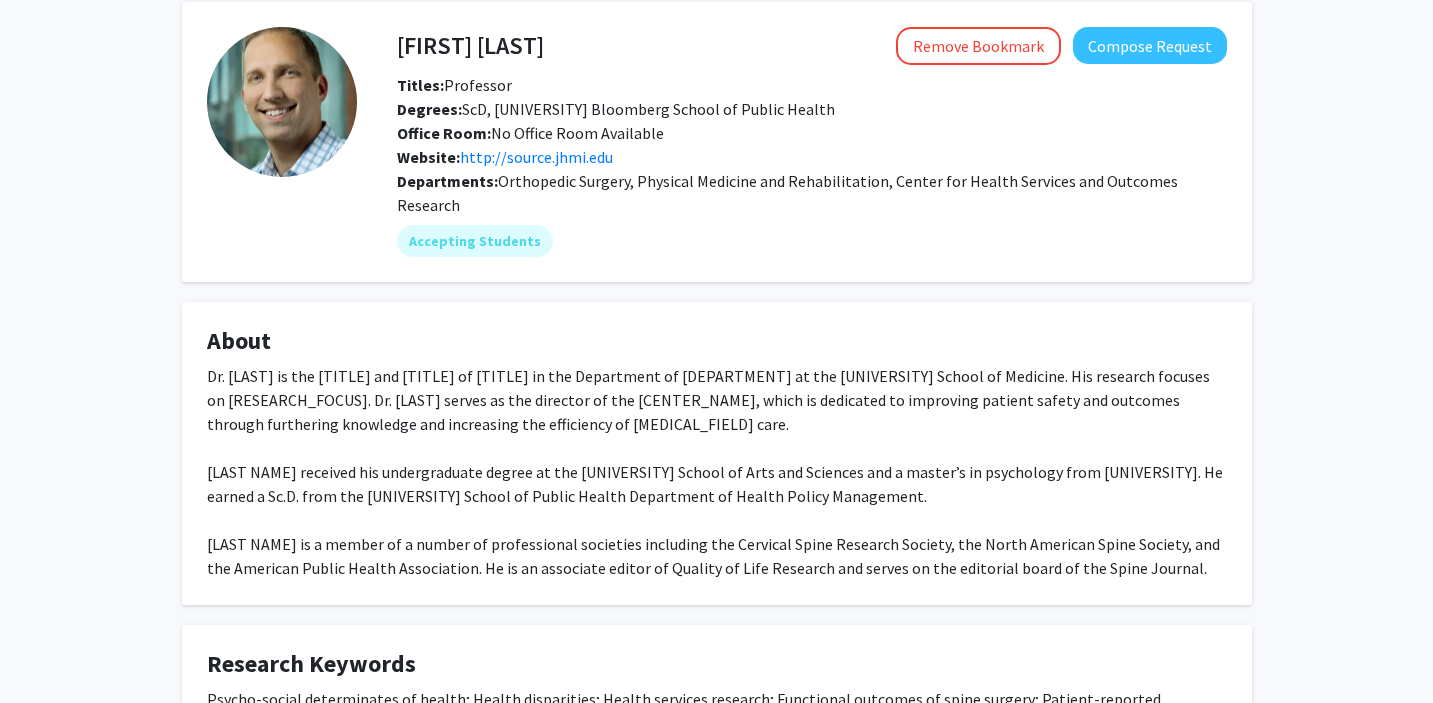 scroll, scrollTop: 39, scrollLeft: 0, axis: vertical 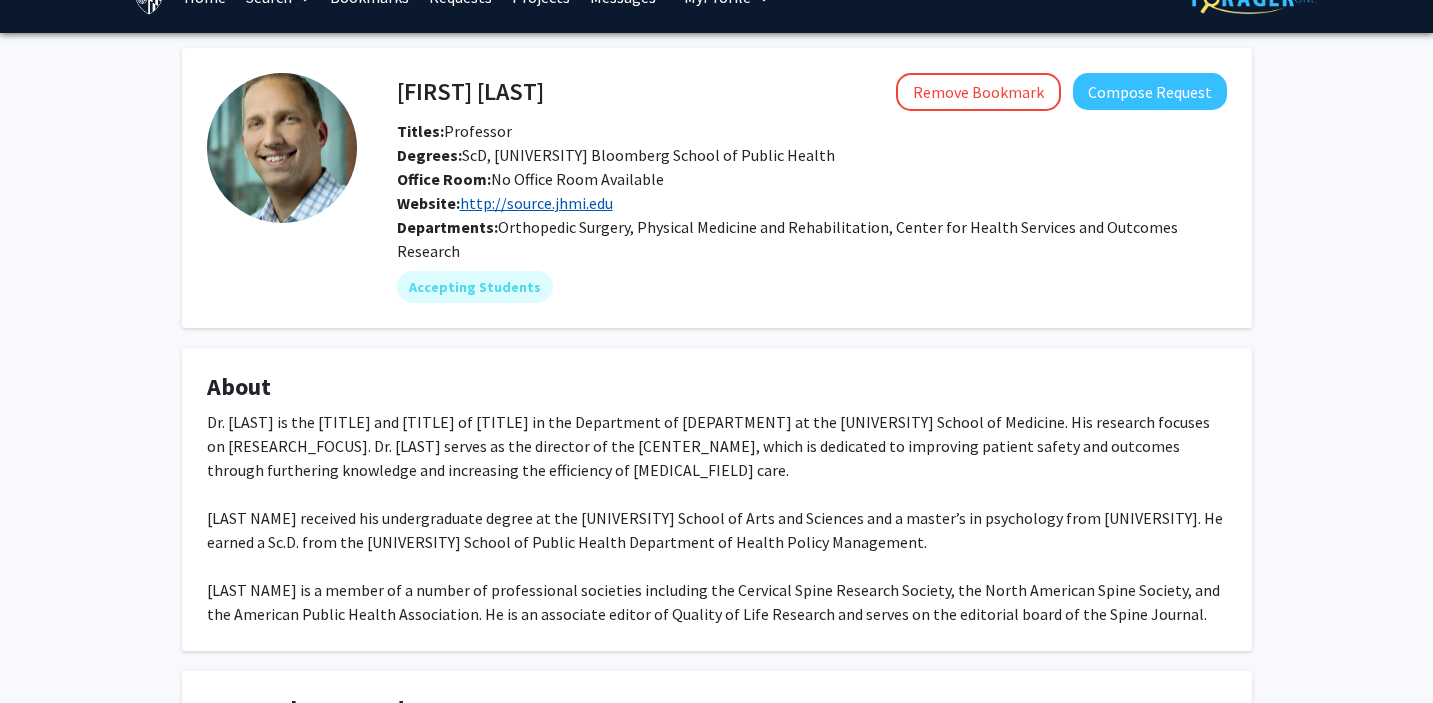 click on "http://source.jhmi.edu" 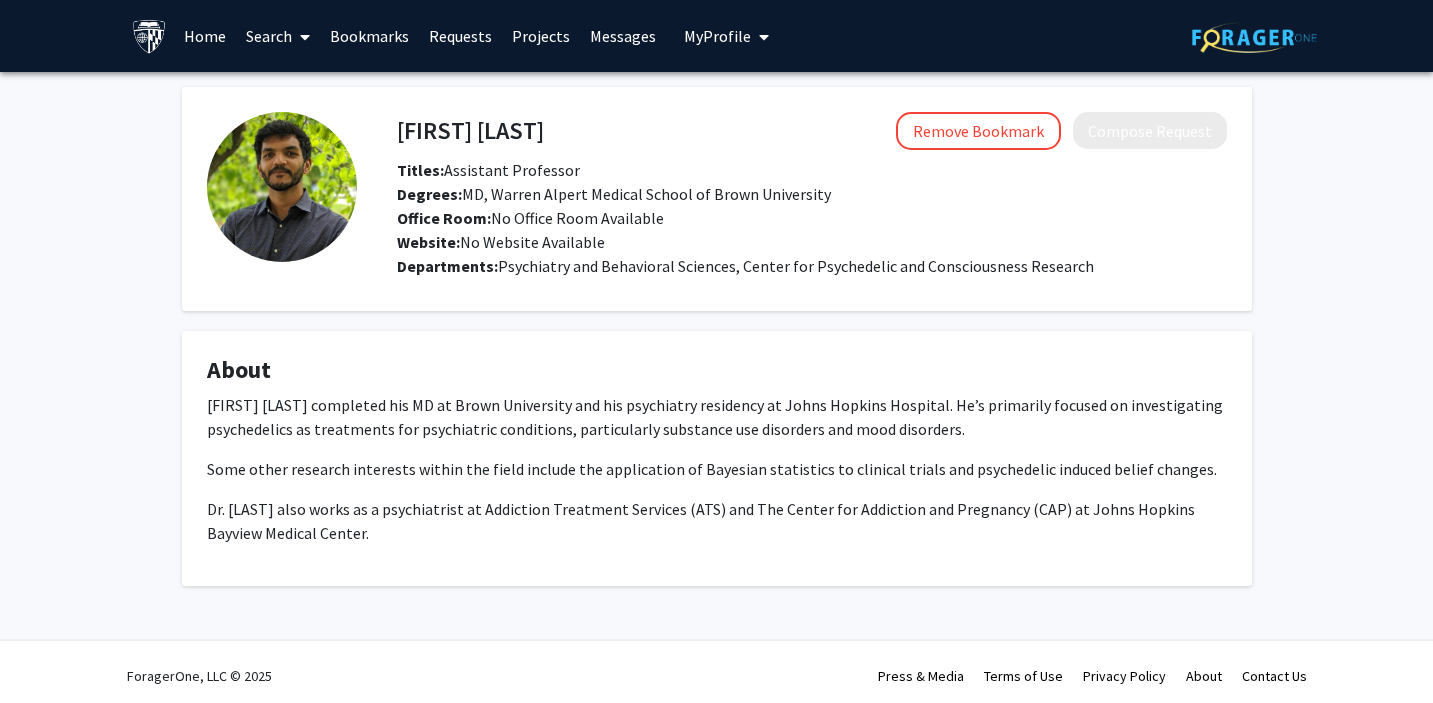 scroll, scrollTop: 0, scrollLeft: 0, axis: both 